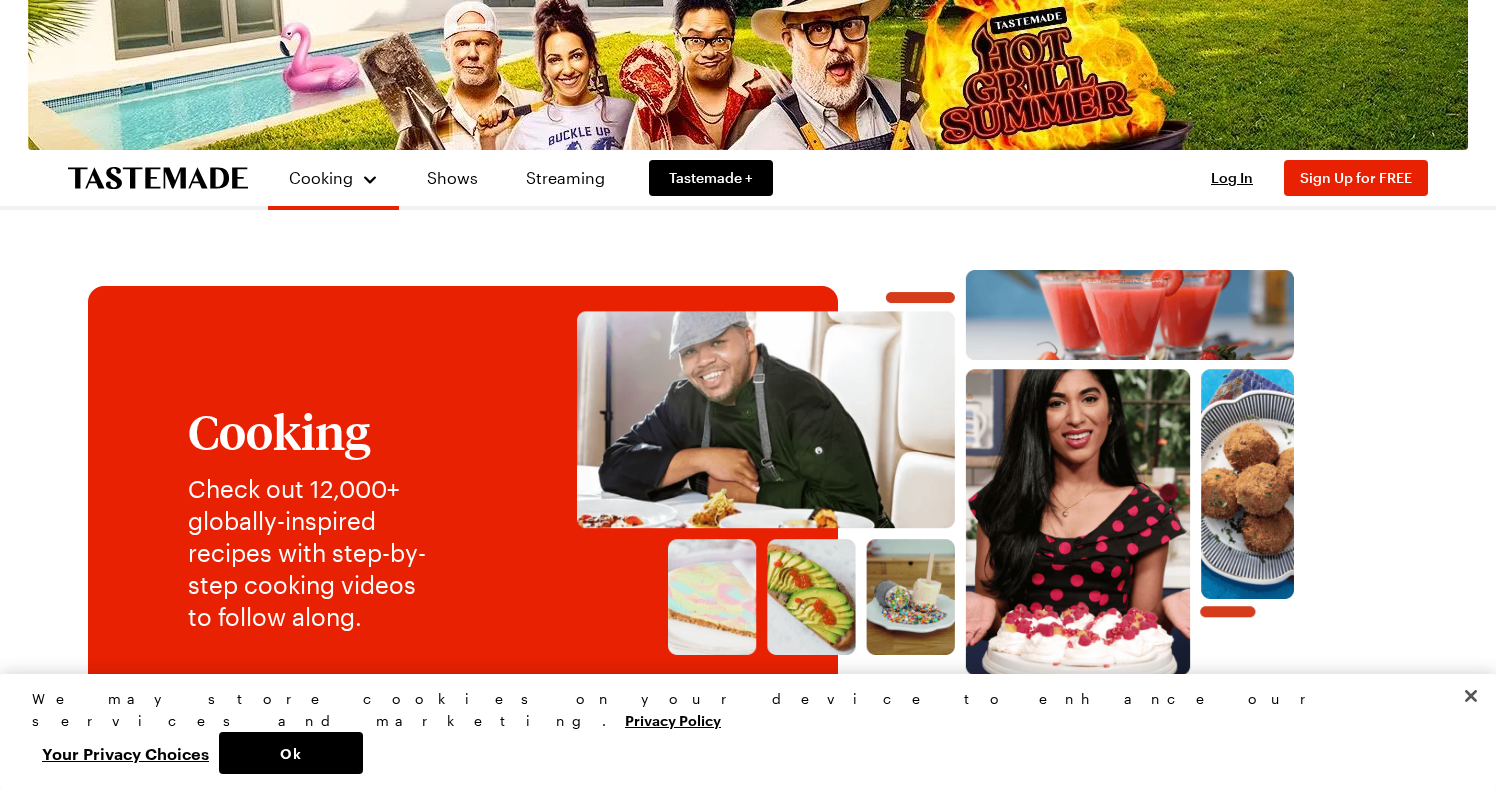 scroll, scrollTop: 0, scrollLeft: 0, axis: both 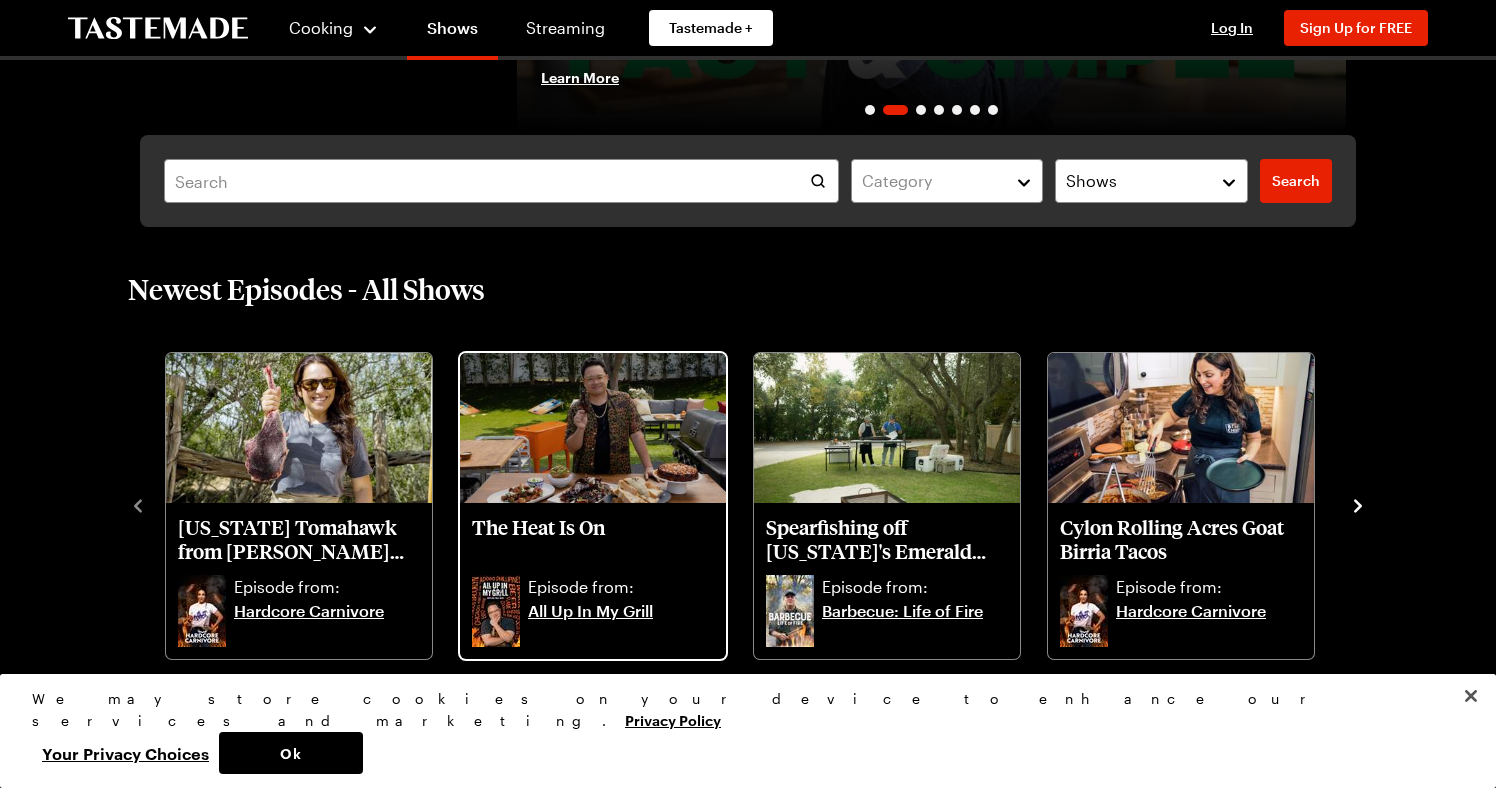 click on "All Up In My Grill" at bounding box center [621, 623] 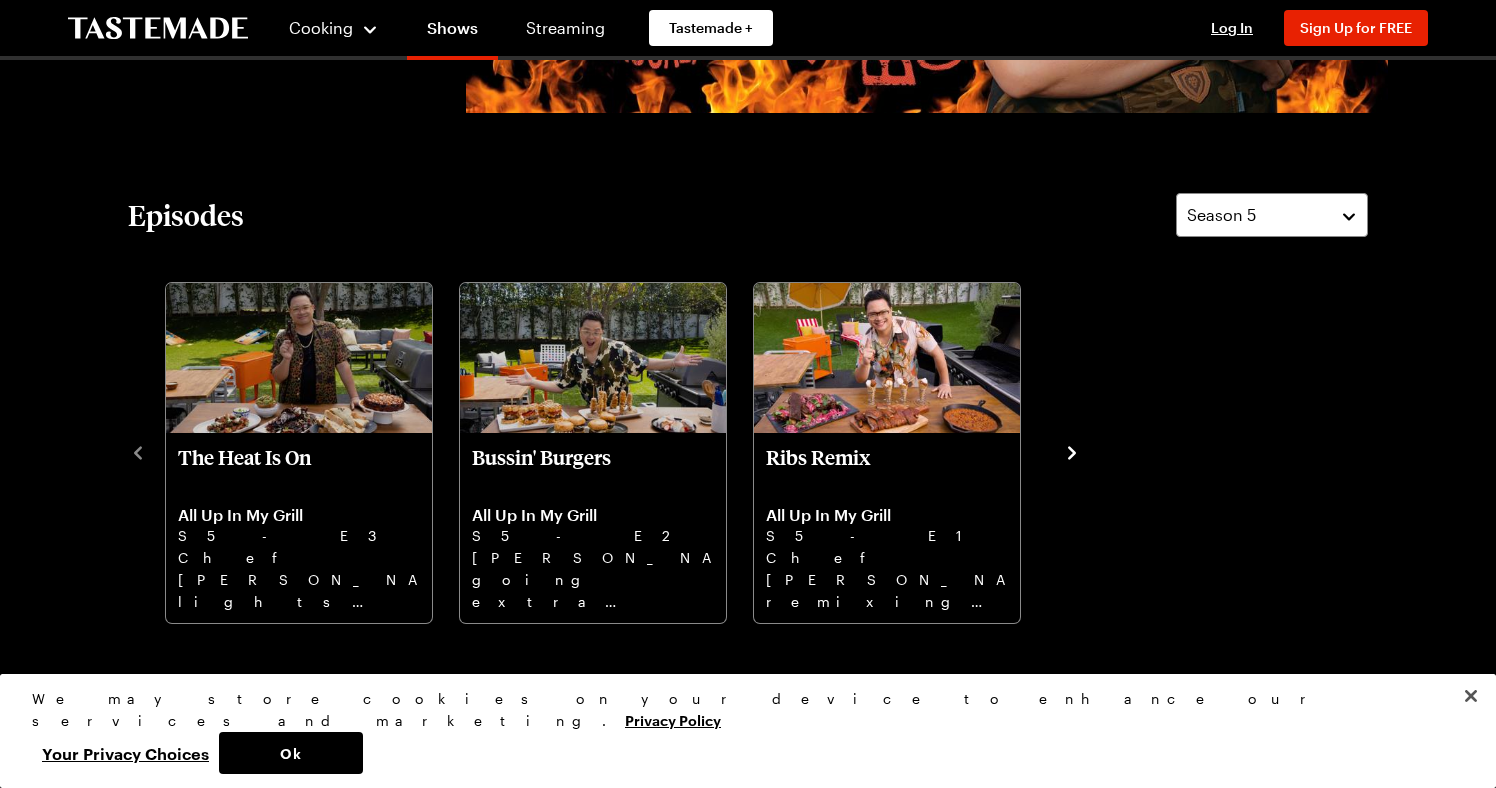 scroll, scrollTop: 511, scrollLeft: 0, axis: vertical 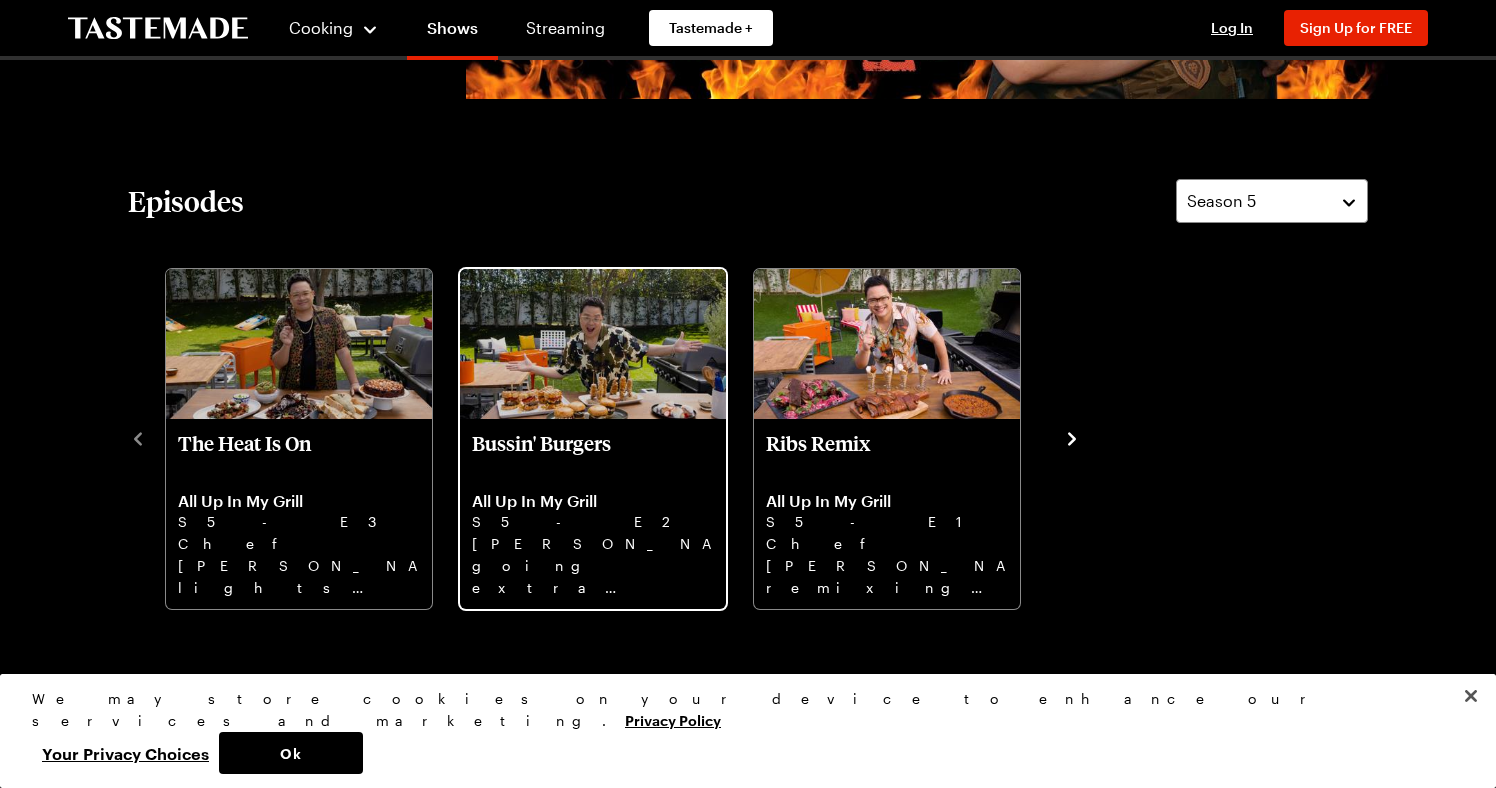 click on "Bussin' Burgers" at bounding box center (593, 455) 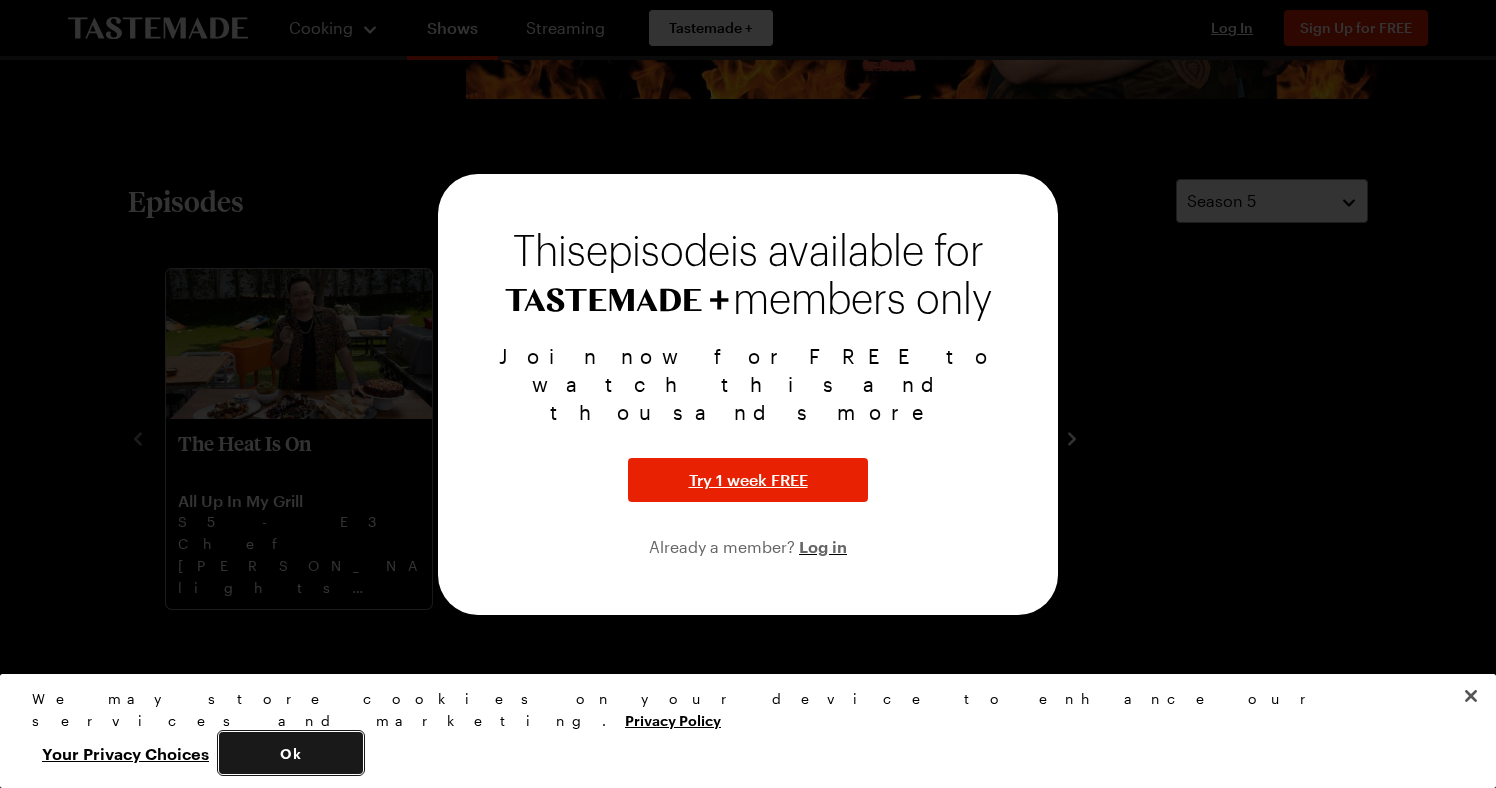 click on "Ok" at bounding box center [291, 753] 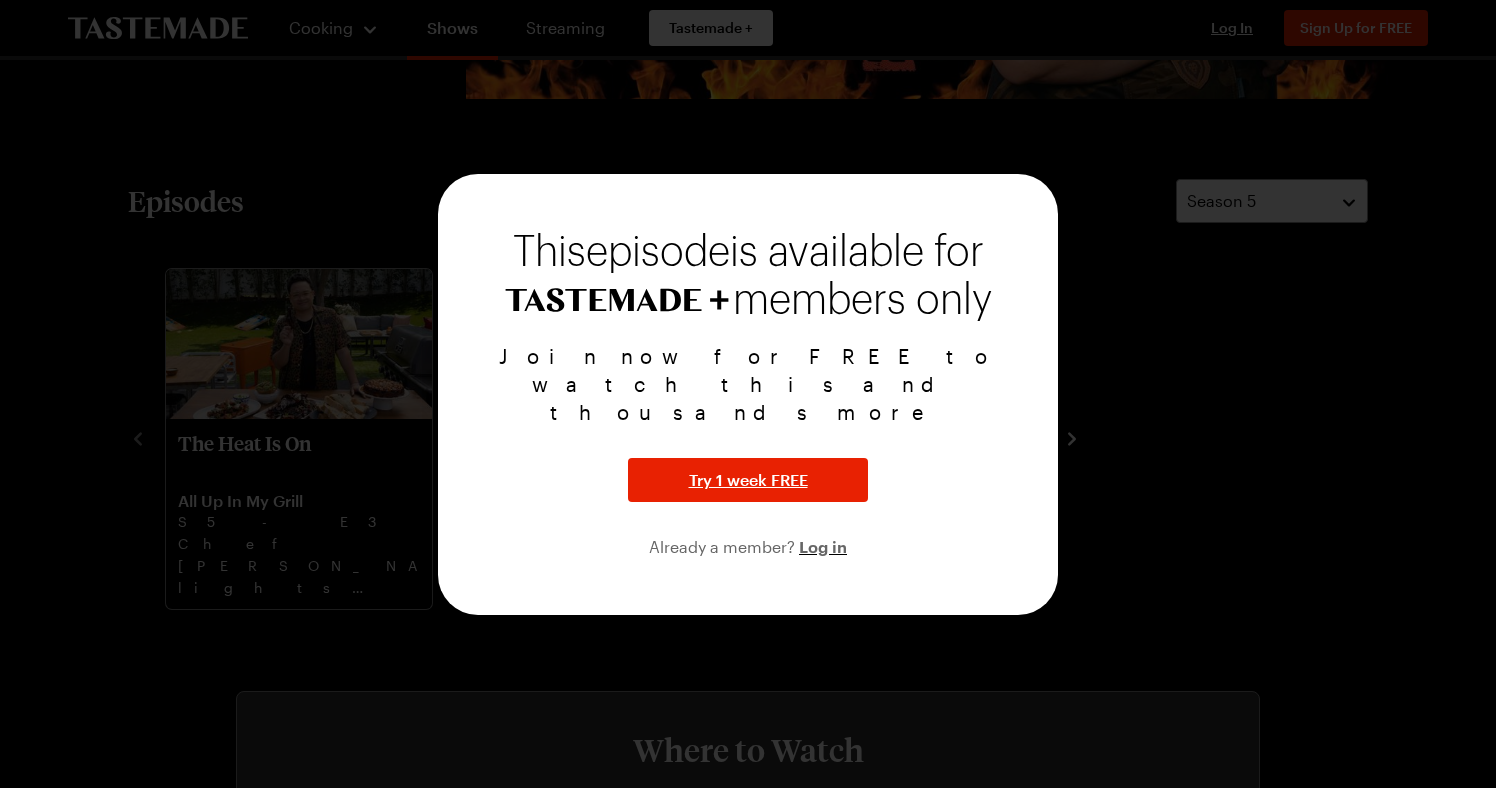 click at bounding box center [748, 394] 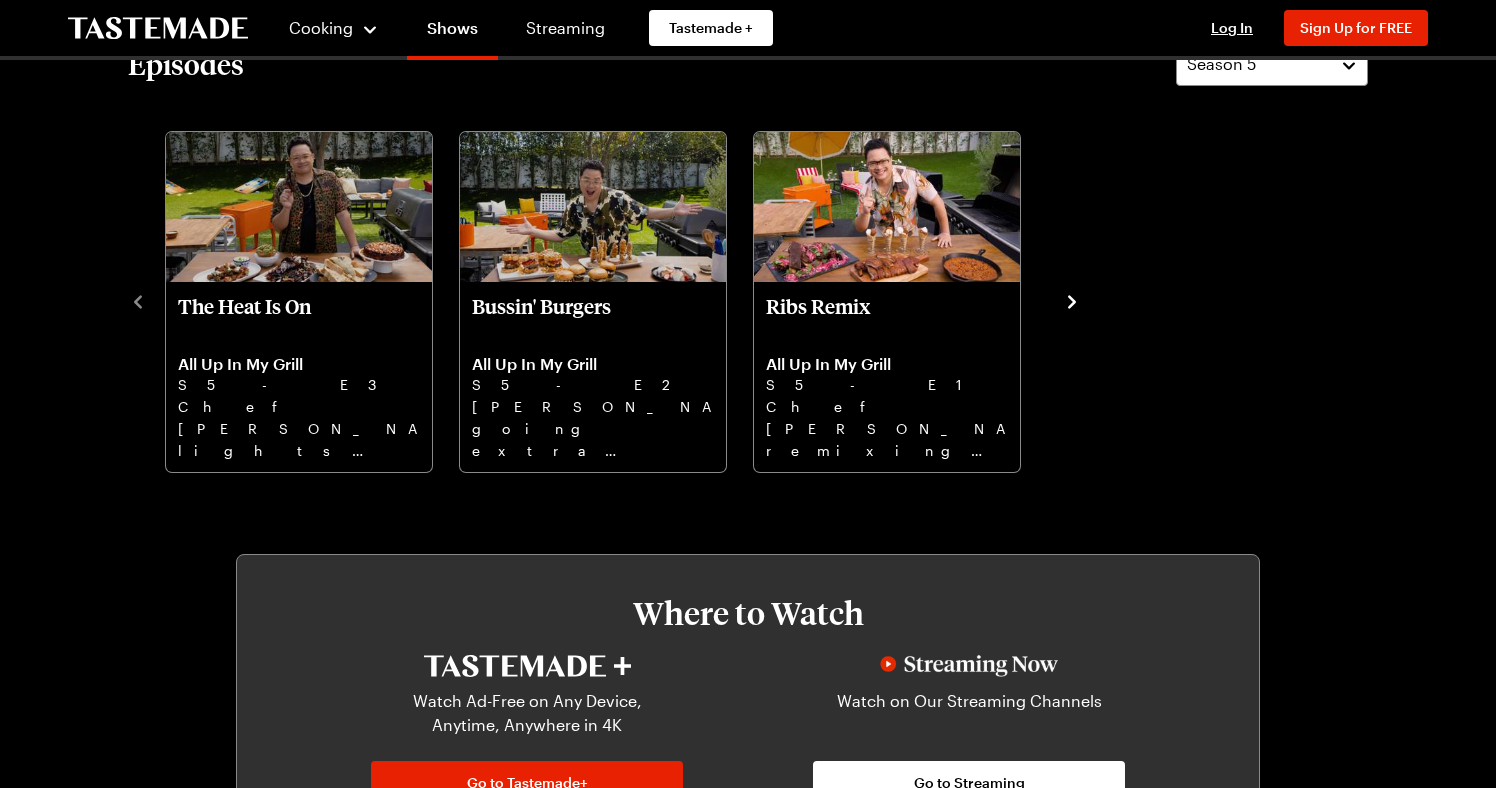 scroll, scrollTop: 581, scrollLeft: 0, axis: vertical 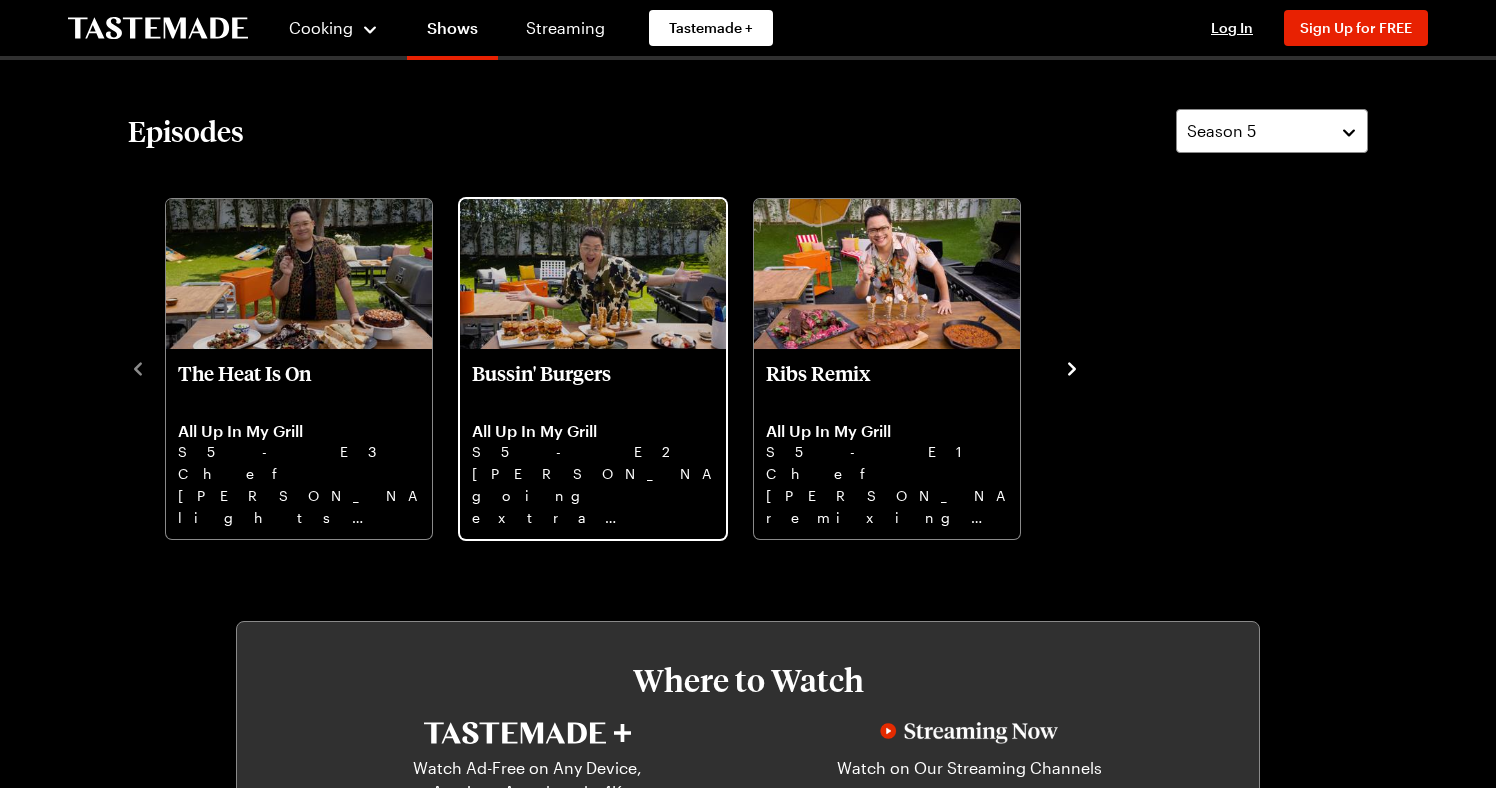 click on "Bussin' Burgers" at bounding box center [593, 385] 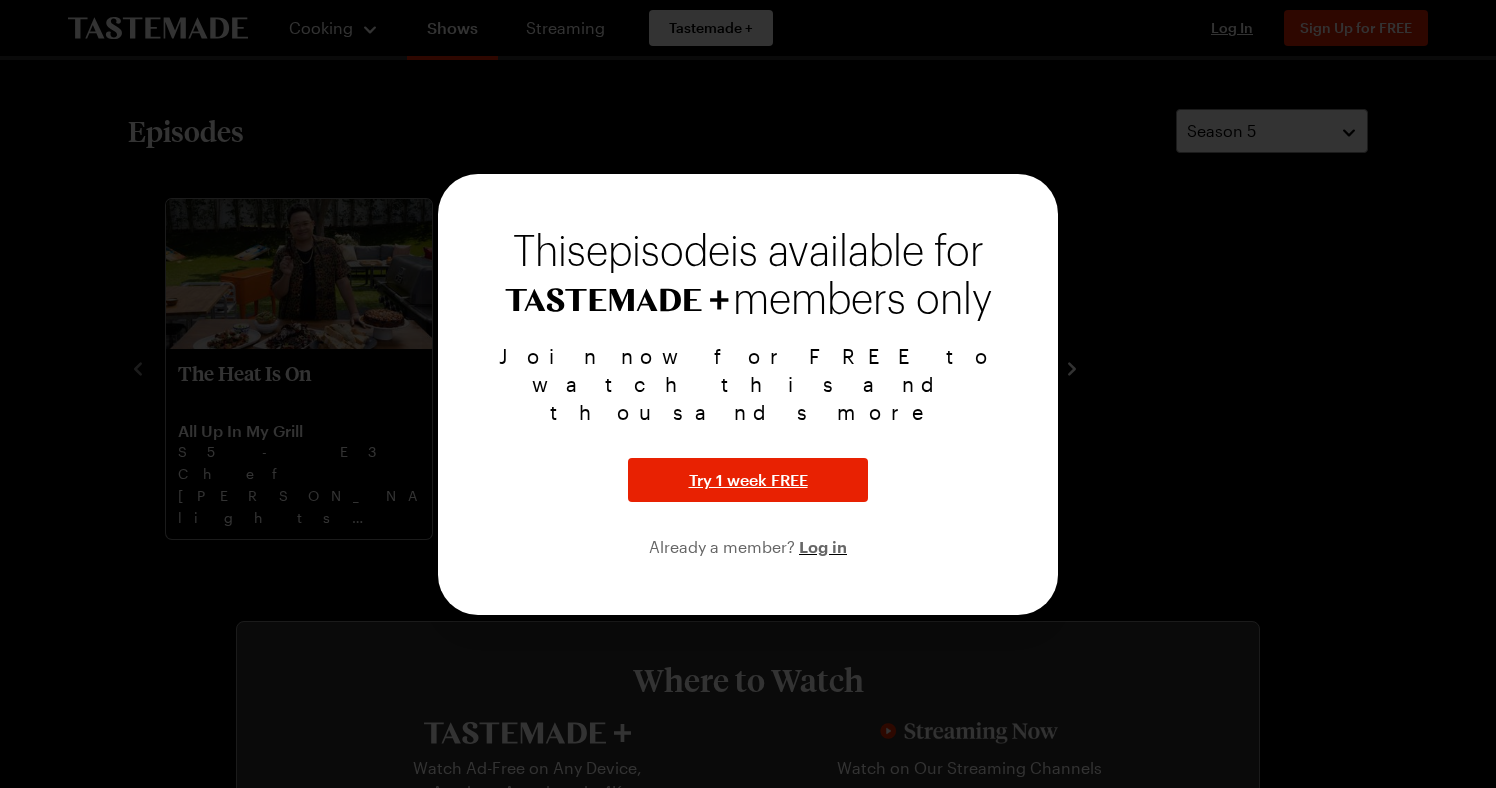 click at bounding box center (748, 394) 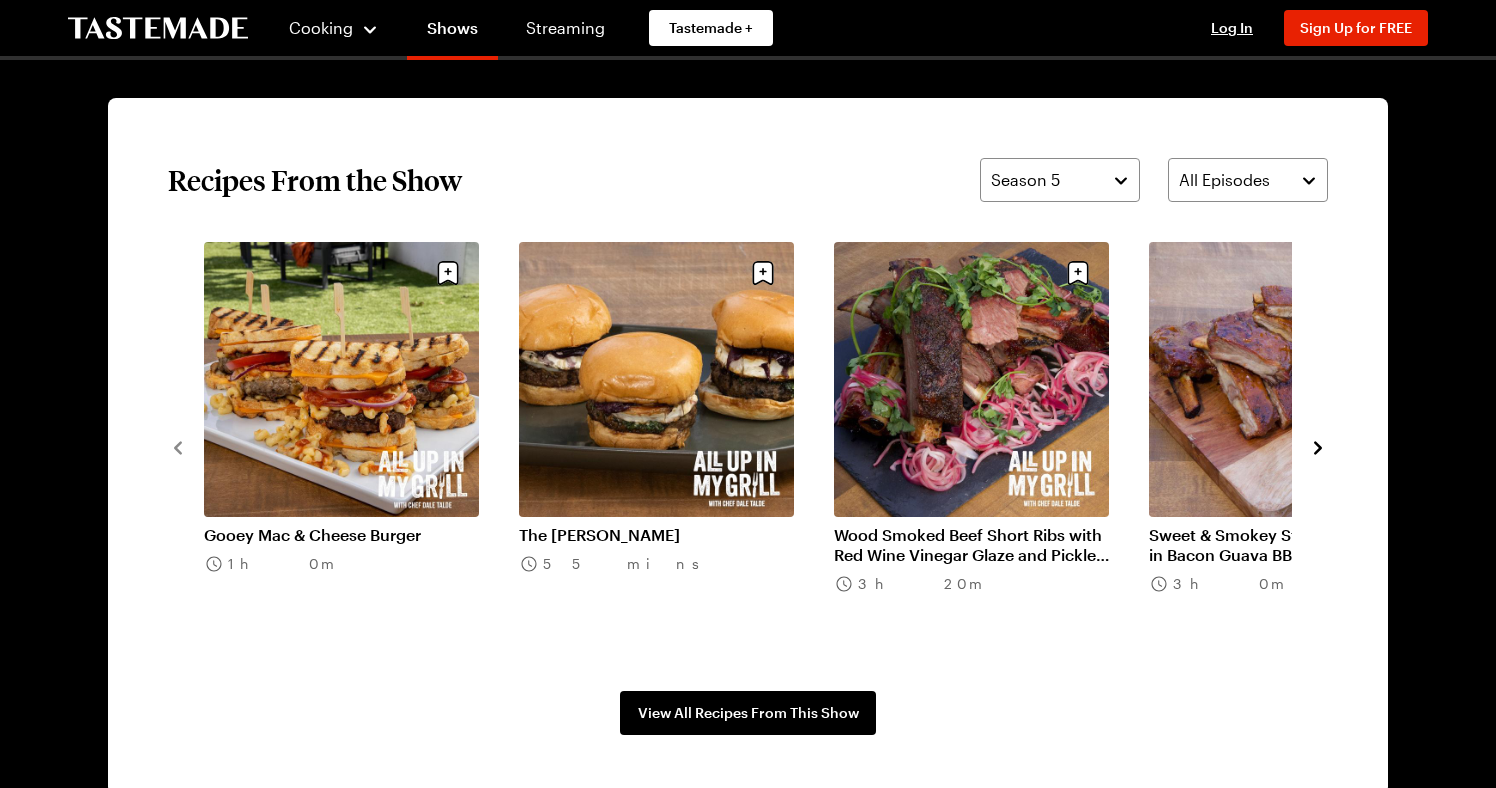scroll, scrollTop: 1479, scrollLeft: 0, axis: vertical 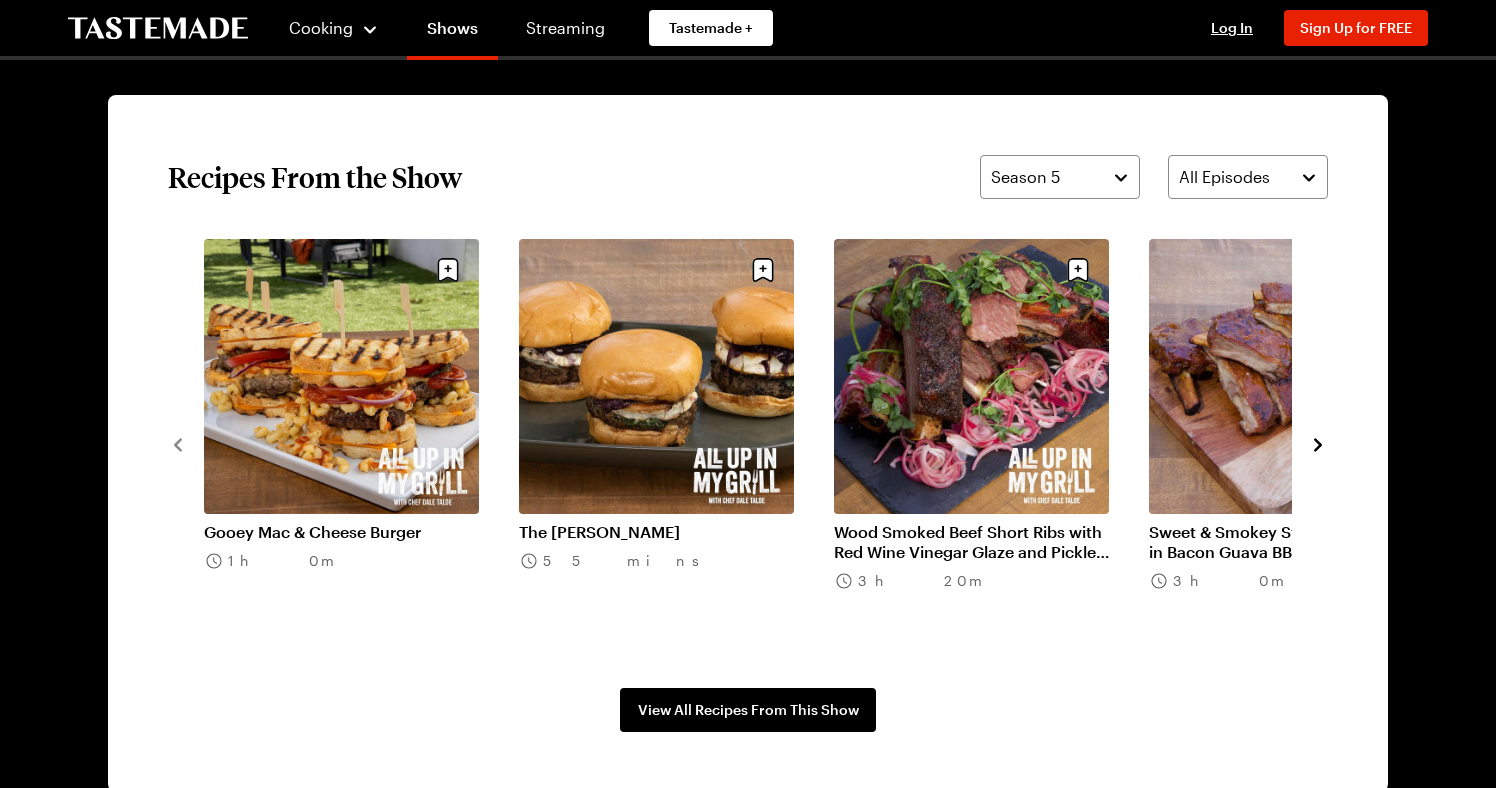 click on "The [PERSON_NAME]" at bounding box center (656, 532) 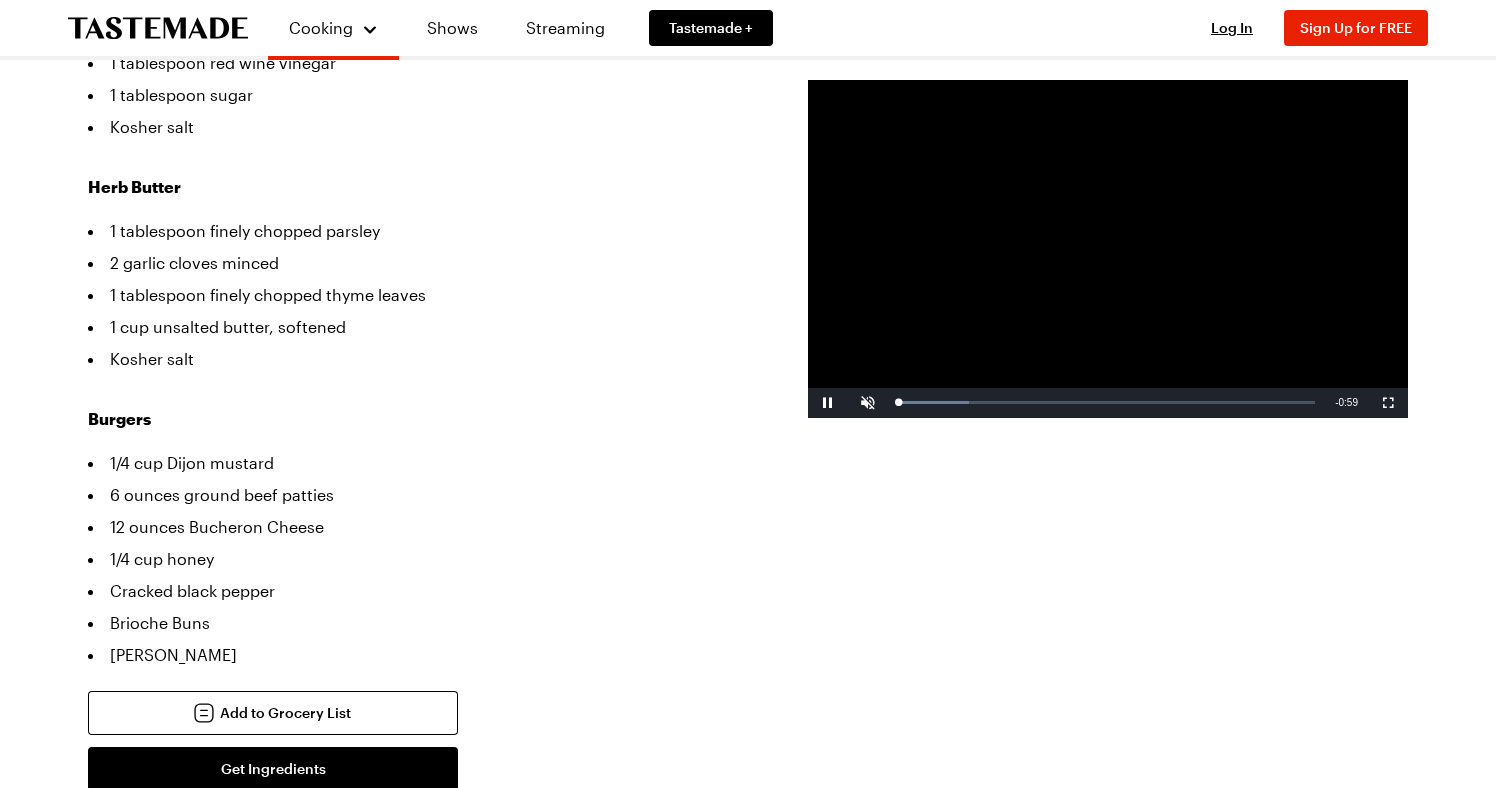 scroll, scrollTop: 858, scrollLeft: 0, axis: vertical 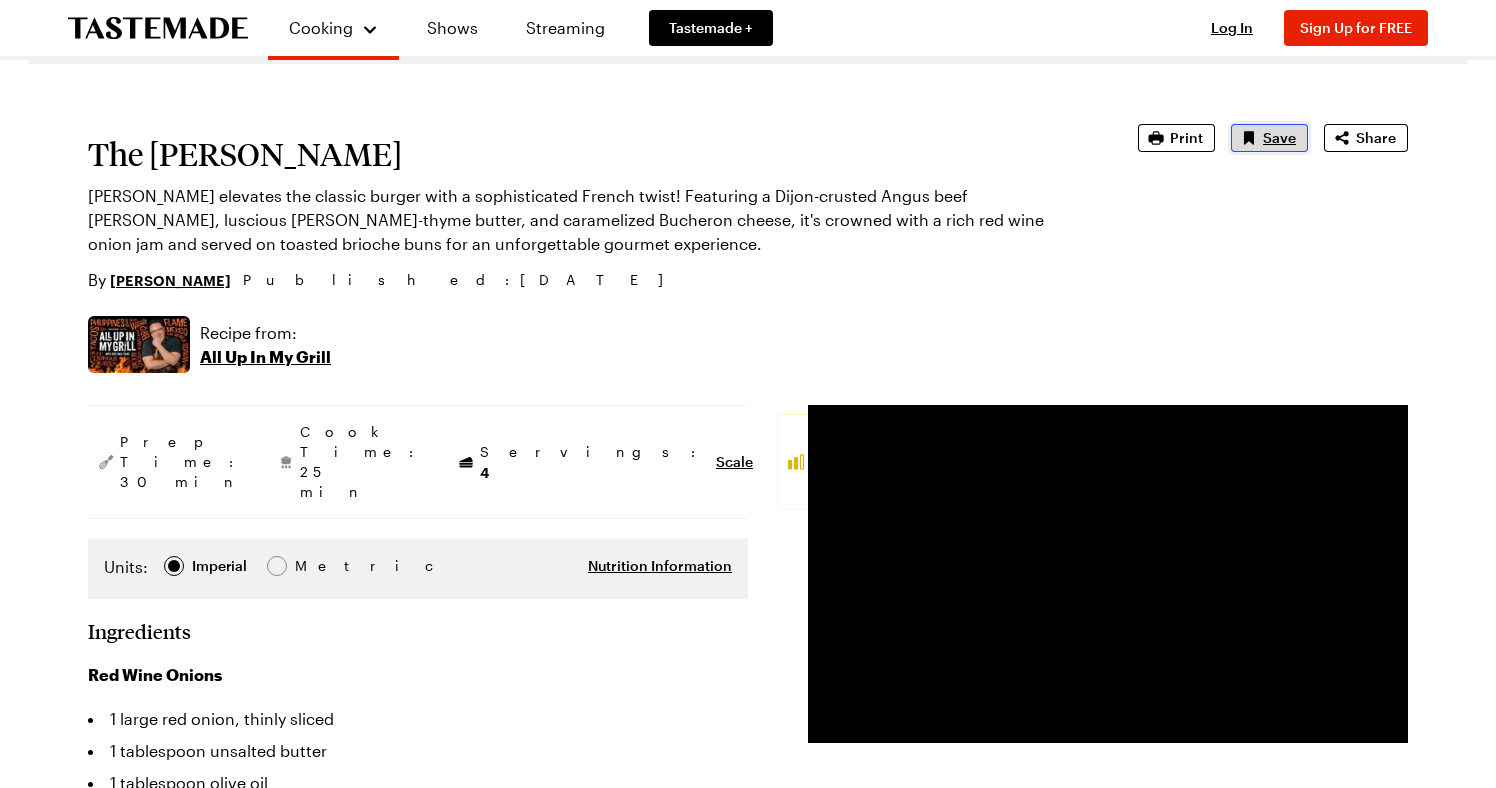 click on "Save" at bounding box center [1279, 138] 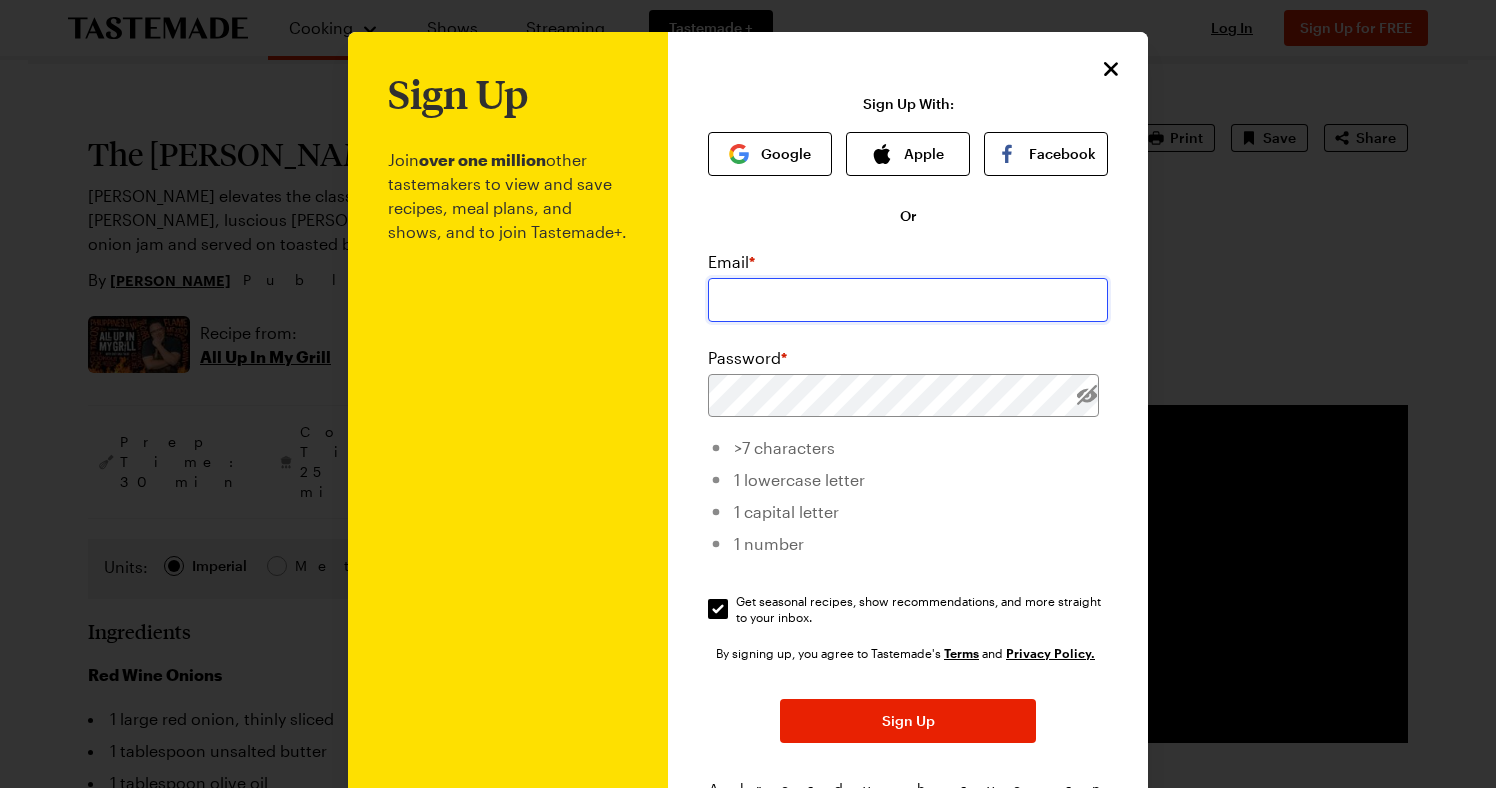 click at bounding box center (908, 300) 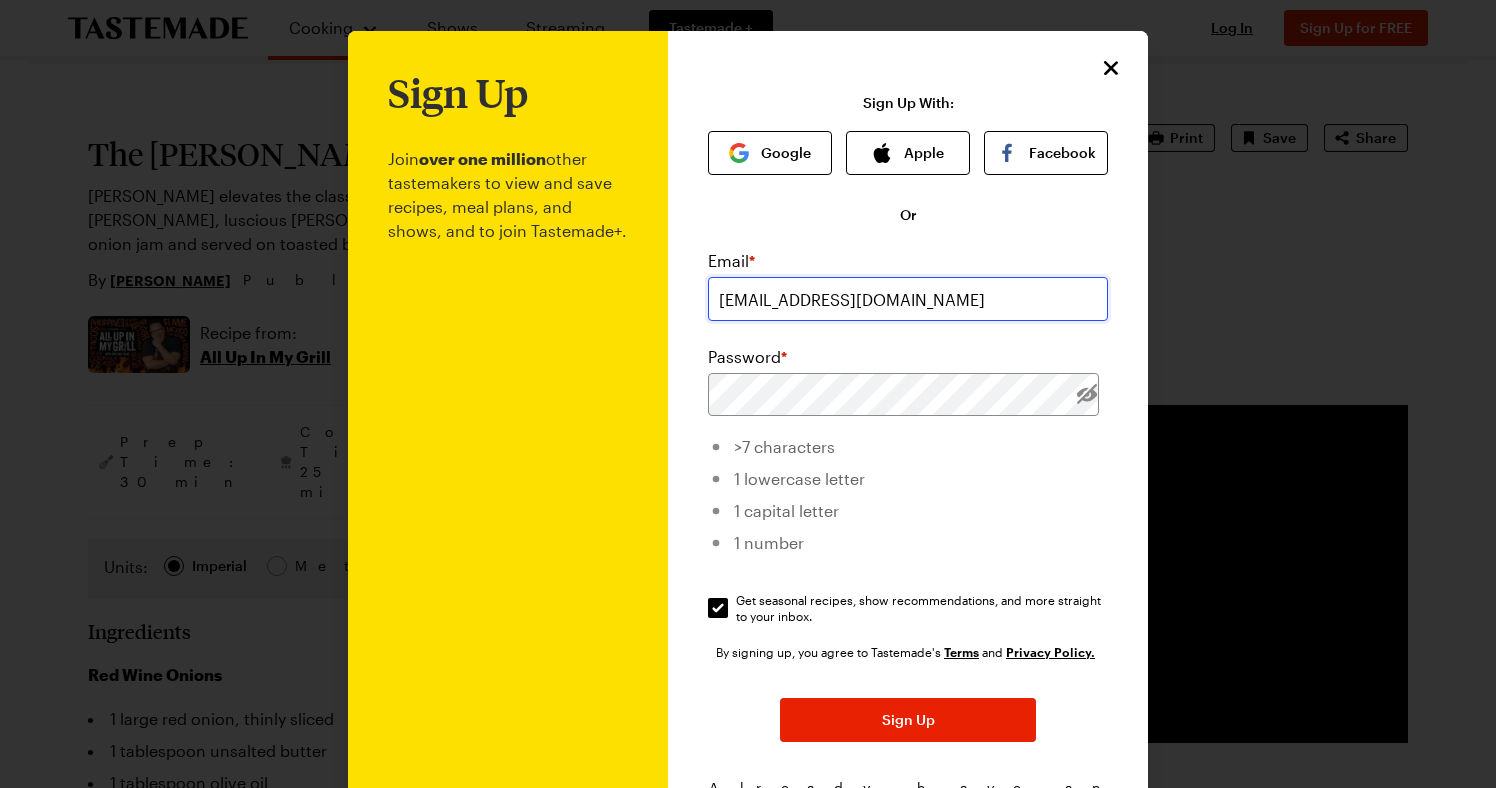 type on "[EMAIL_ADDRESS][DOMAIN_NAME]" 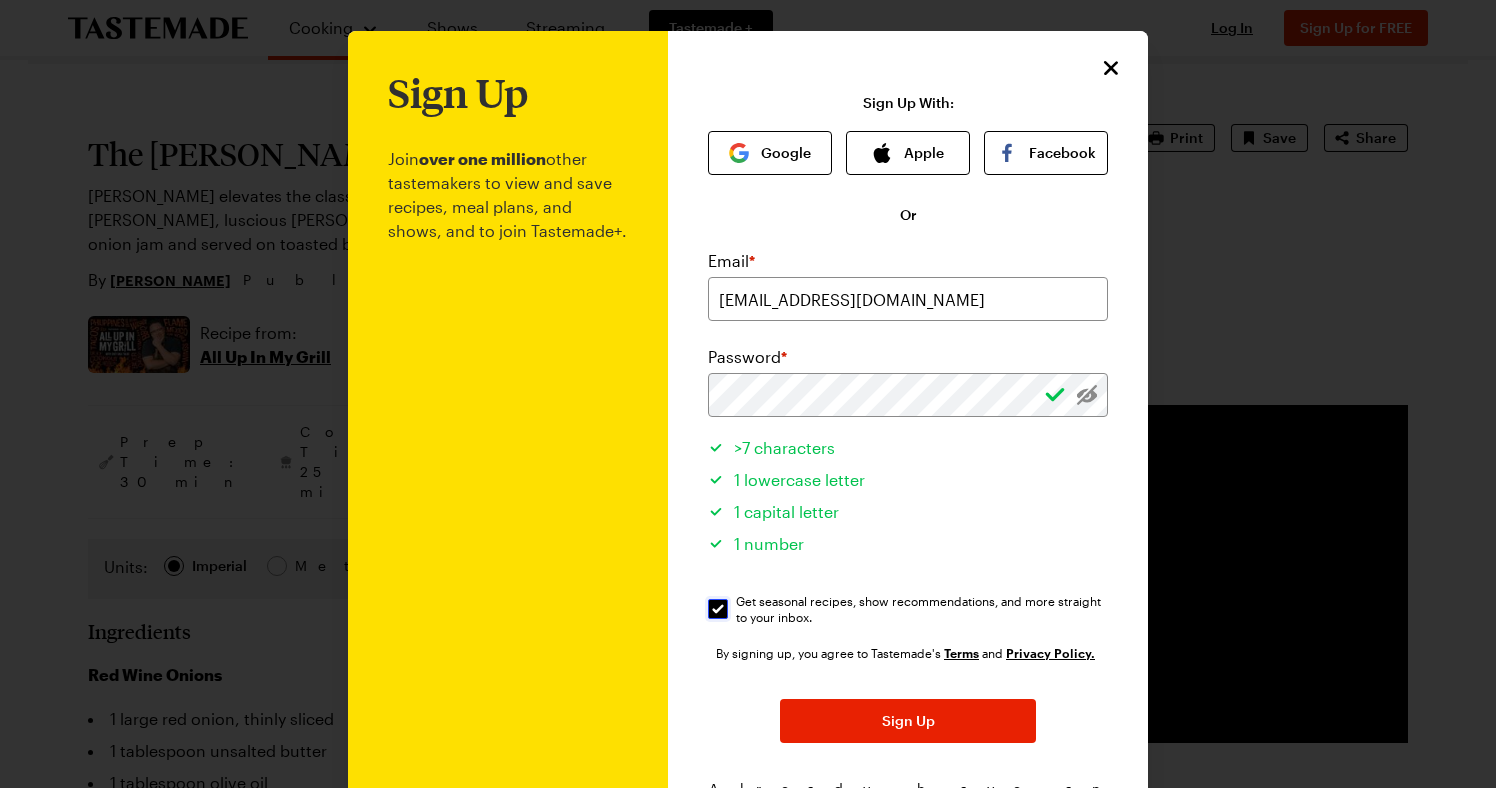 click on "Get seasonal recipes, show recommendations, and more straight to your inbox. Get seasonal recipes, show recommendations, and more straight to your inbox." at bounding box center (718, 609) 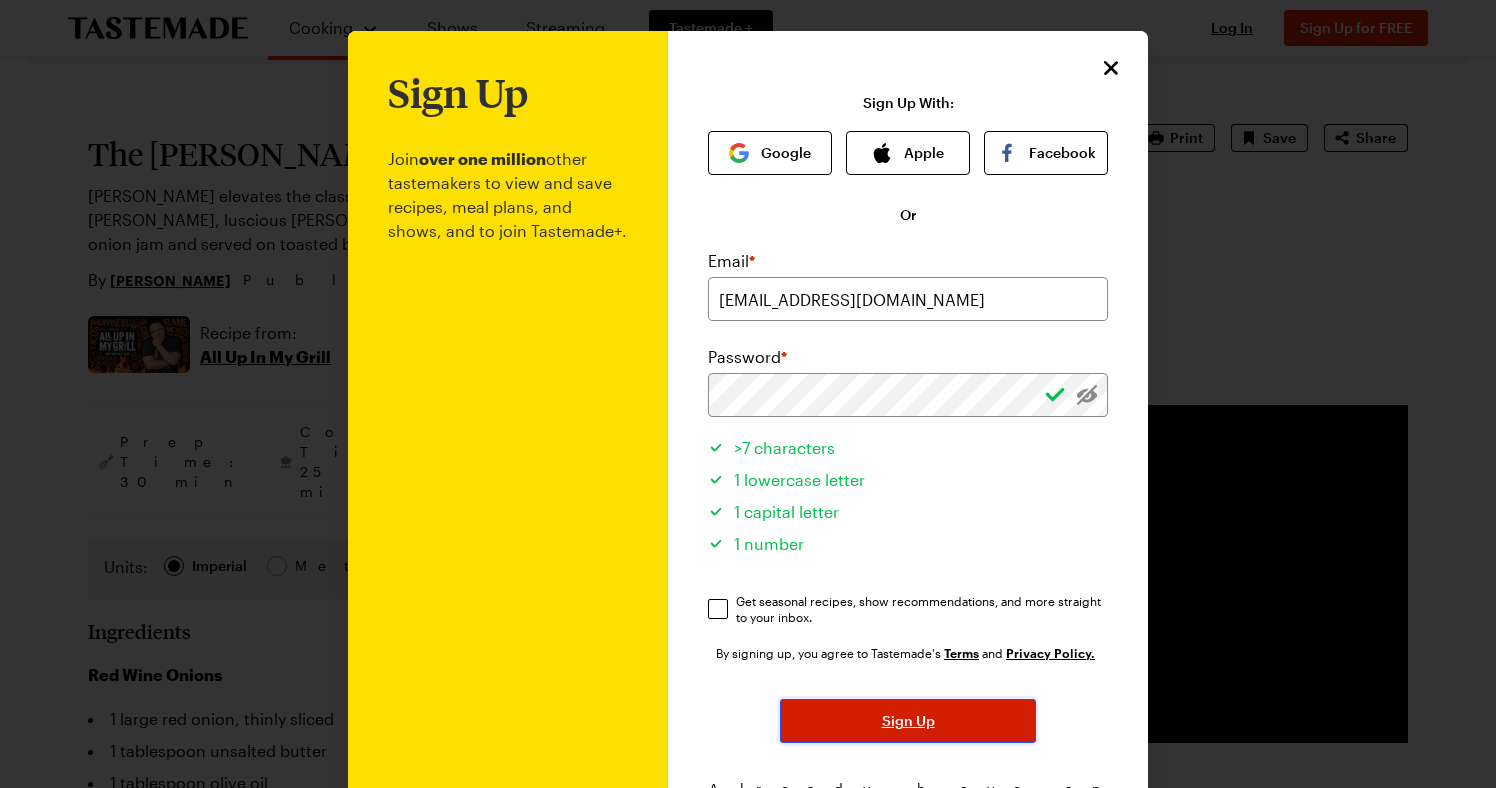click on "Sign Up" at bounding box center [908, 721] 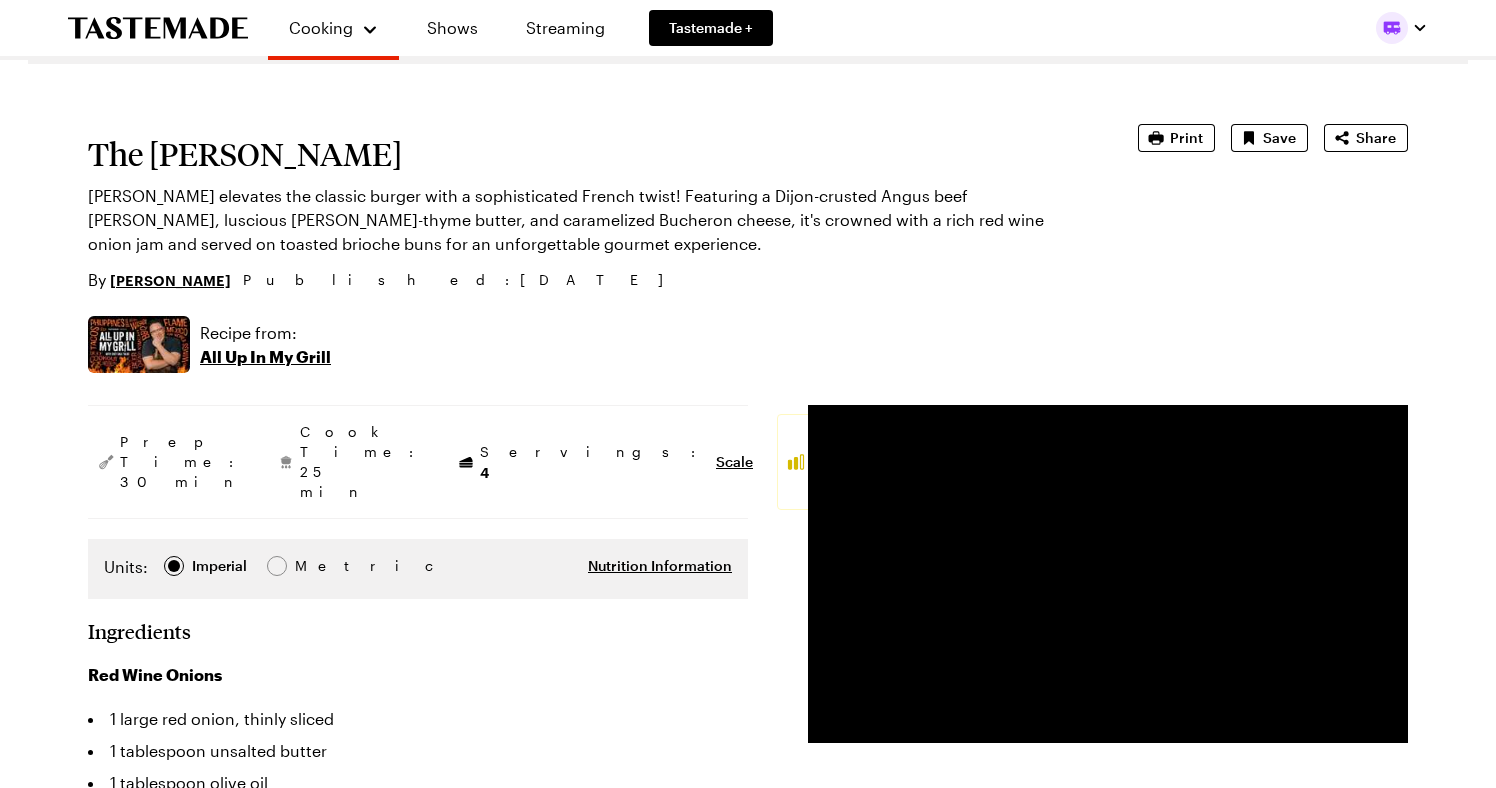 scroll, scrollTop: 0, scrollLeft: 0, axis: both 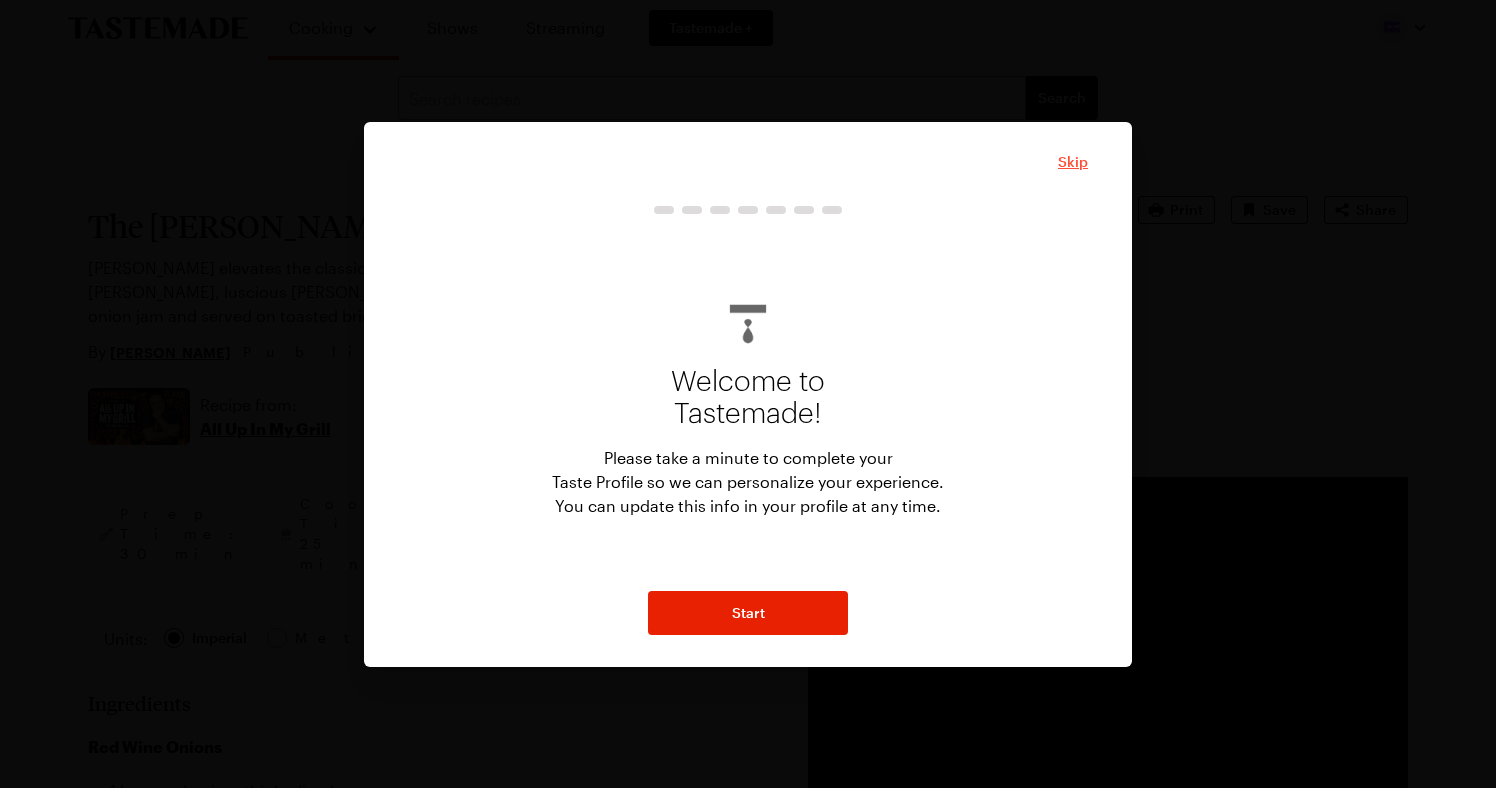 click on "Skip" at bounding box center (1073, 162) 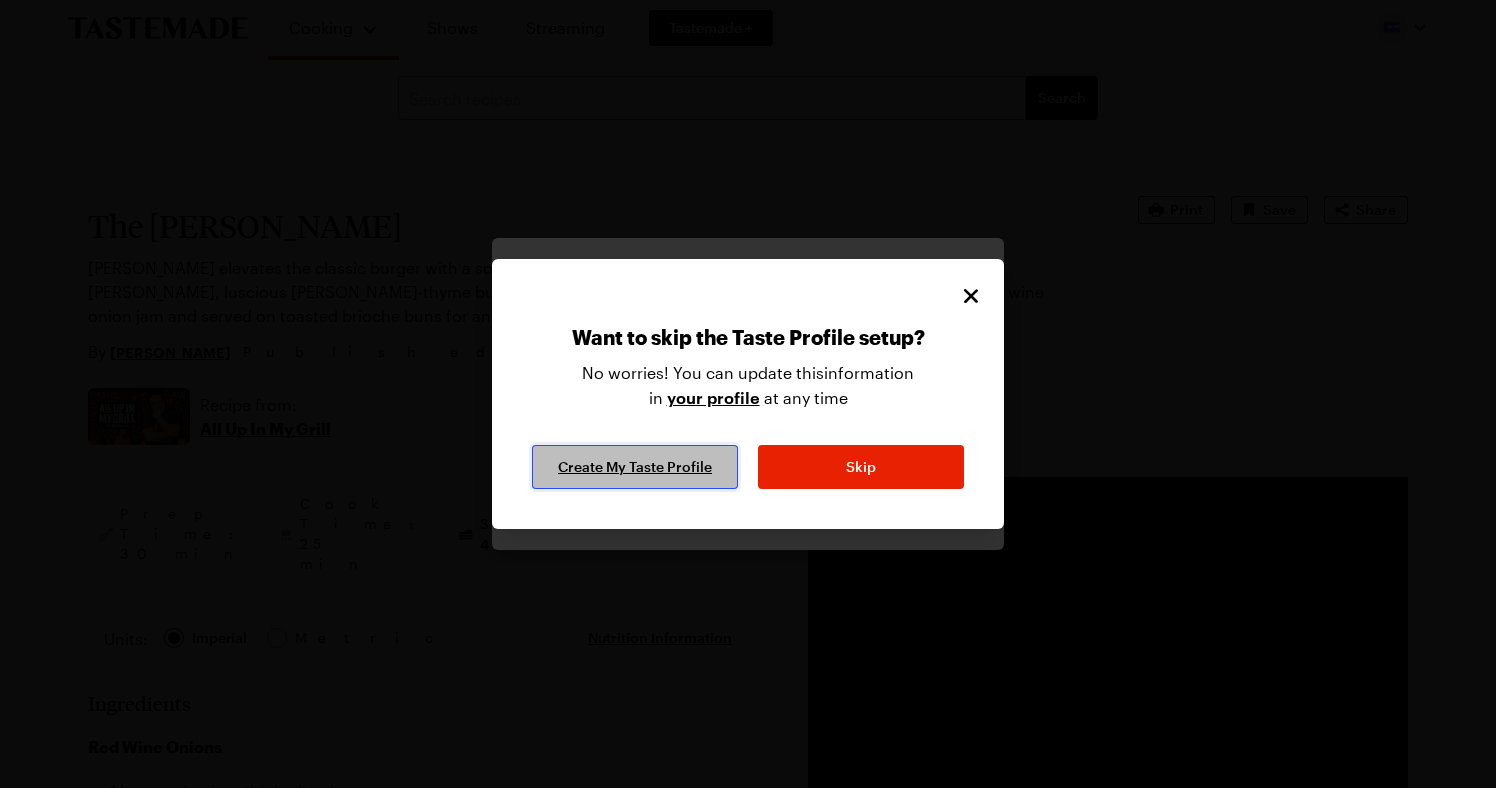click on "Create My Taste Profile" at bounding box center [635, 467] 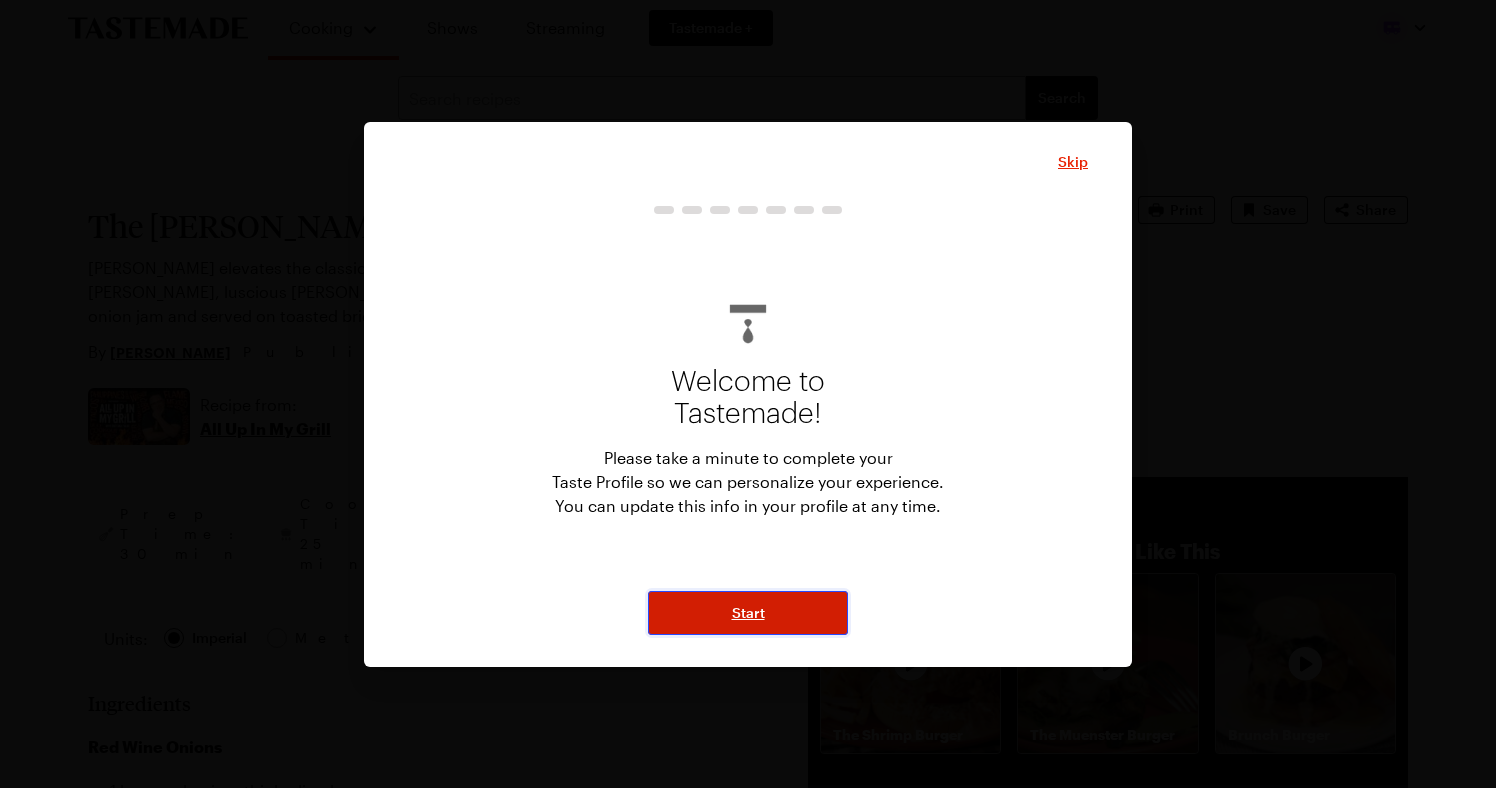 click on "Start" at bounding box center [748, 613] 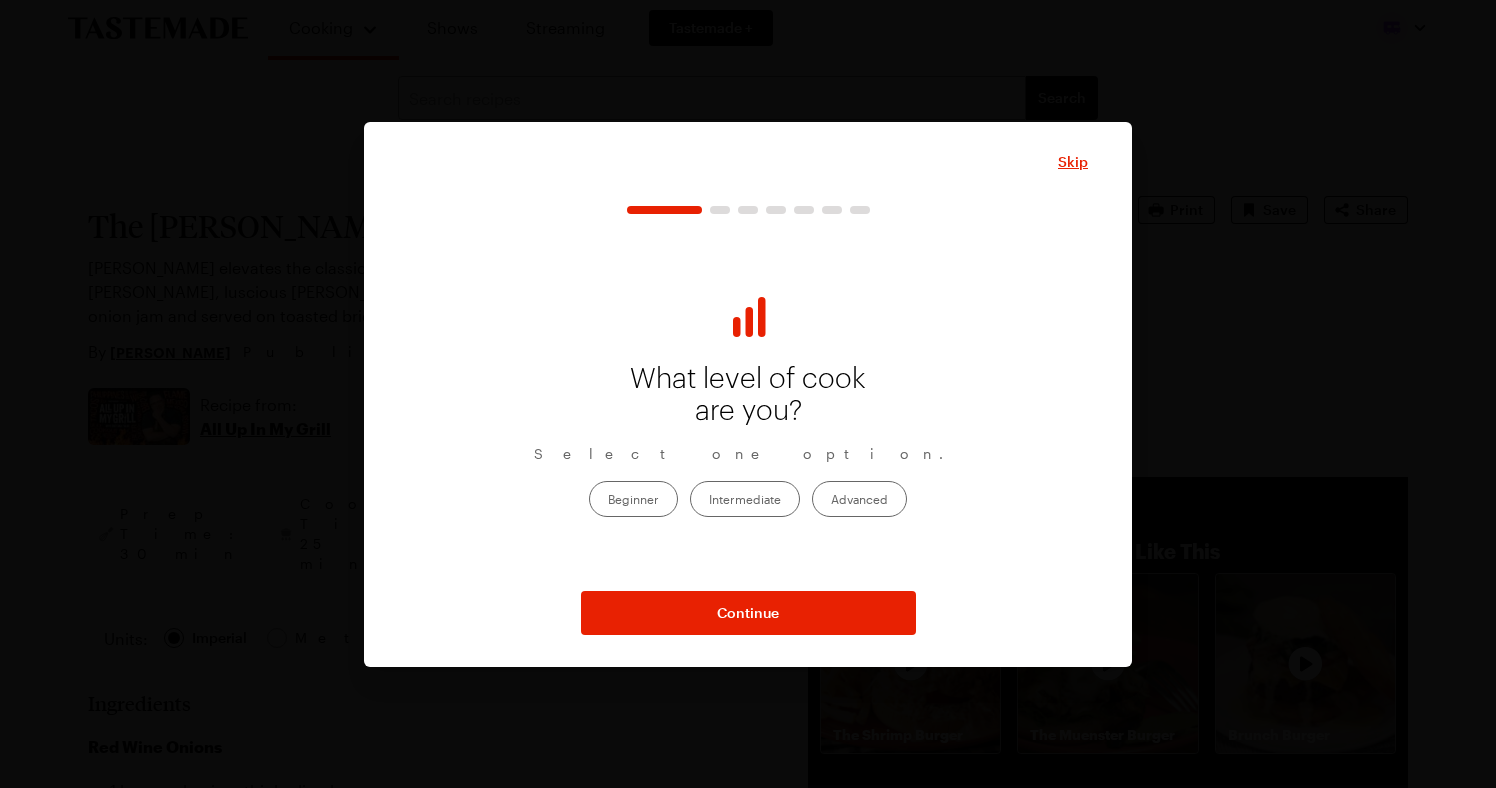 click on "Advanced" at bounding box center (859, 499) 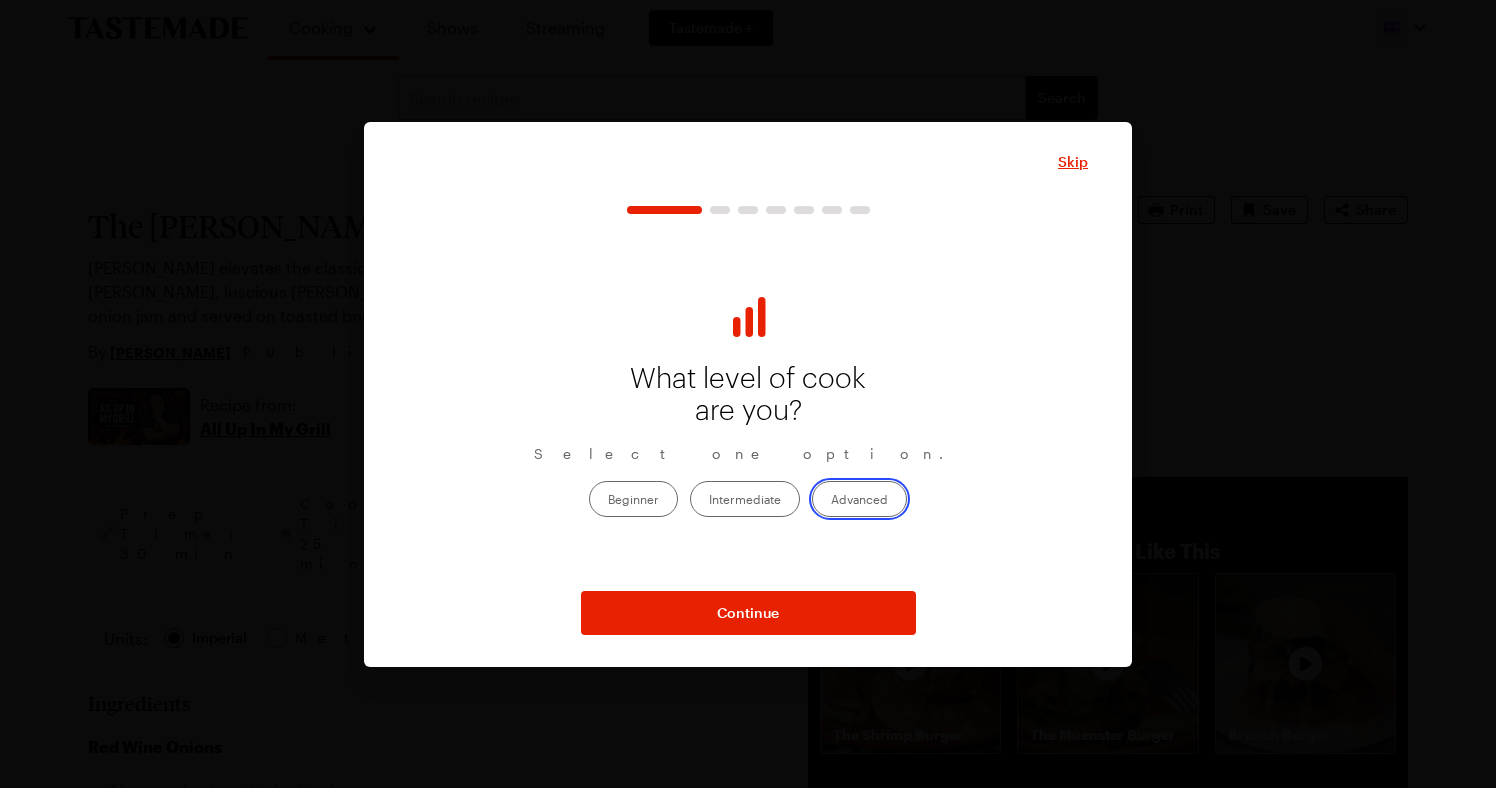 click on "Advanced" at bounding box center [831, 501] 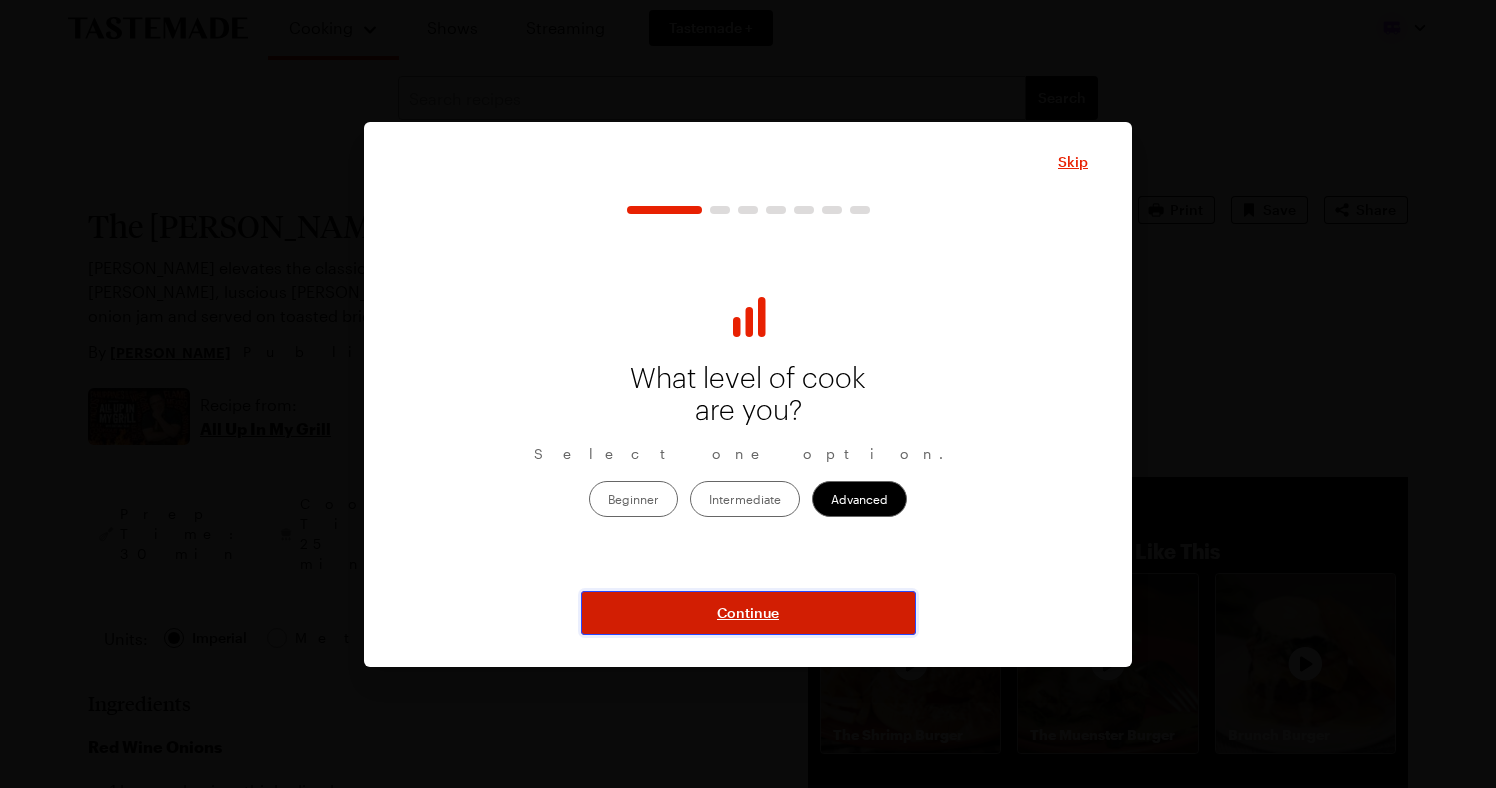 click on "Continue" at bounding box center (748, 613) 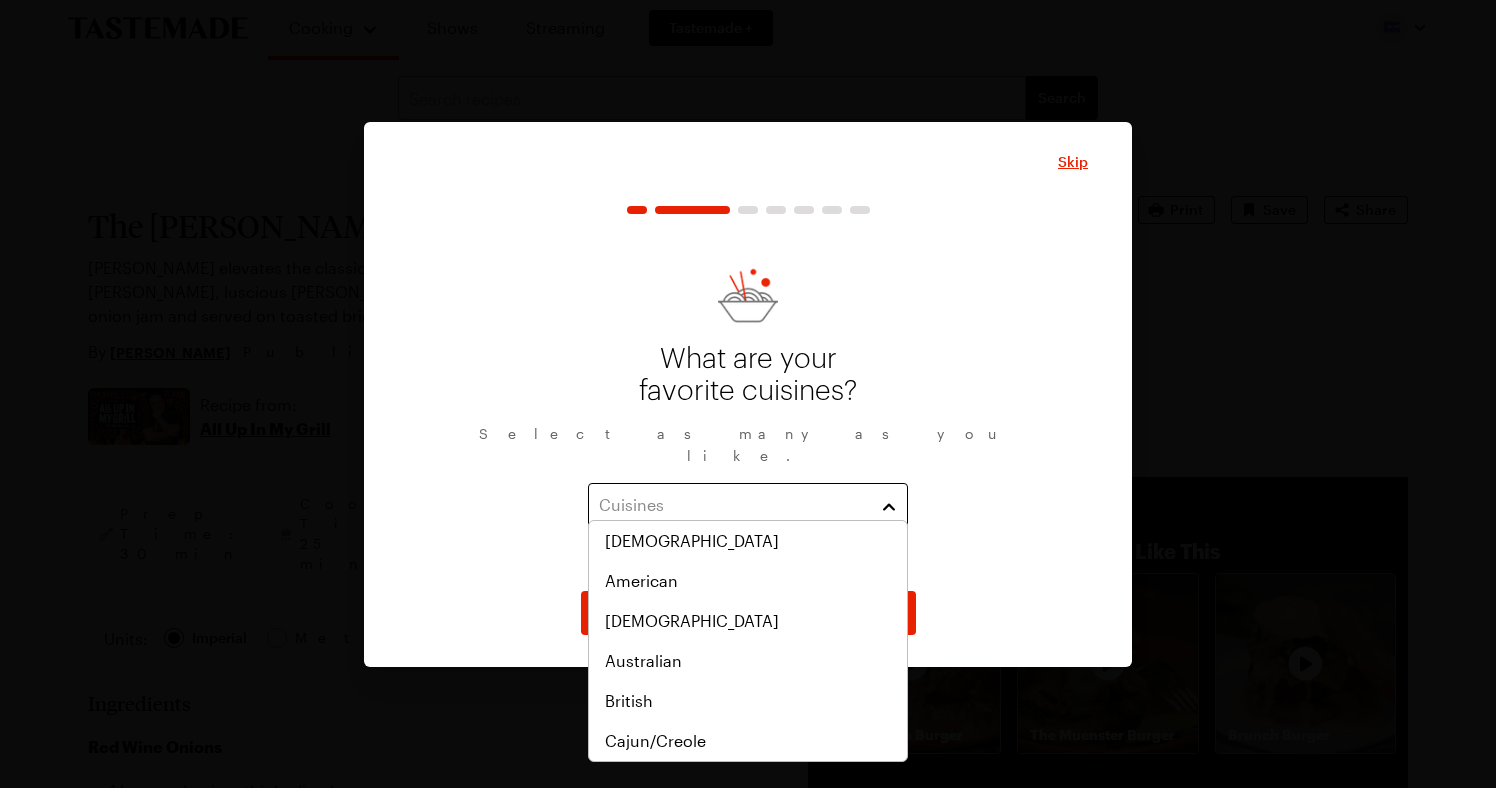 click on "Cuisines" at bounding box center [733, 505] 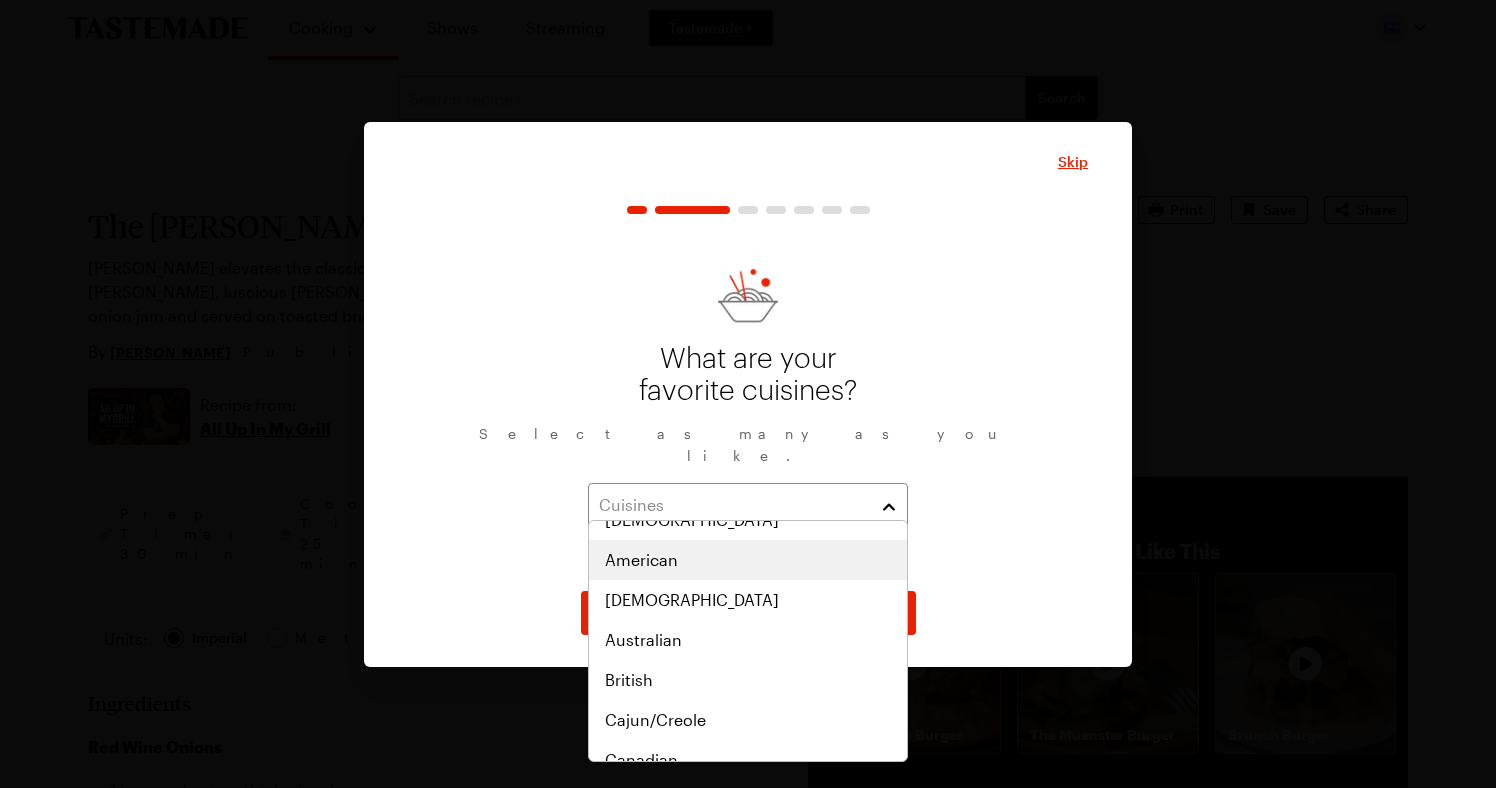 scroll, scrollTop: 29, scrollLeft: 0, axis: vertical 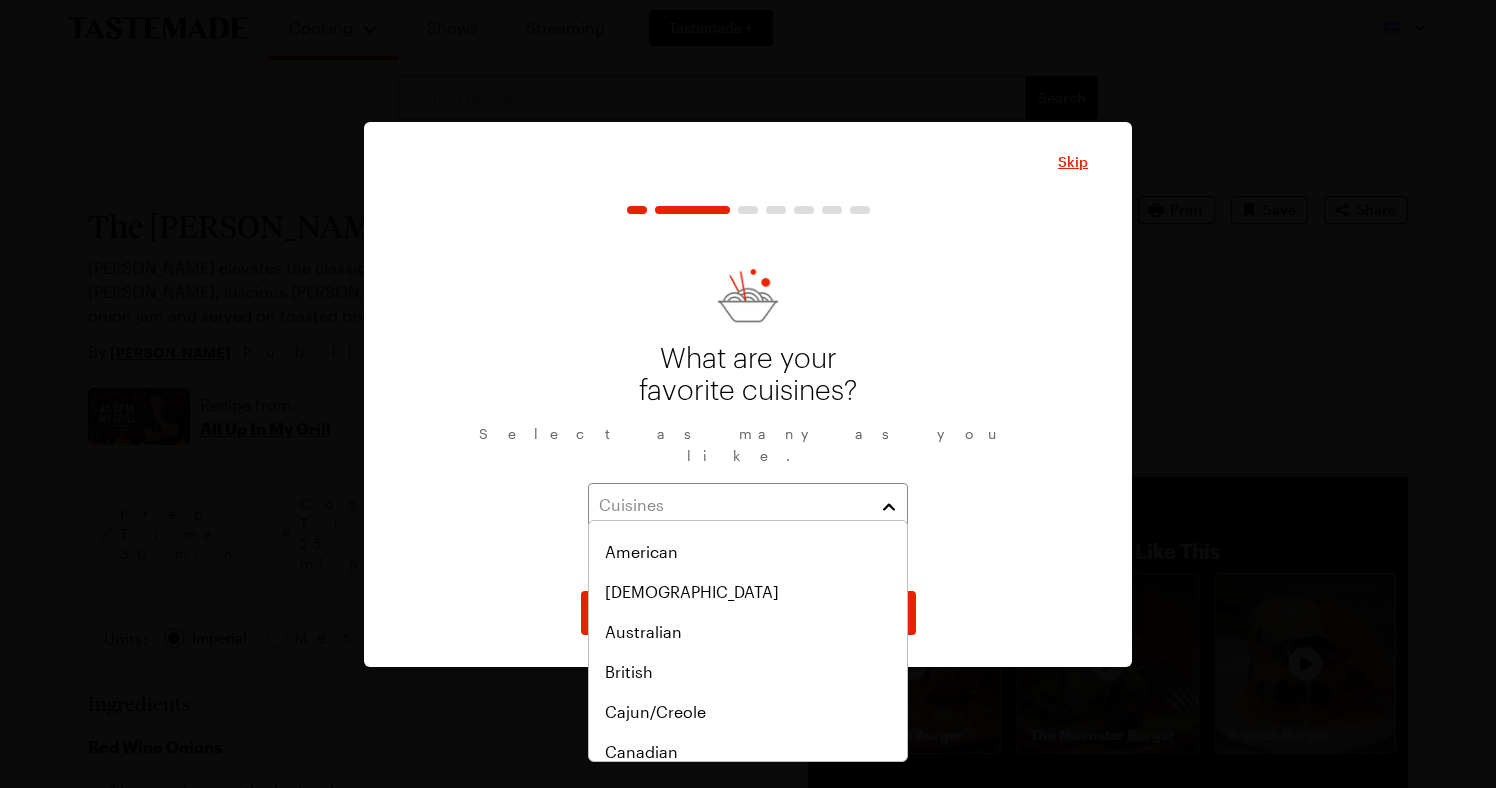 click on "What are your favorite cuisines? Select as many as you like. Cuisines" at bounding box center (748, 402) 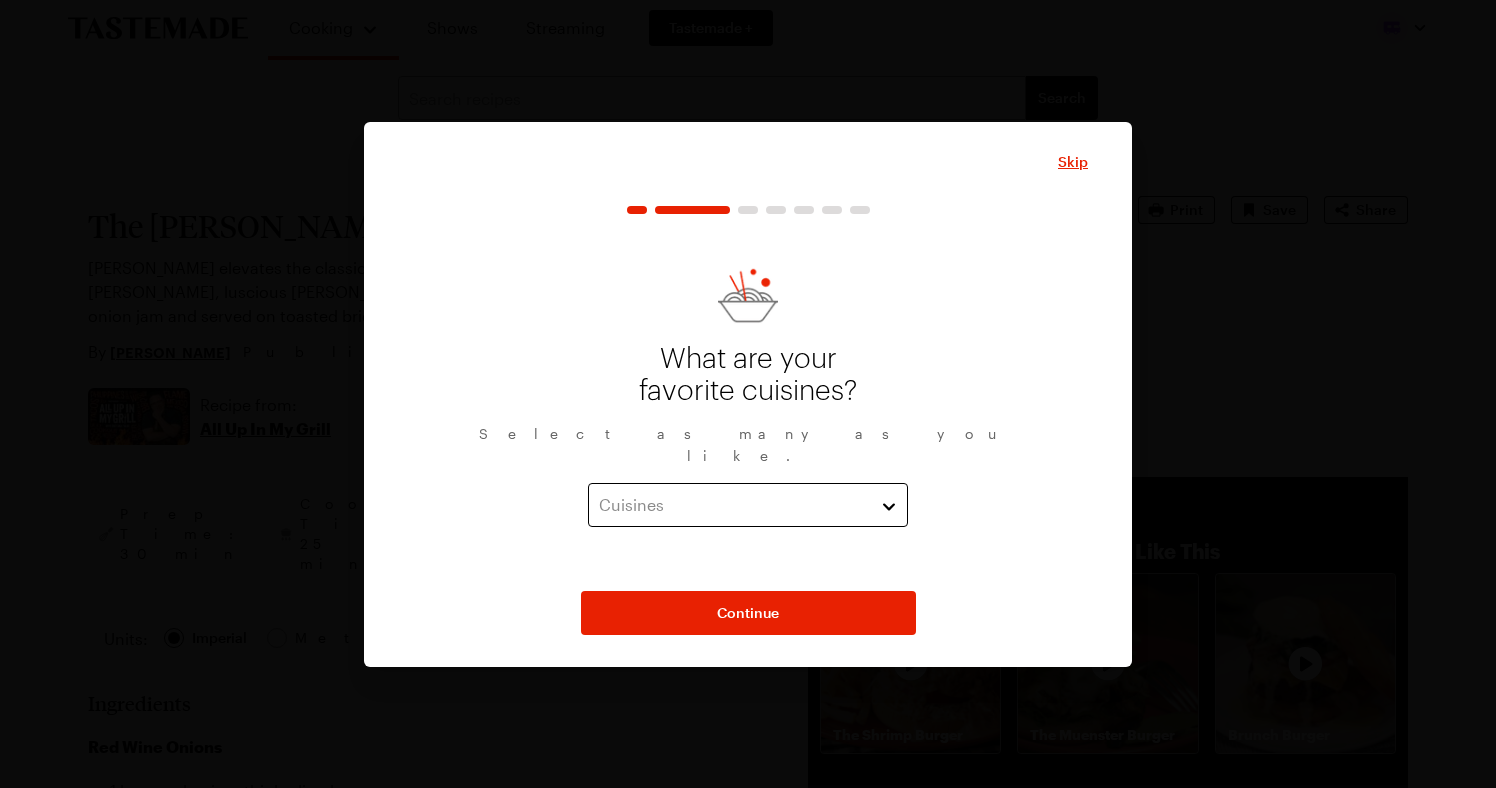 click on "Cuisines" at bounding box center [733, 505] 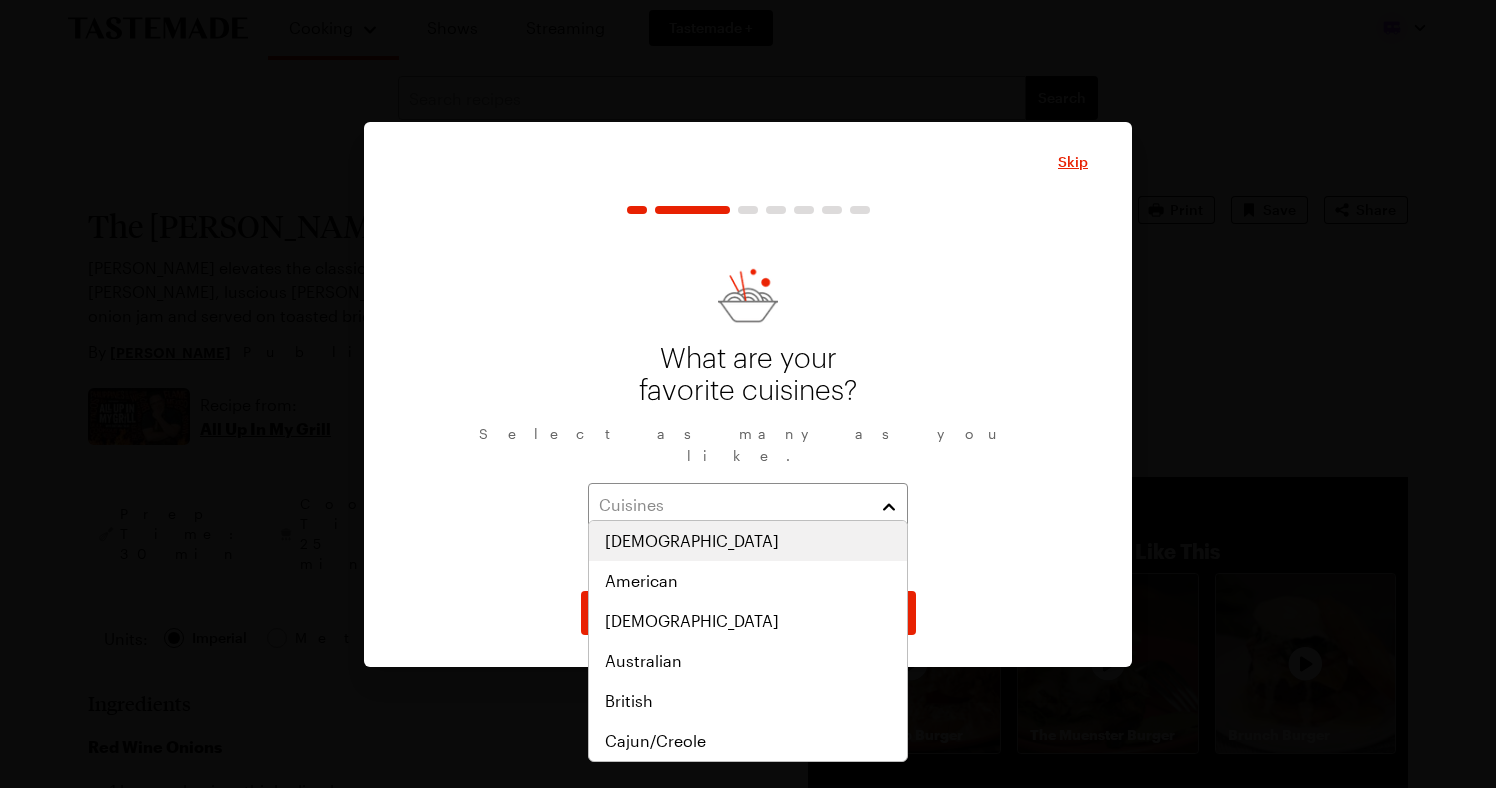 click on "[DEMOGRAPHIC_DATA]" at bounding box center [748, 541] 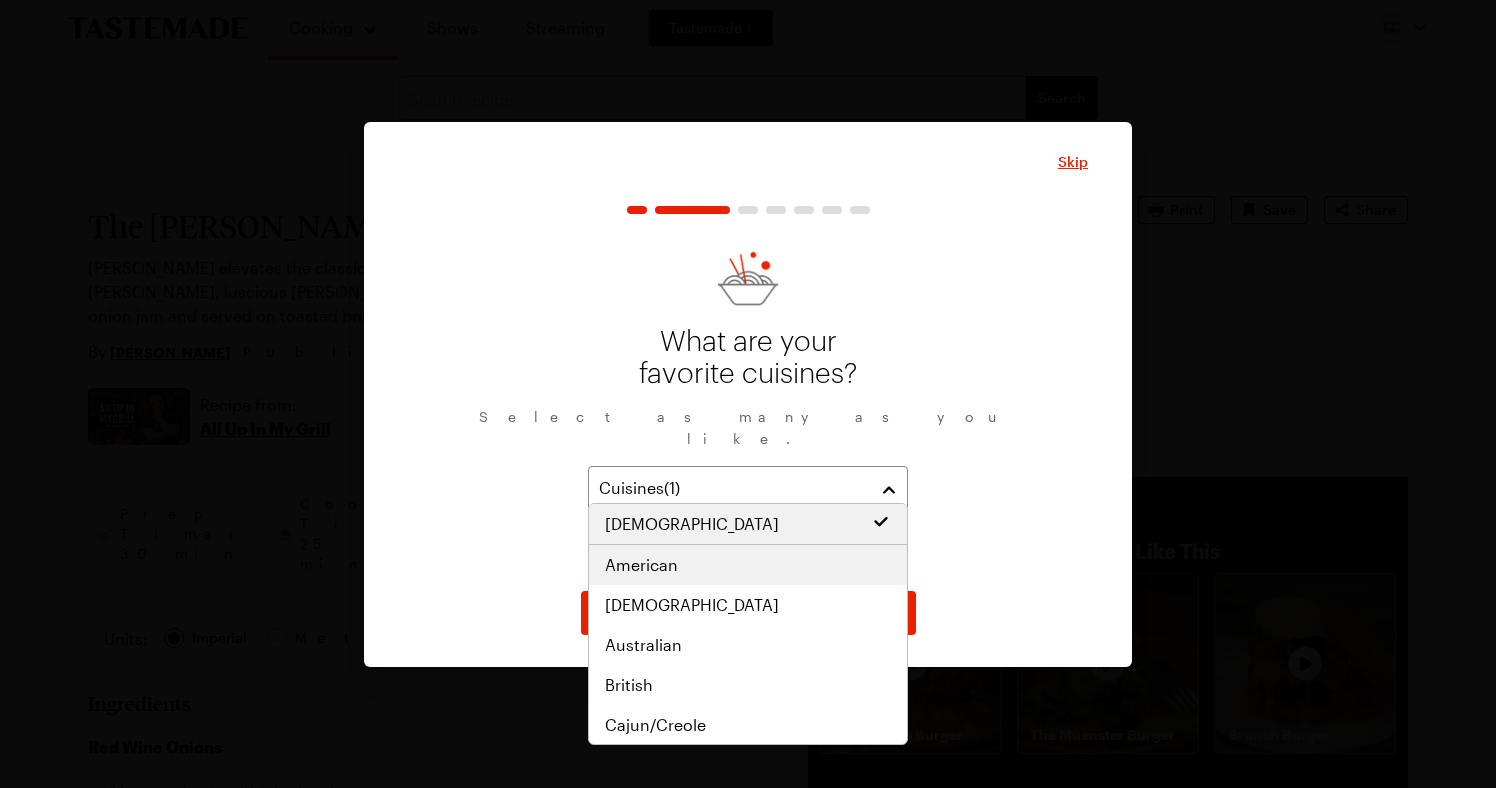 click on "American" at bounding box center (748, 565) 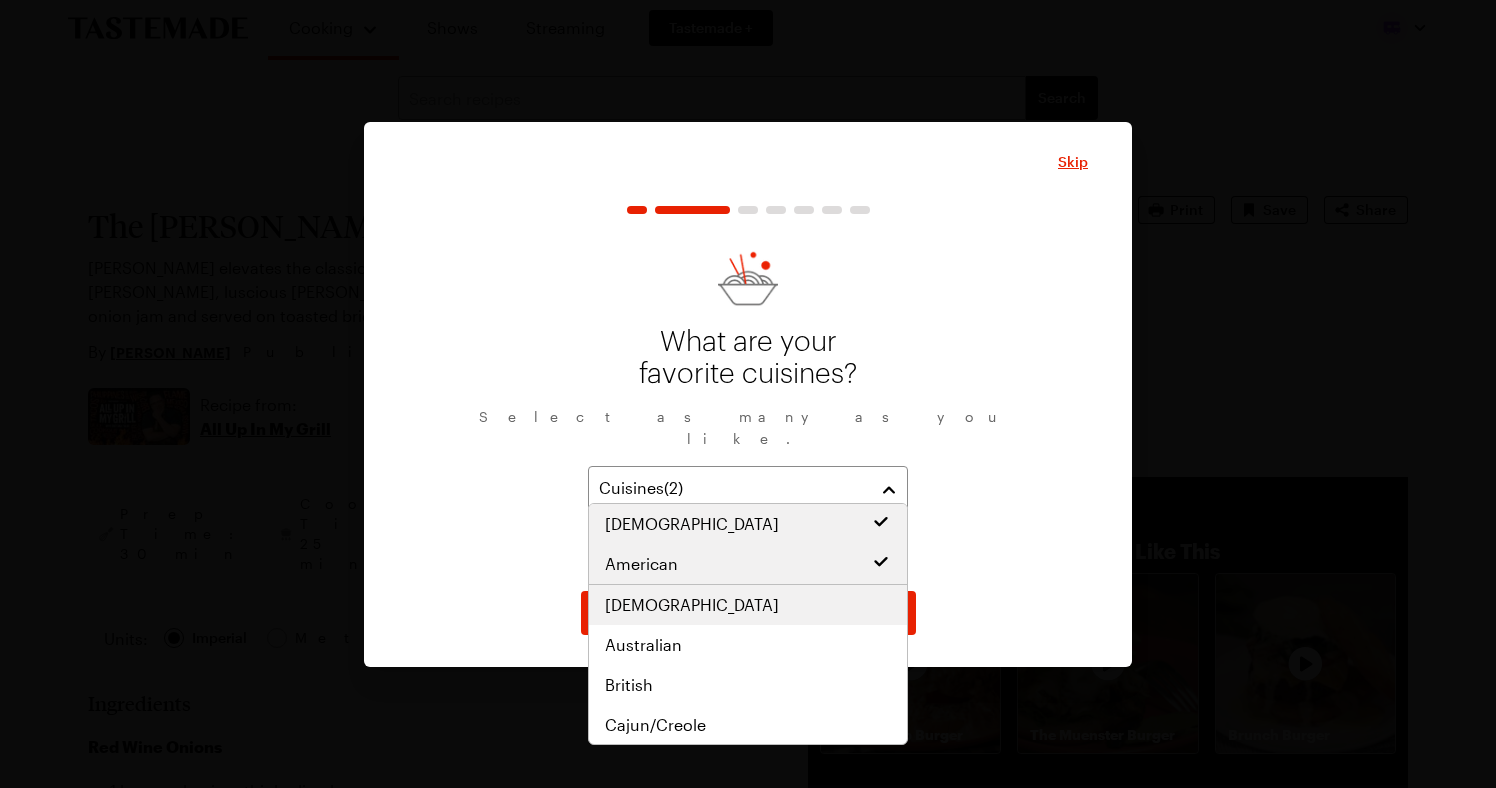 click on "[DEMOGRAPHIC_DATA]" at bounding box center (748, 605) 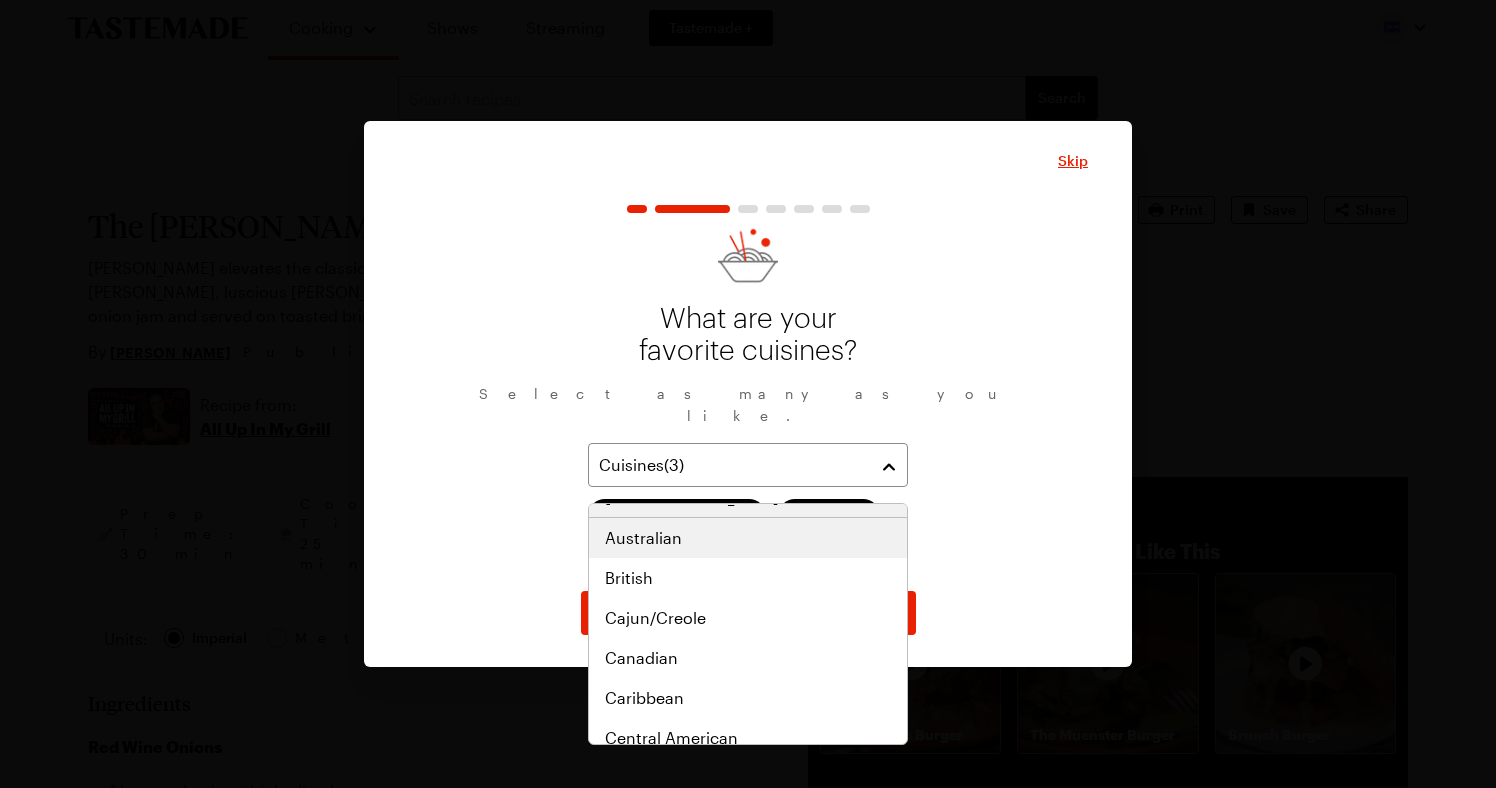 scroll, scrollTop: 117, scrollLeft: 0, axis: vertical 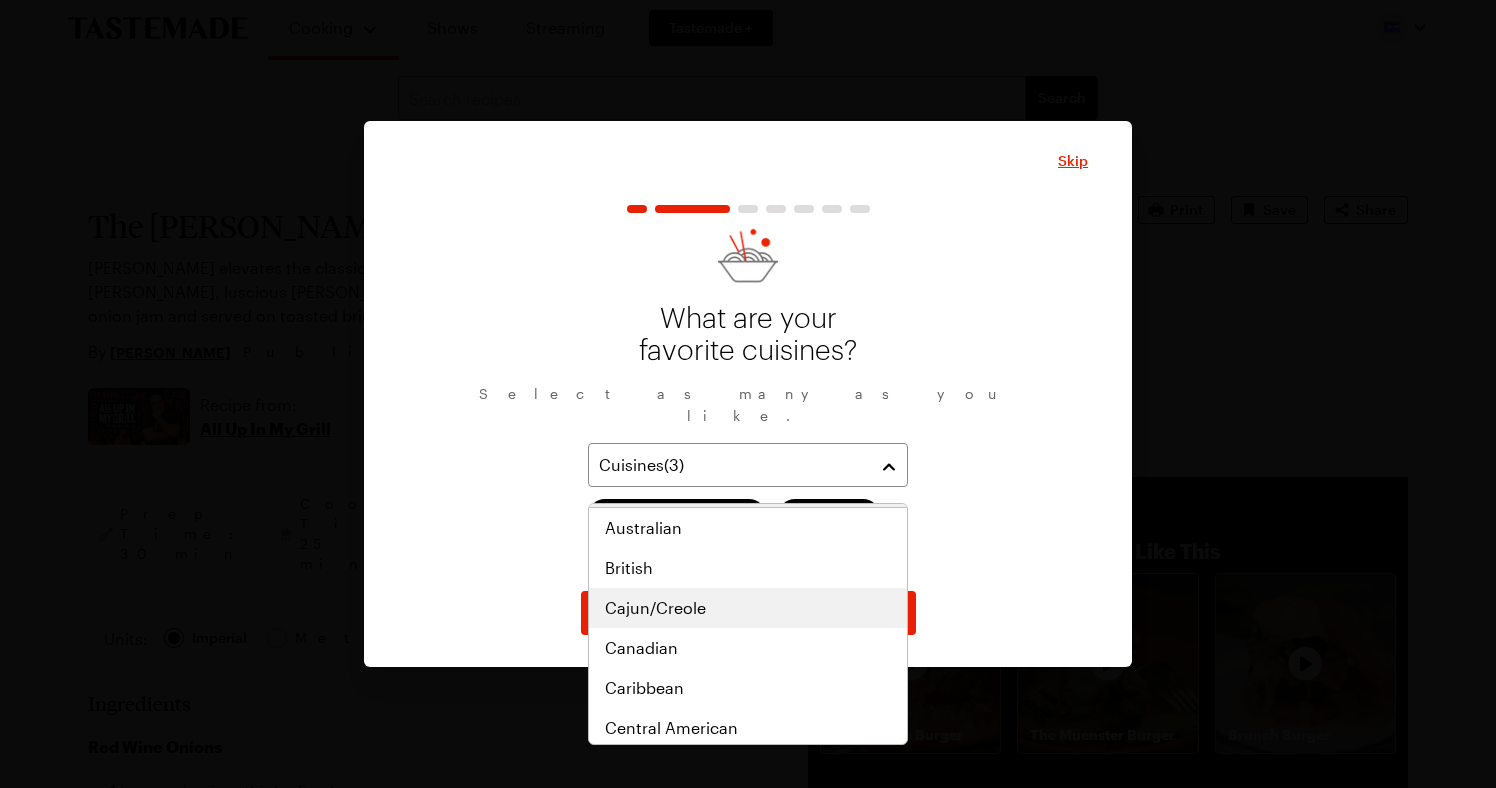 click on "Cajun/Creole" at bounding box center (748, 608) 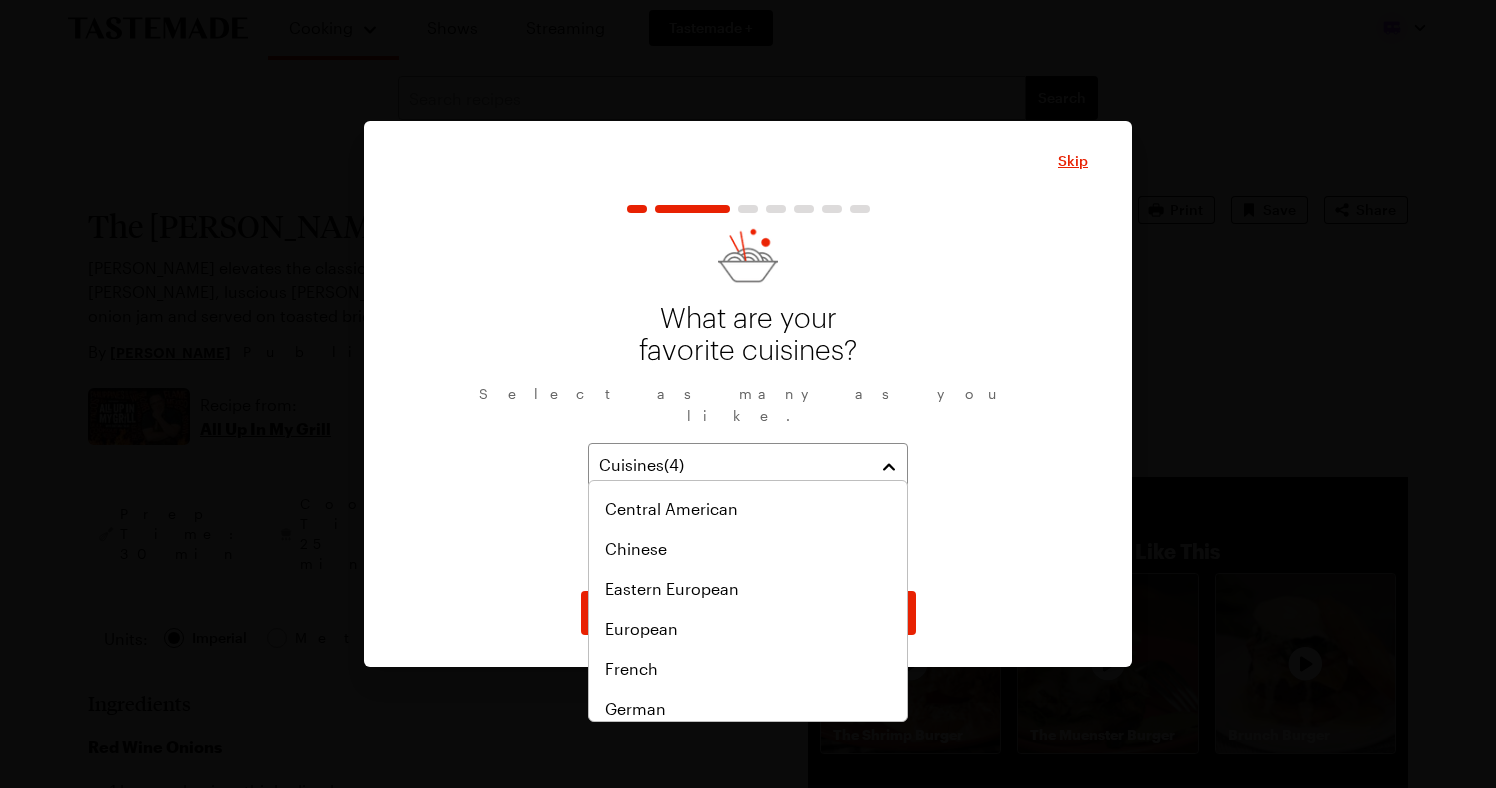 scroll, scrollTop: 324, scrollLeft: 0, axis: vertical 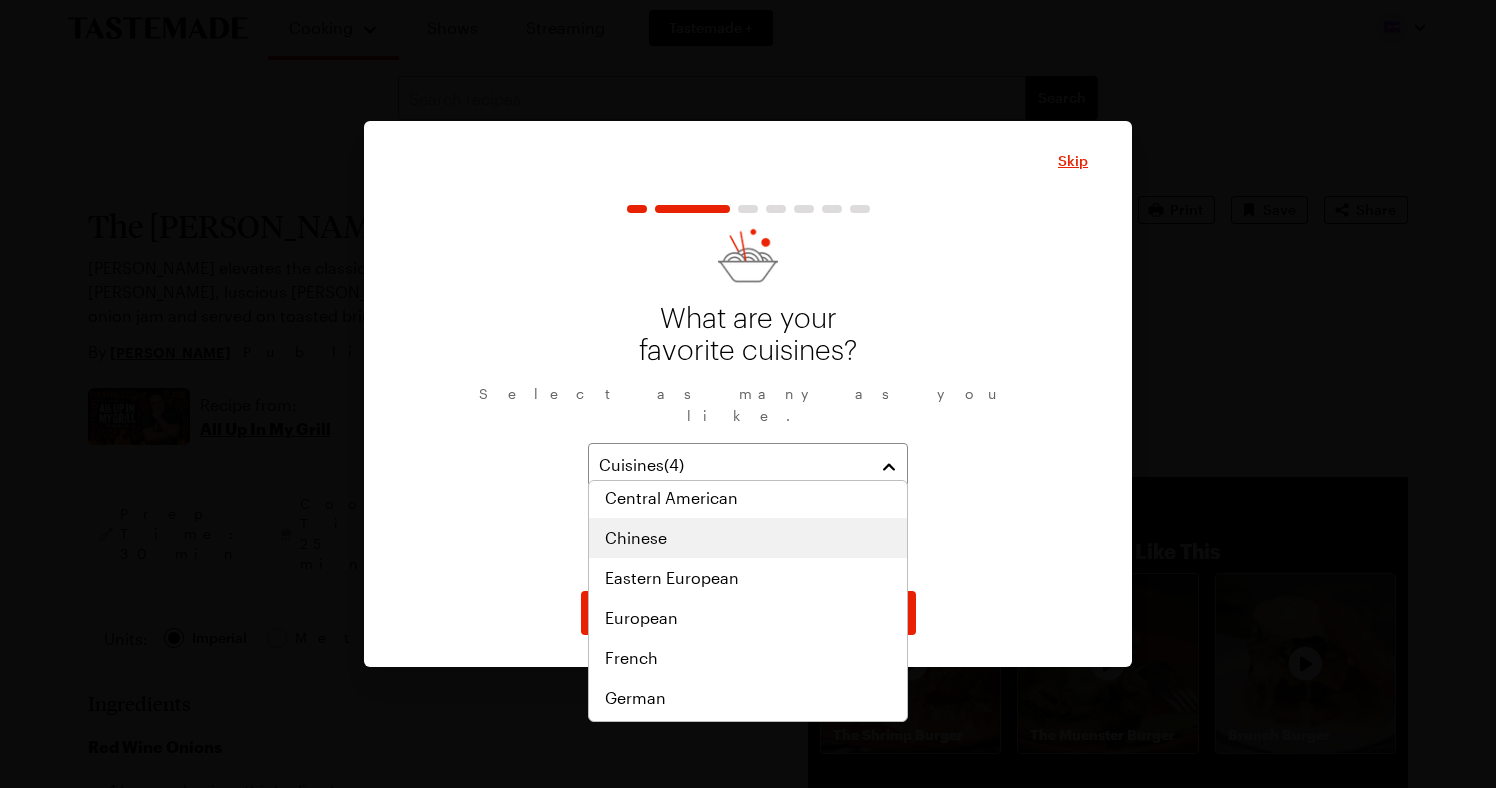 click on "Chinese" at bounding box center [748, 538] 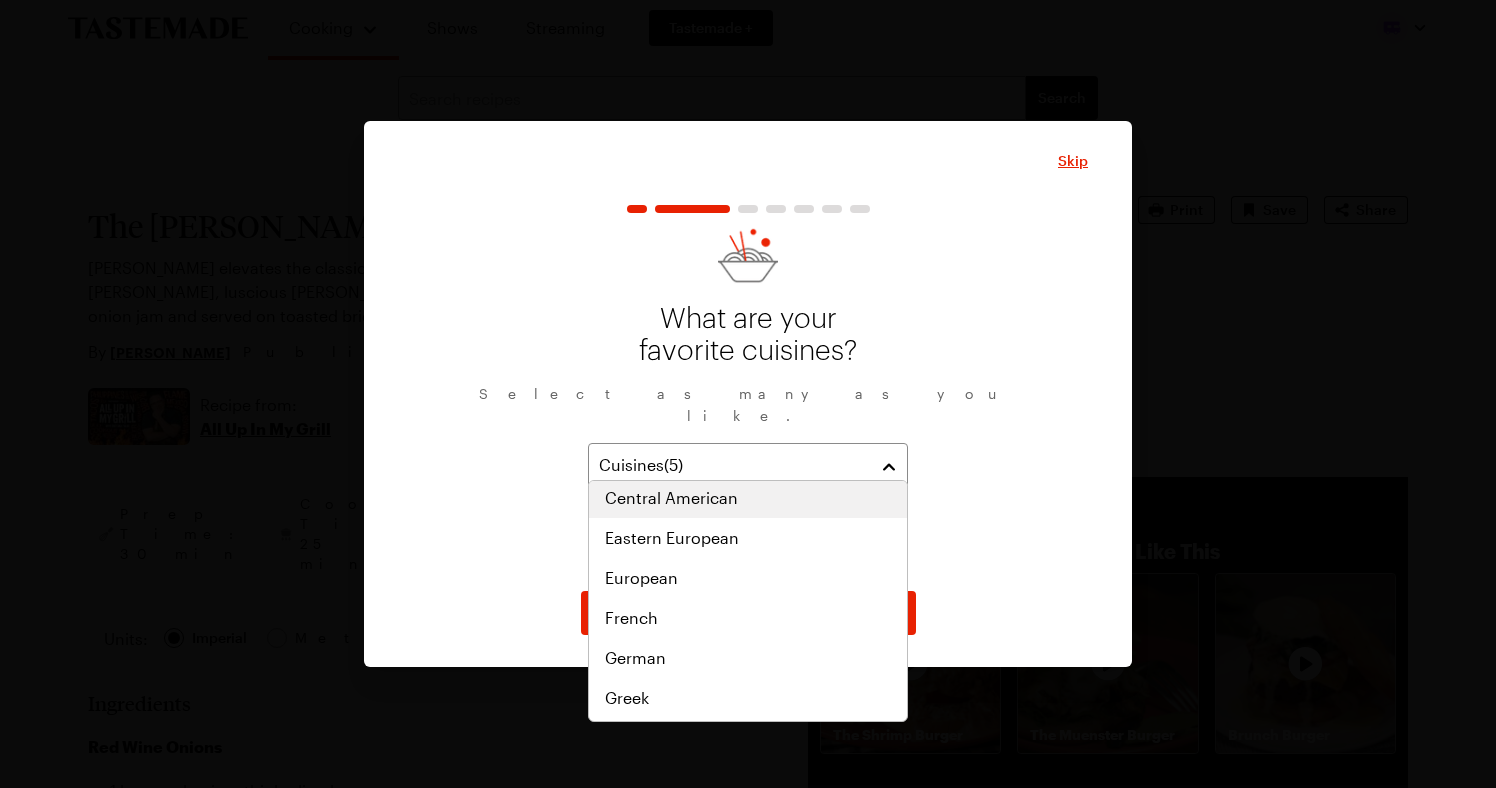 scroll, scrollTop: 361, scrollLeft: 0, axis: vertical 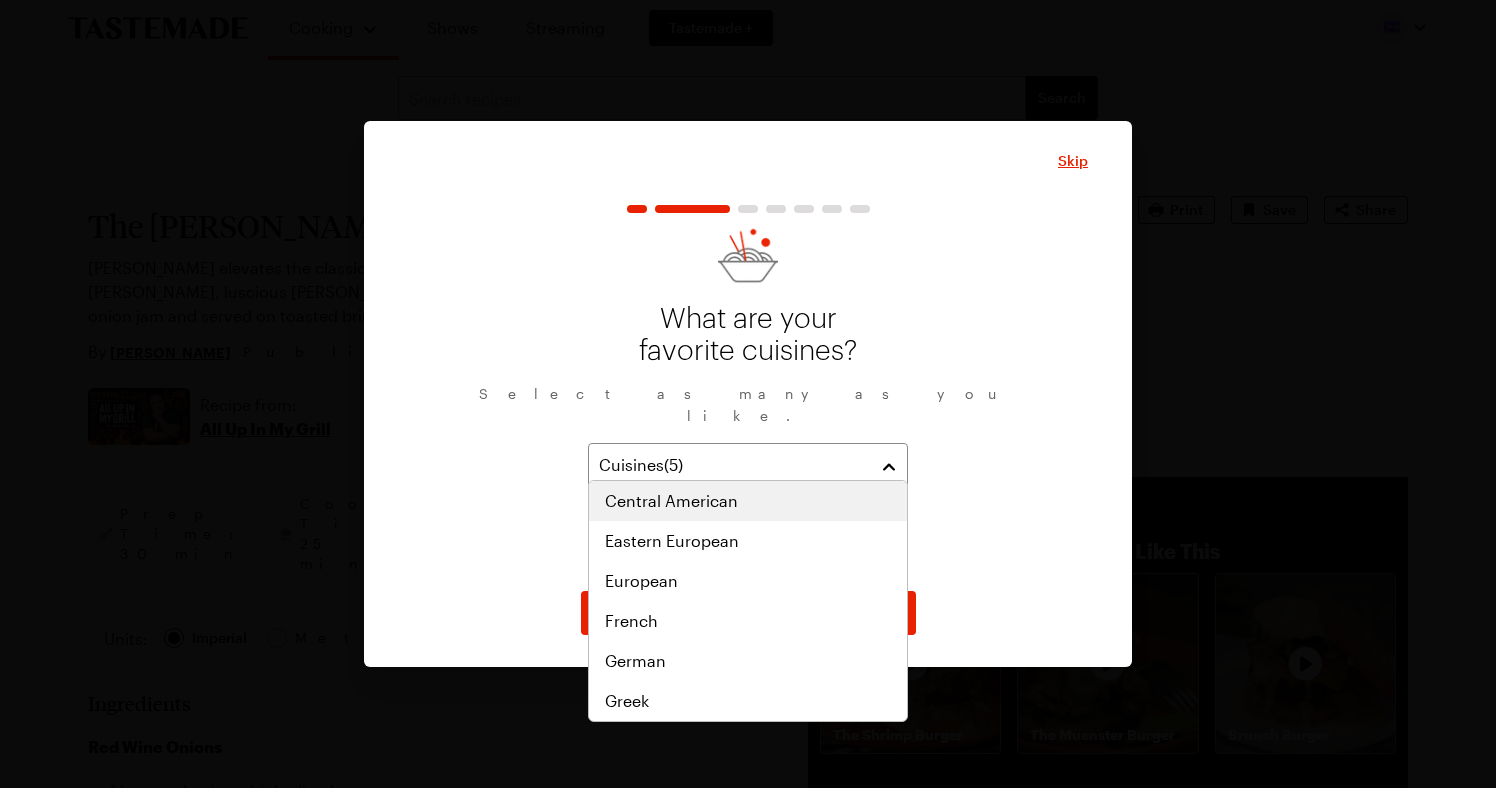 click on "Central American" at bounding box center (671, 501) 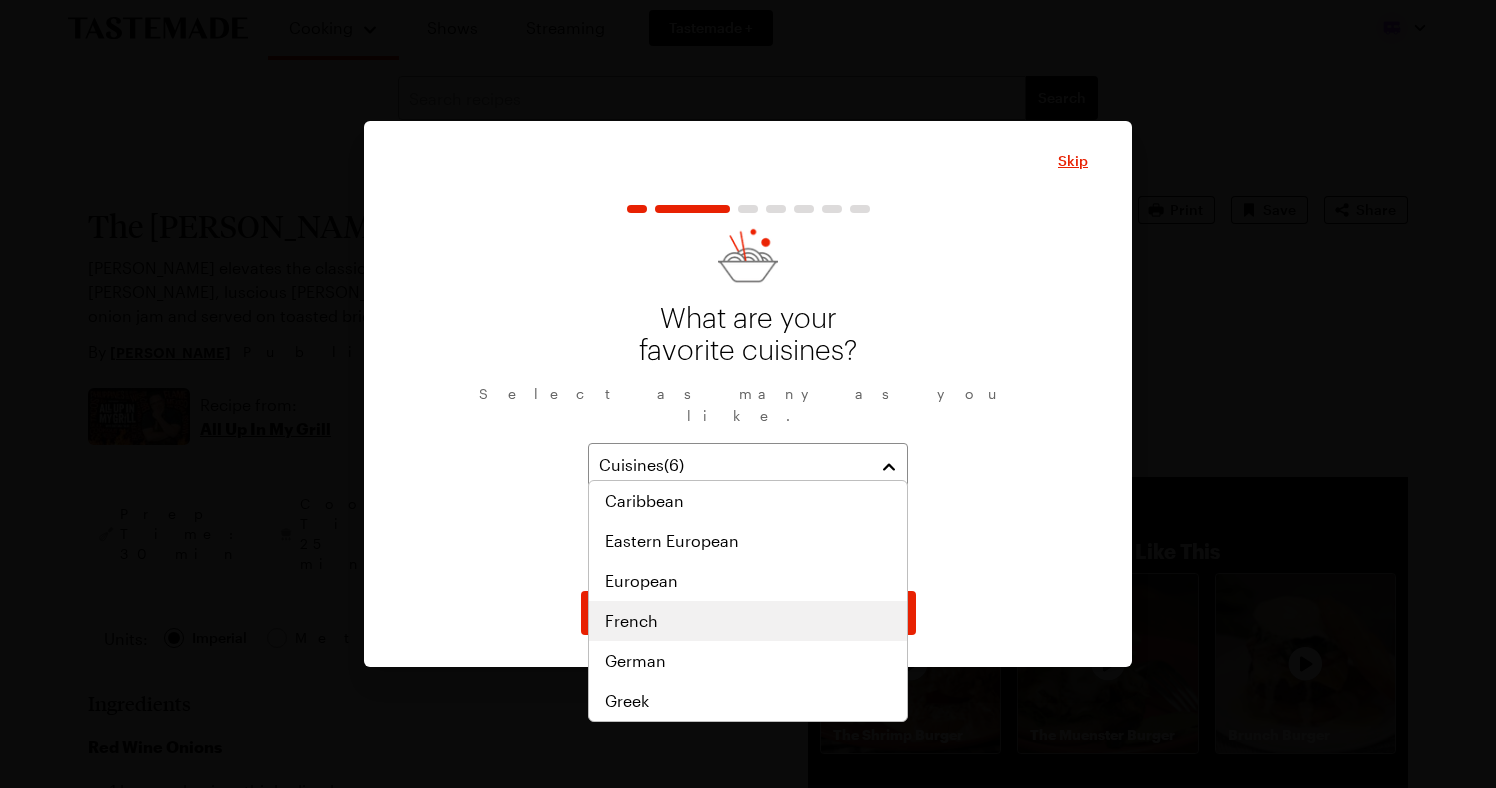 click on "French" at bounding box center (748, 621) 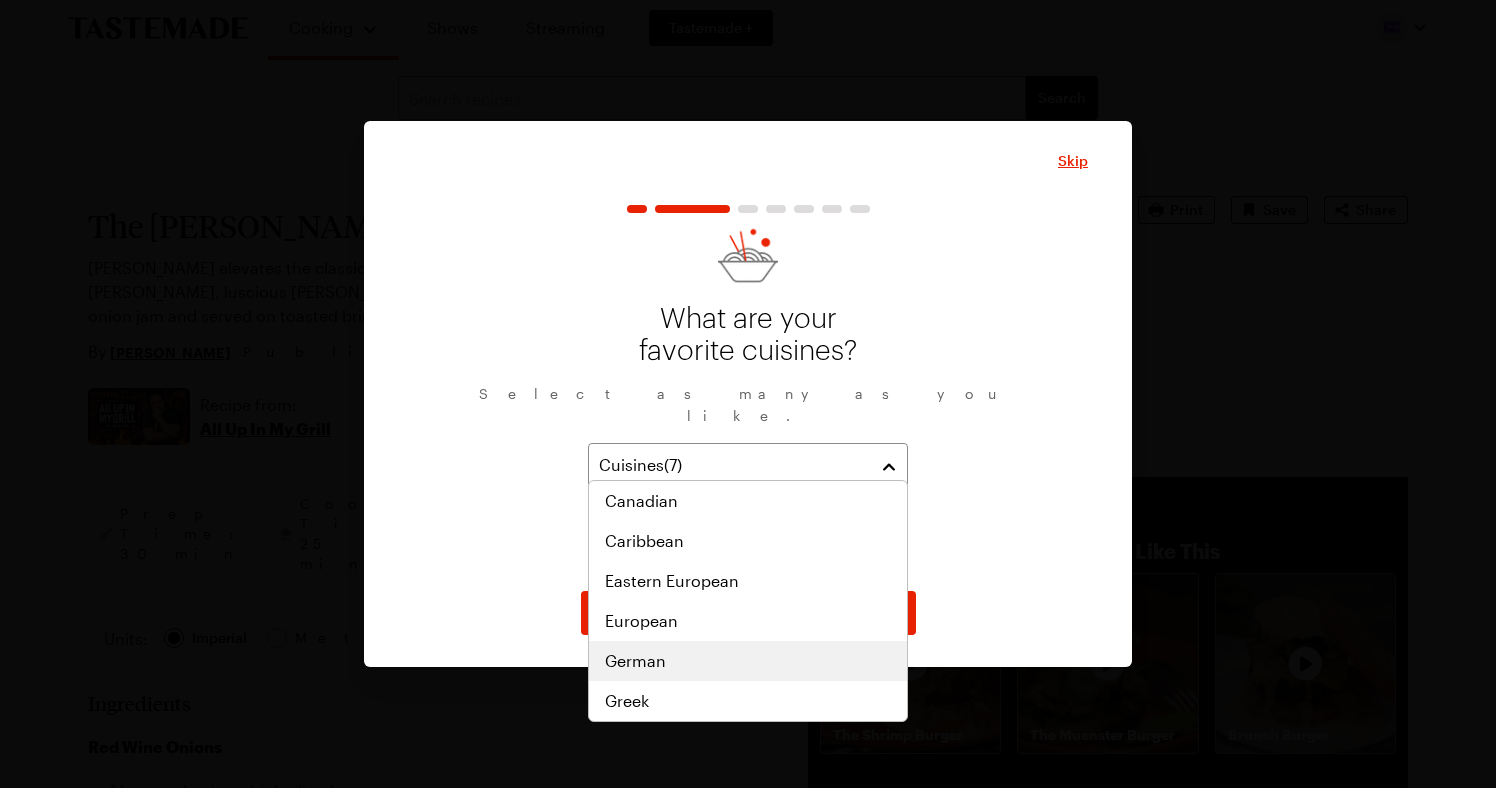scroll, scrollTop: 401, scrollLeft: 0, axis: vertical 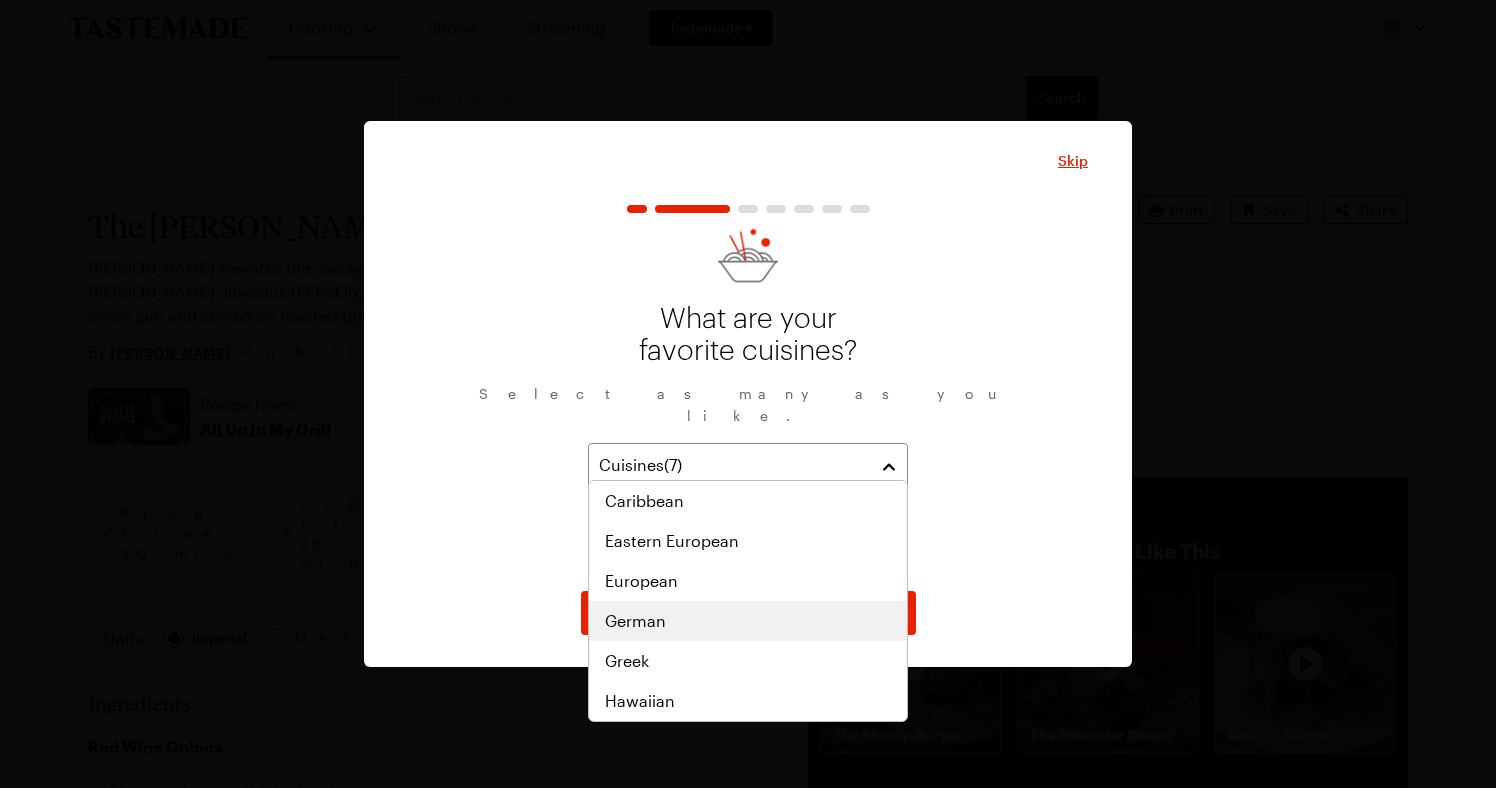 click on "German" at bounding box center (748, 621) 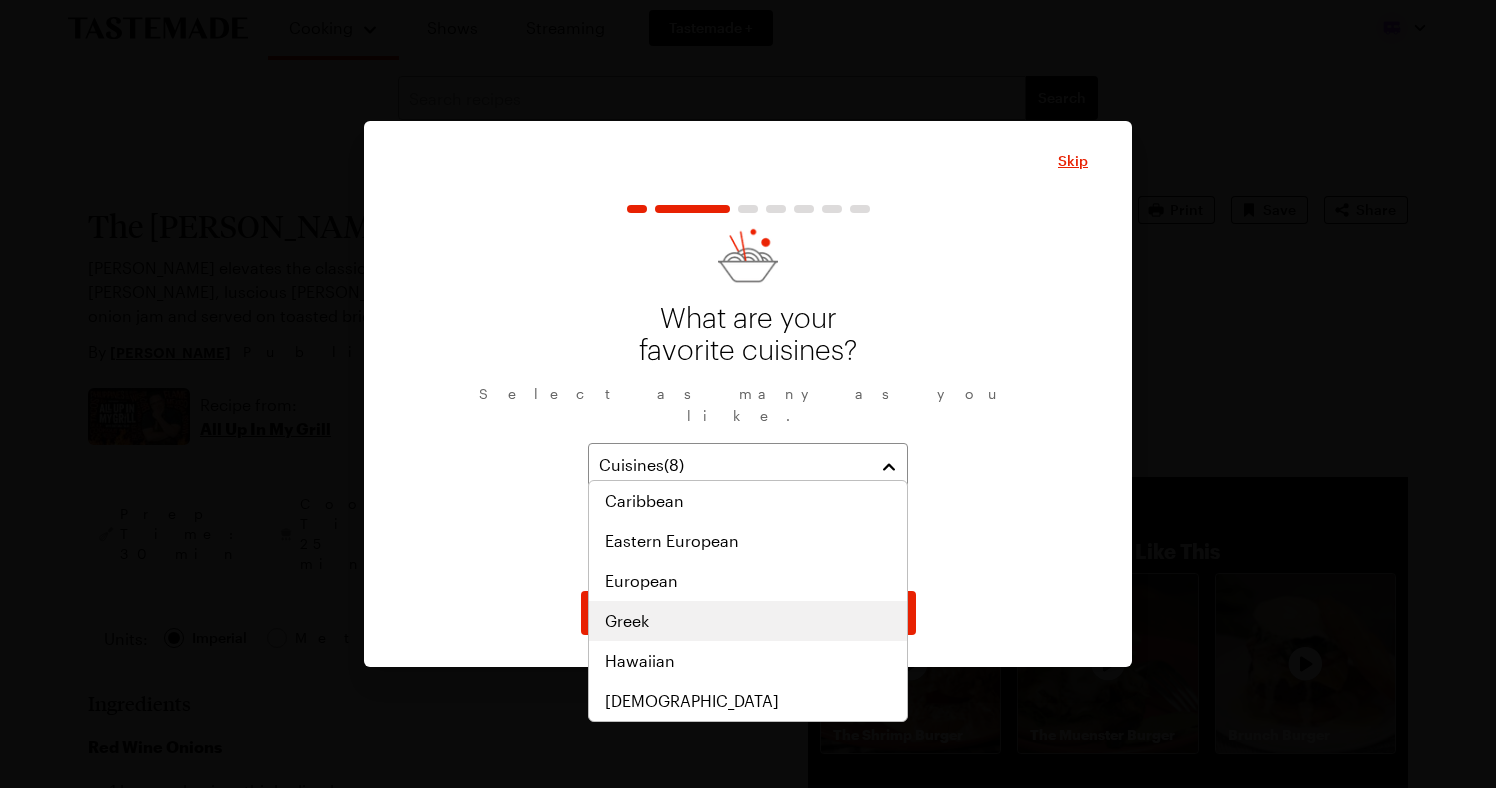 click on "Greek" at bounding box center [748, 621] 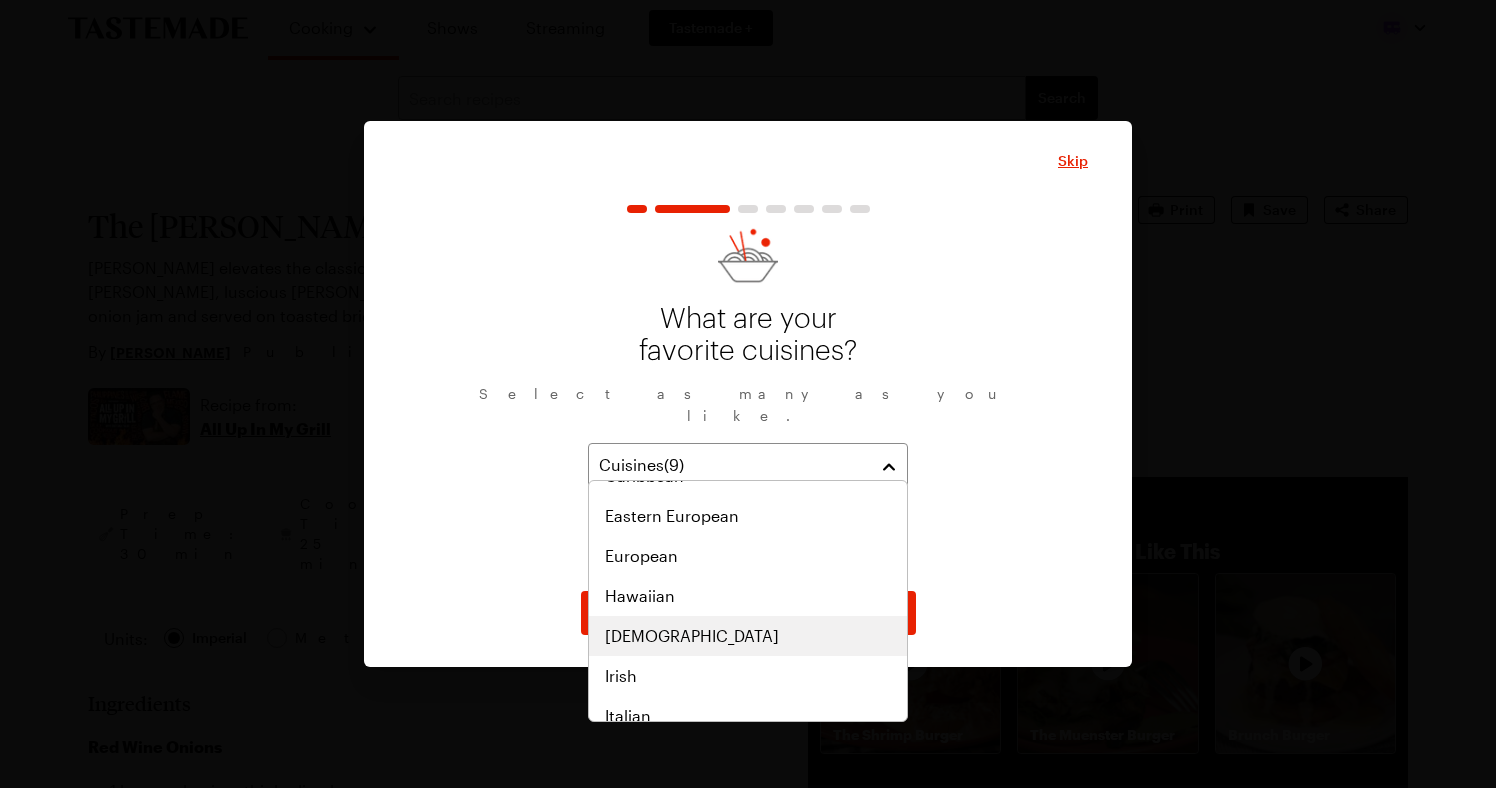 click on "[DEMOGRAPHIC_DATA]" at bounding box center (748, 636) 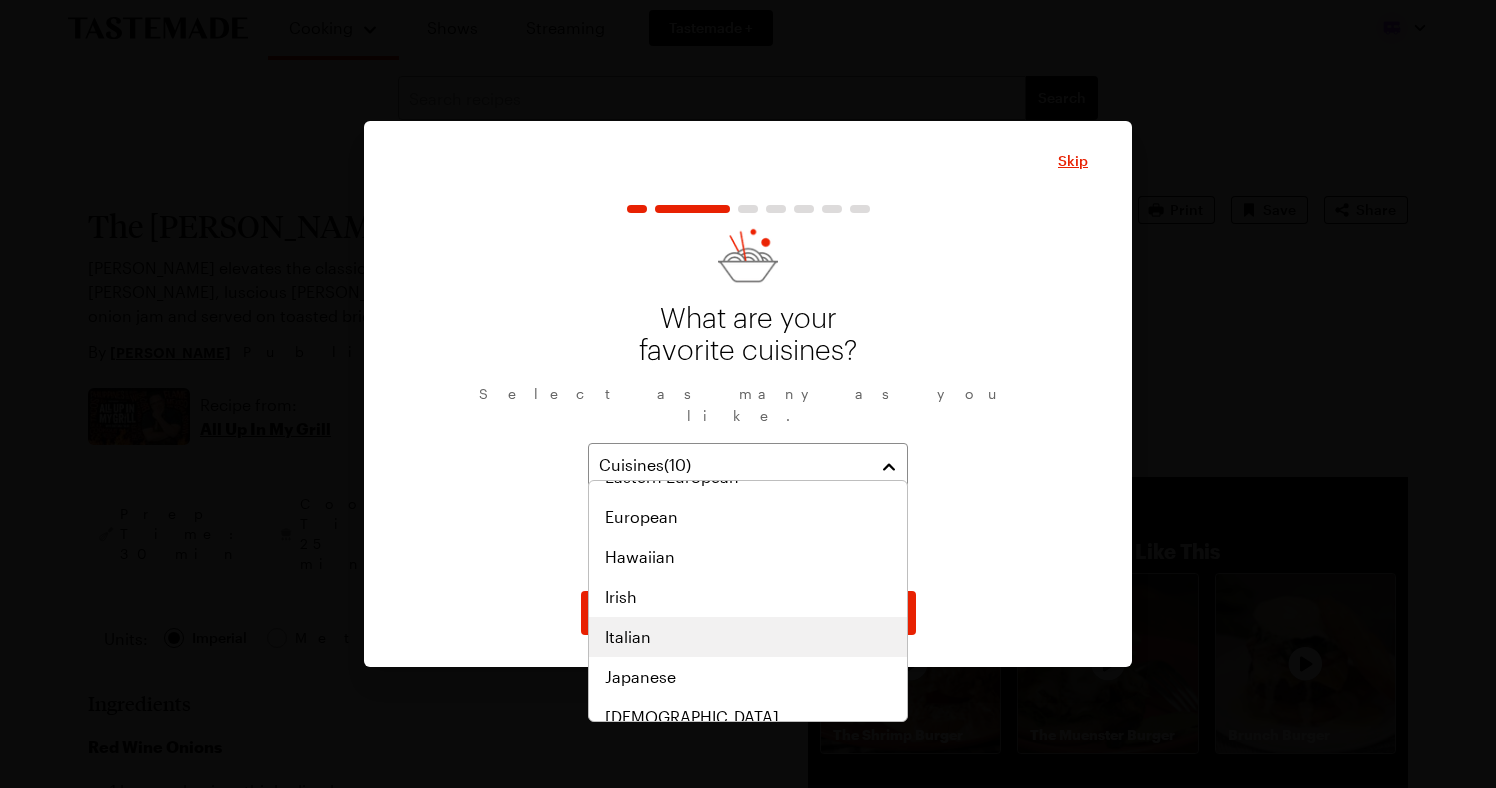 click on "Italian" at bounding box center (748, 637) 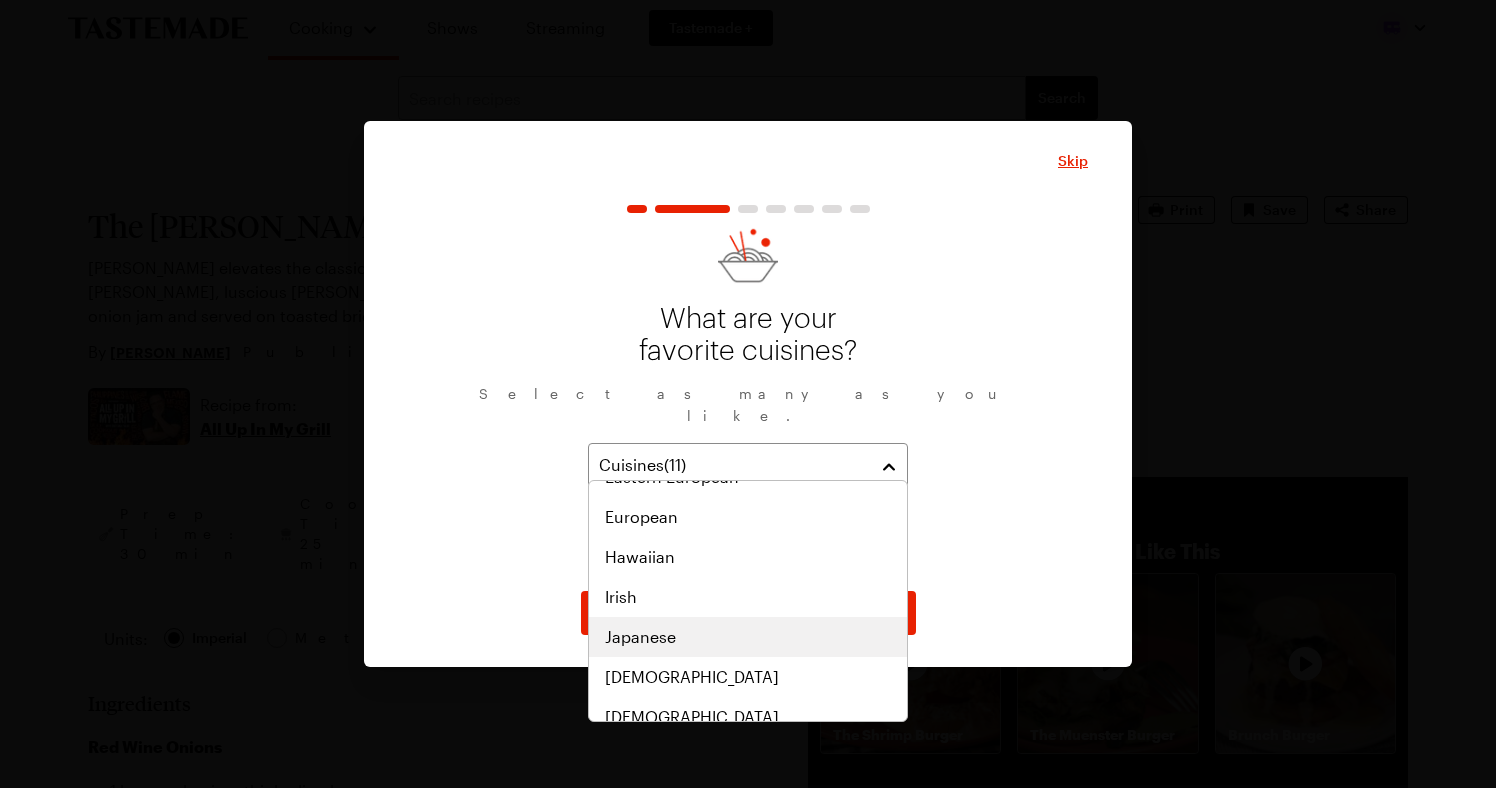 click on "Japanese" at bounding box center (748, 637) 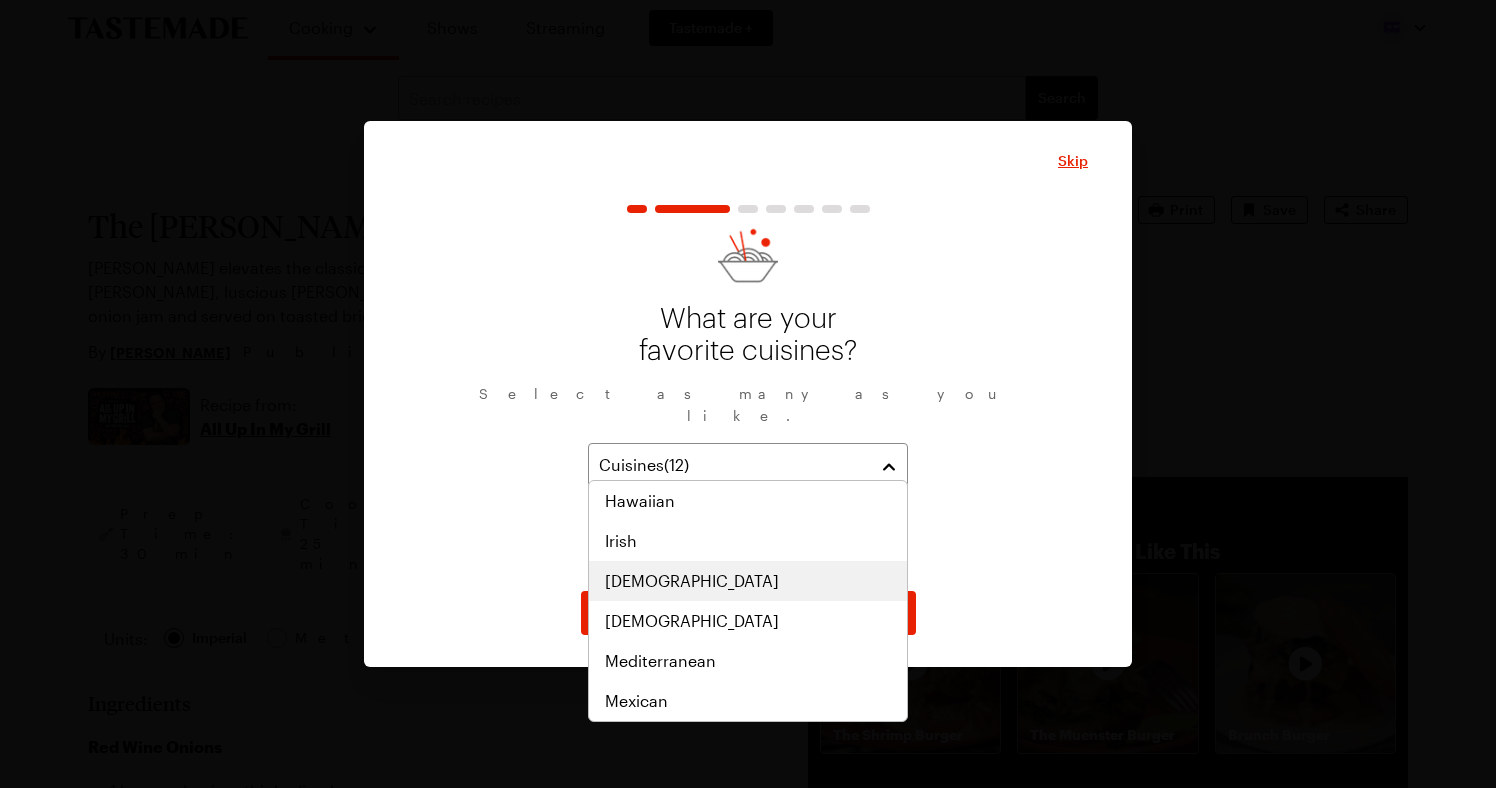 scroll, scrollTop: 739, scrollLeft: 0, axis: vertical 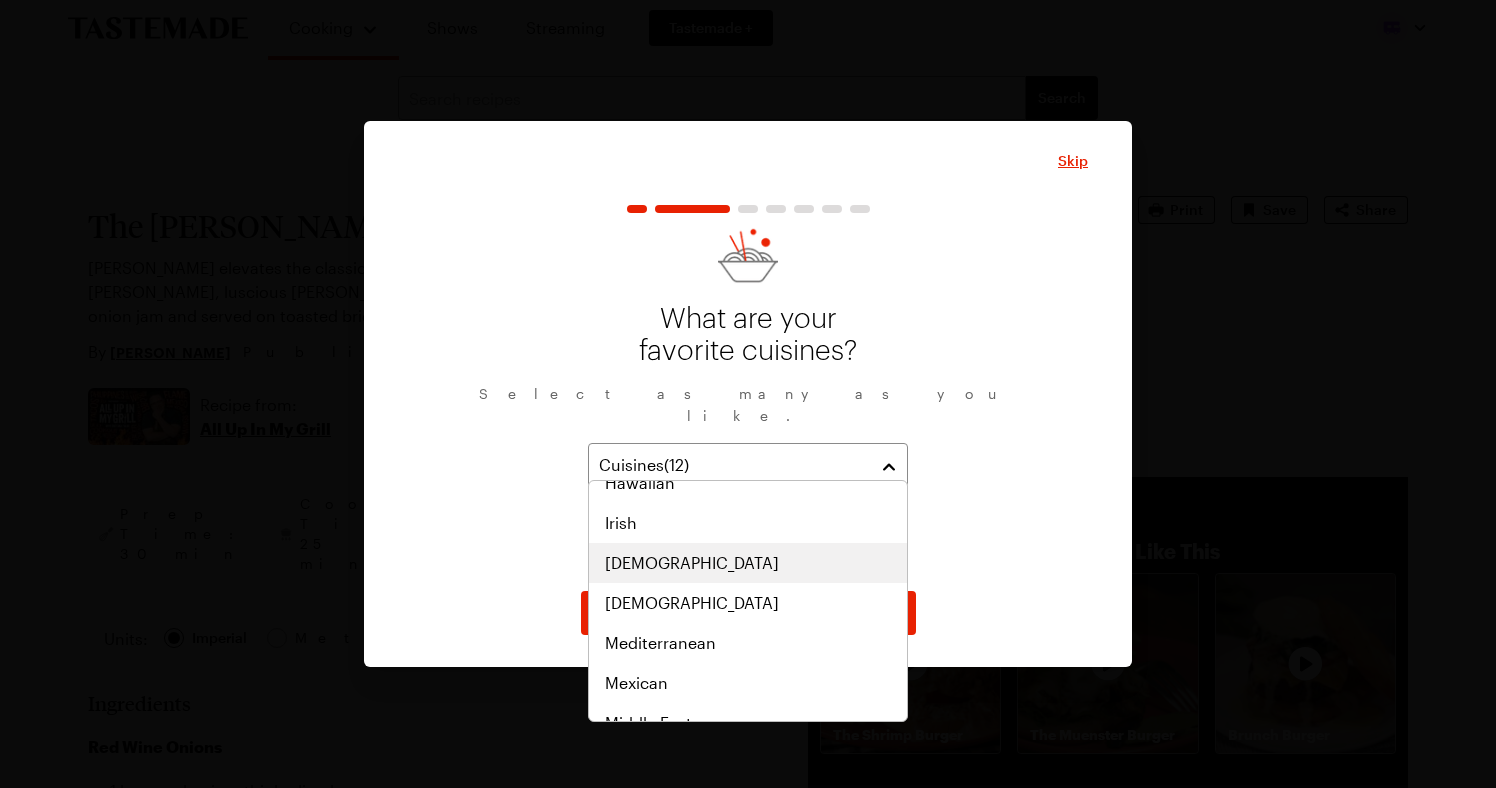 click on "[DEMOGRAPHIC_DATA]" at bounding box center [748, 563] 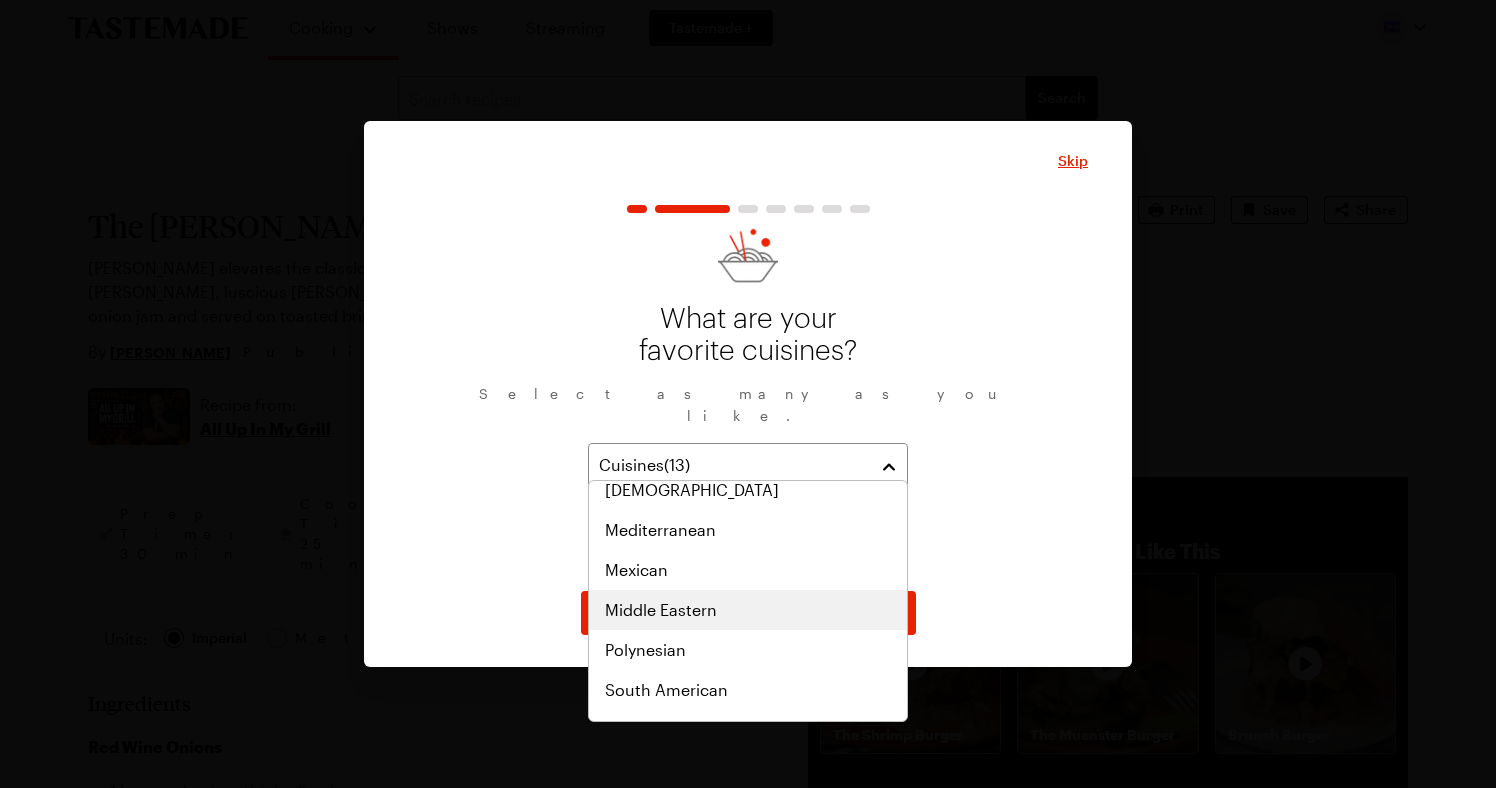 click on "Middle Eastern" at bounding box center [748, 610] 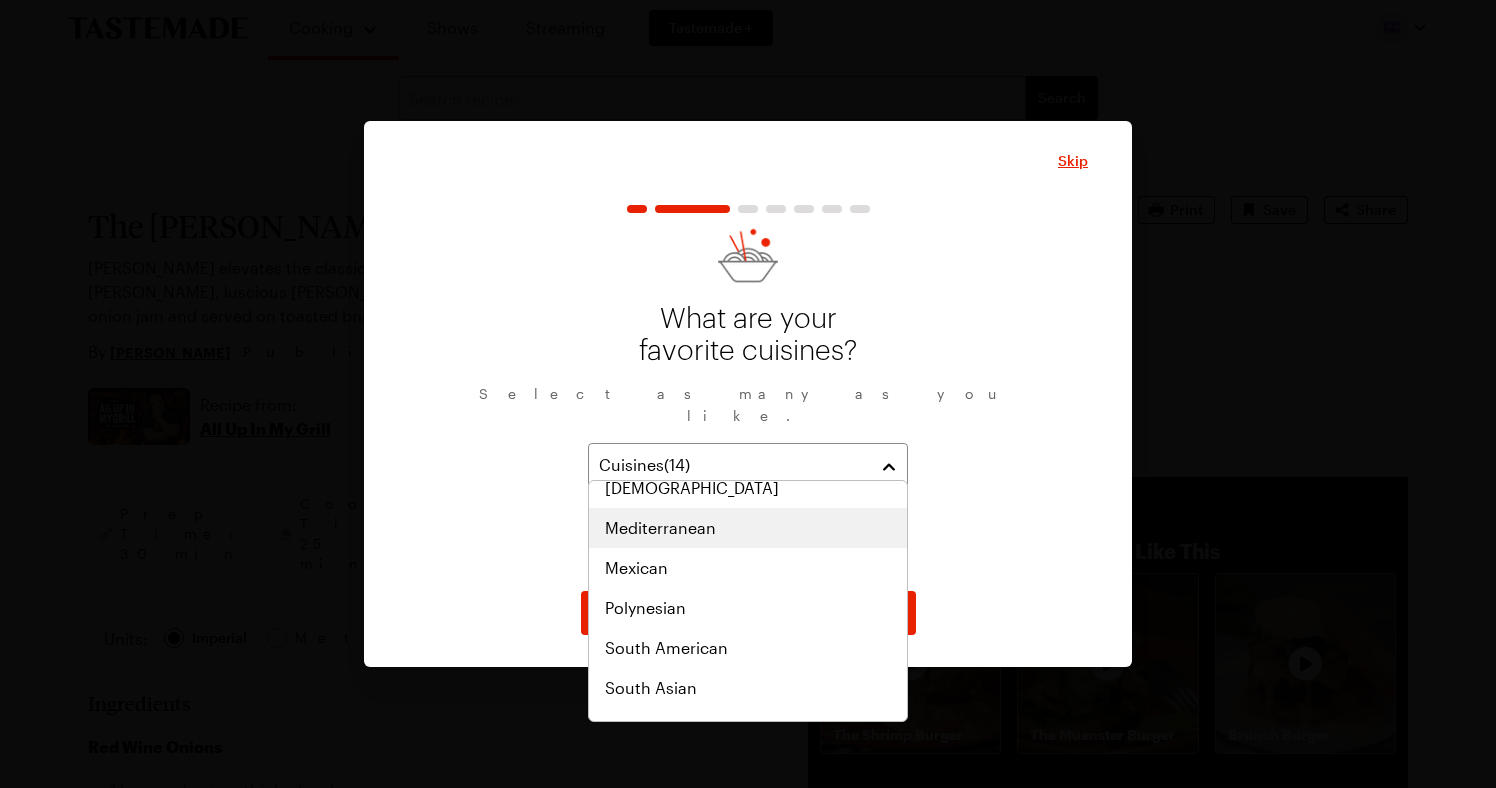 click on "Mediterranean" at bounding box center (748, 528) 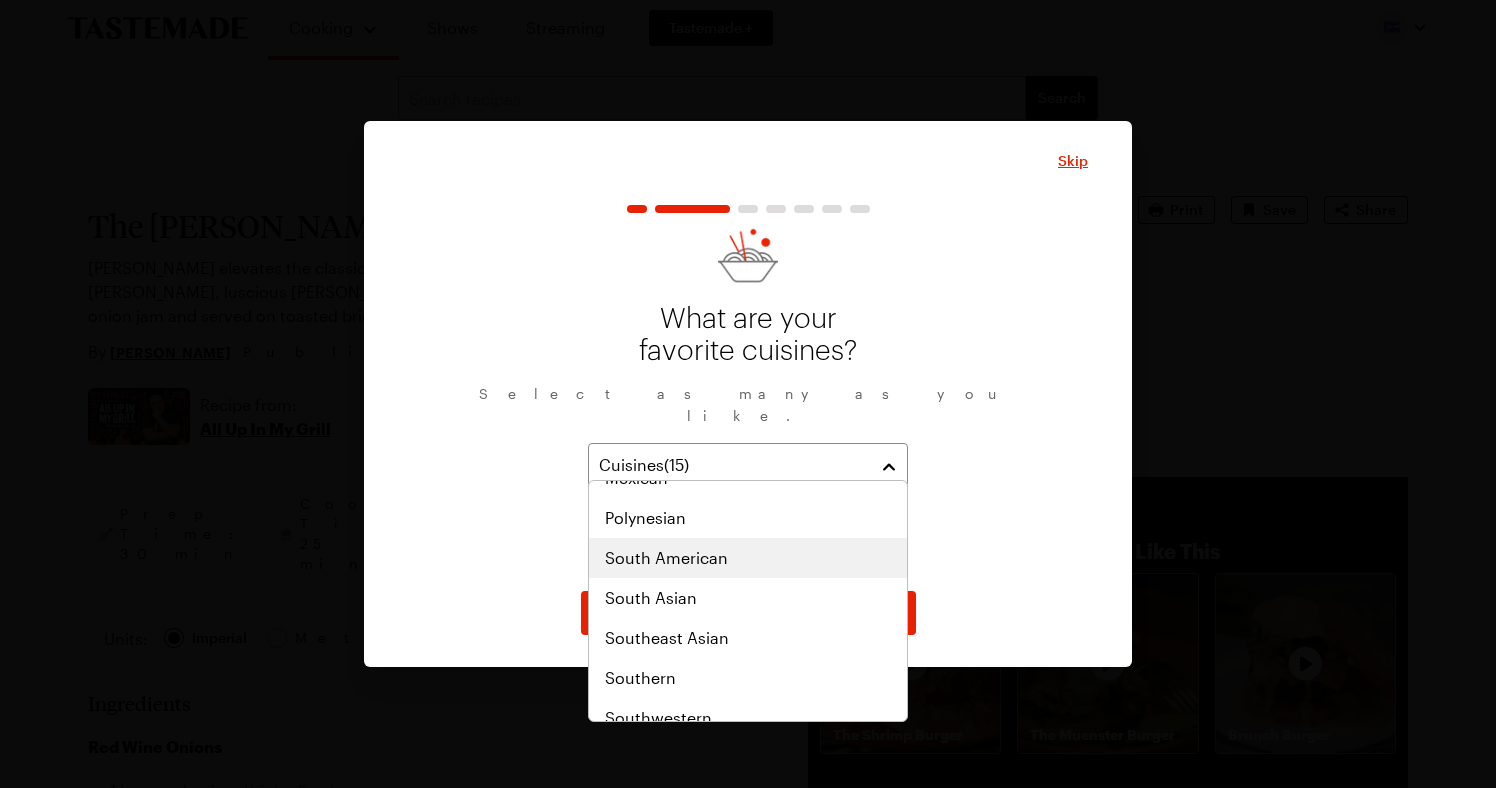 click on "South American" at bounding box center (748, 558) 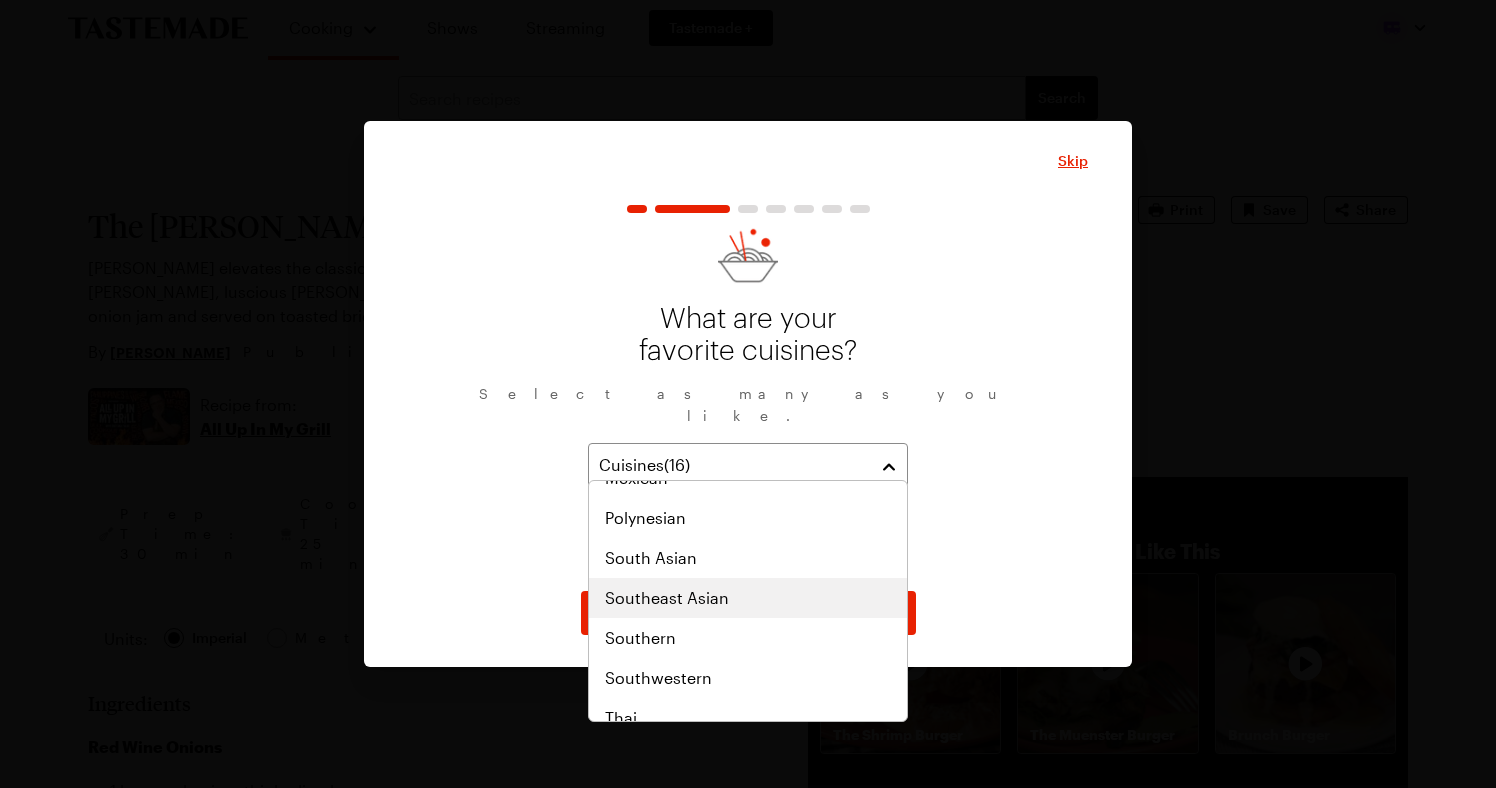 scroll, scrollTop: 1041, scrollLeft: 0, axis: vertical 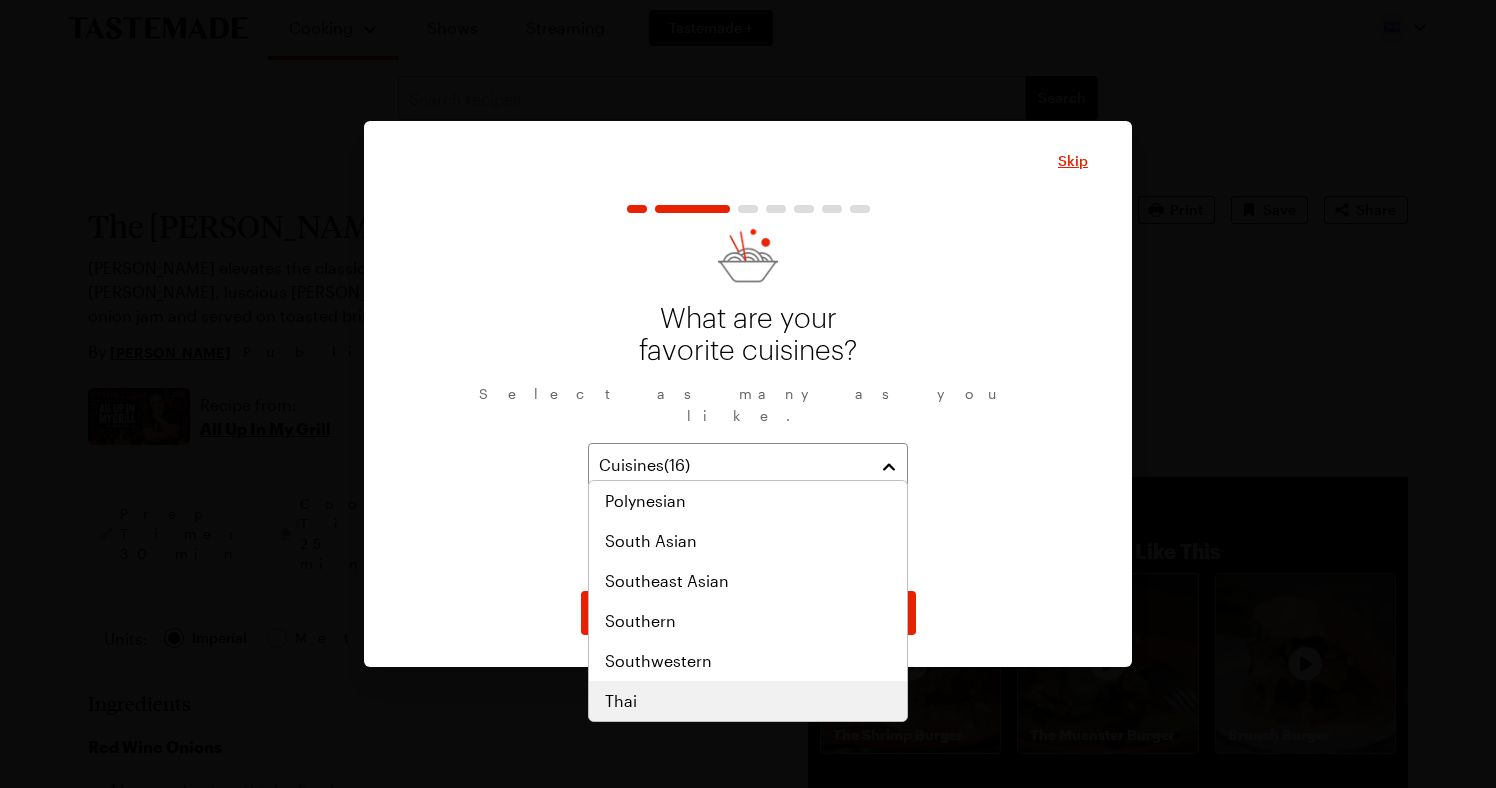 click on "Thai" at bounding box center [748, 701] 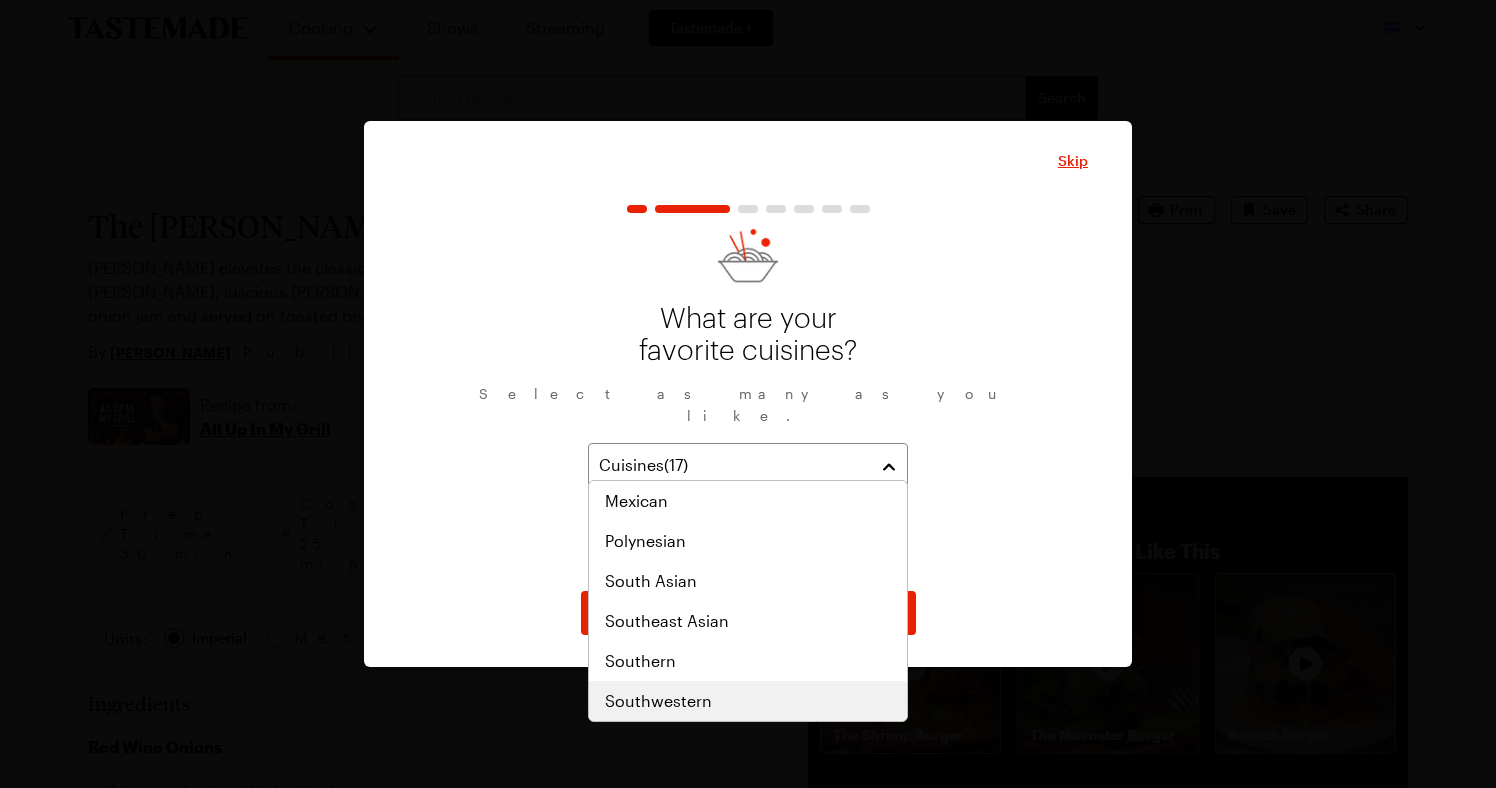 click on "Southwestern" at bounding box center [748, 701] 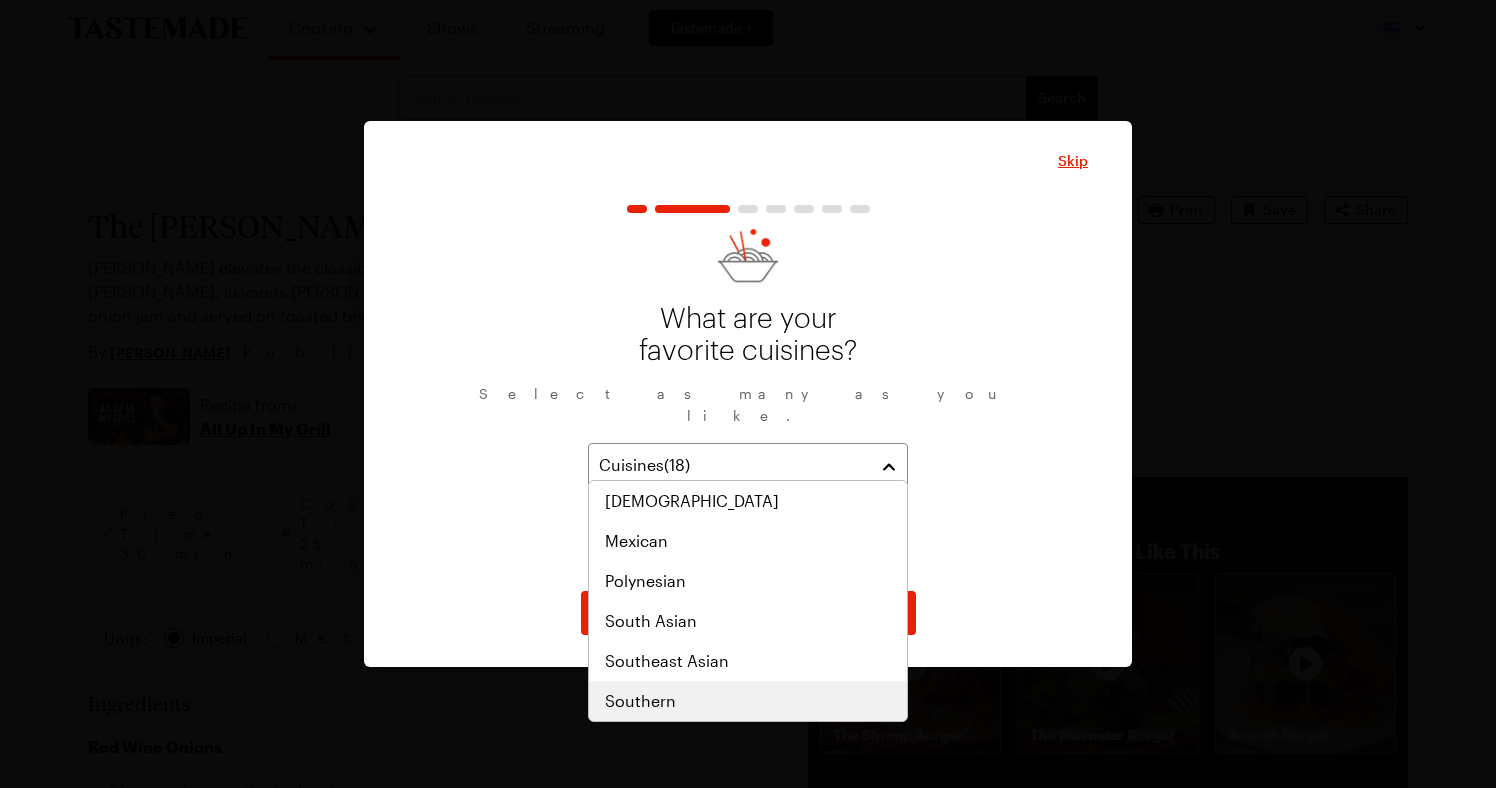 click on "Southern" at bounding box center [640, 701] 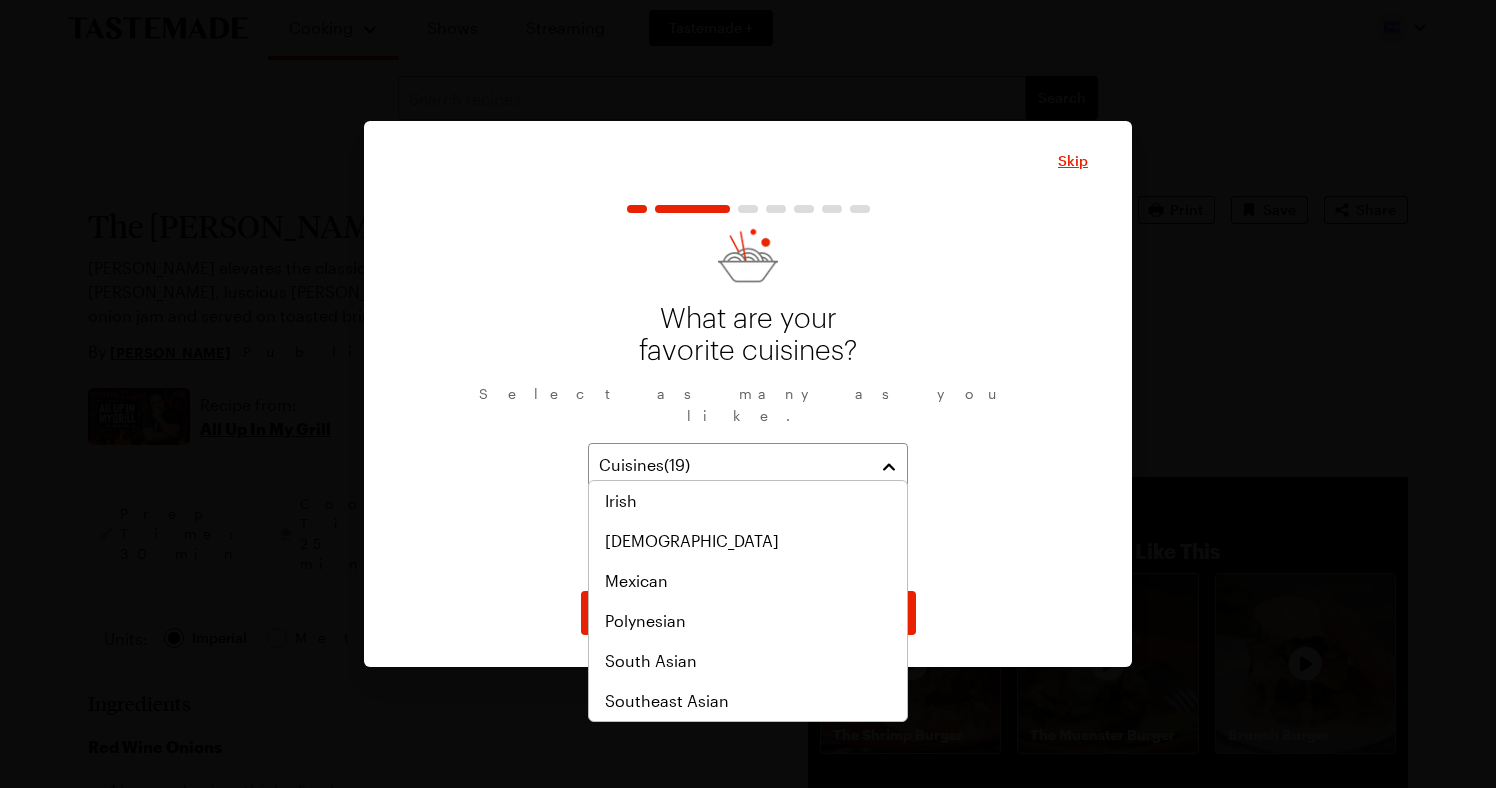 click on "What are your favorite cuisines? Select as many as you like. Cuisines  ( 19 ) [DEMOGRAPHIC_DATA] Asian Cajun/Creole Chinese Central American French German Greek Indian Italian Japanese Jewish Middle Eastern Mediterranean South American Thai Southwestern Southern Continue" at bounding box center [748, 420] 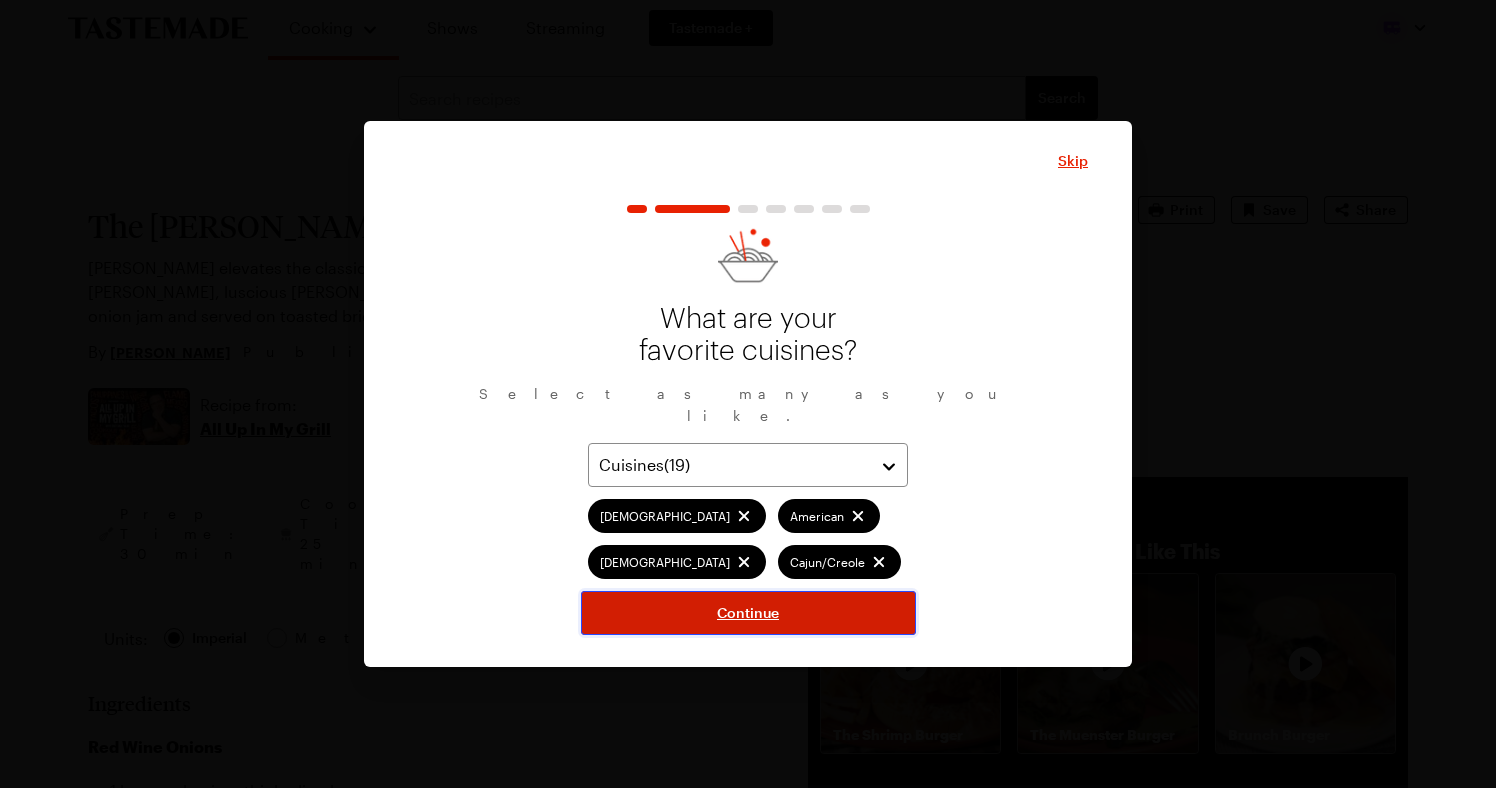 click on "Continue" at bounding box center (748, 613) 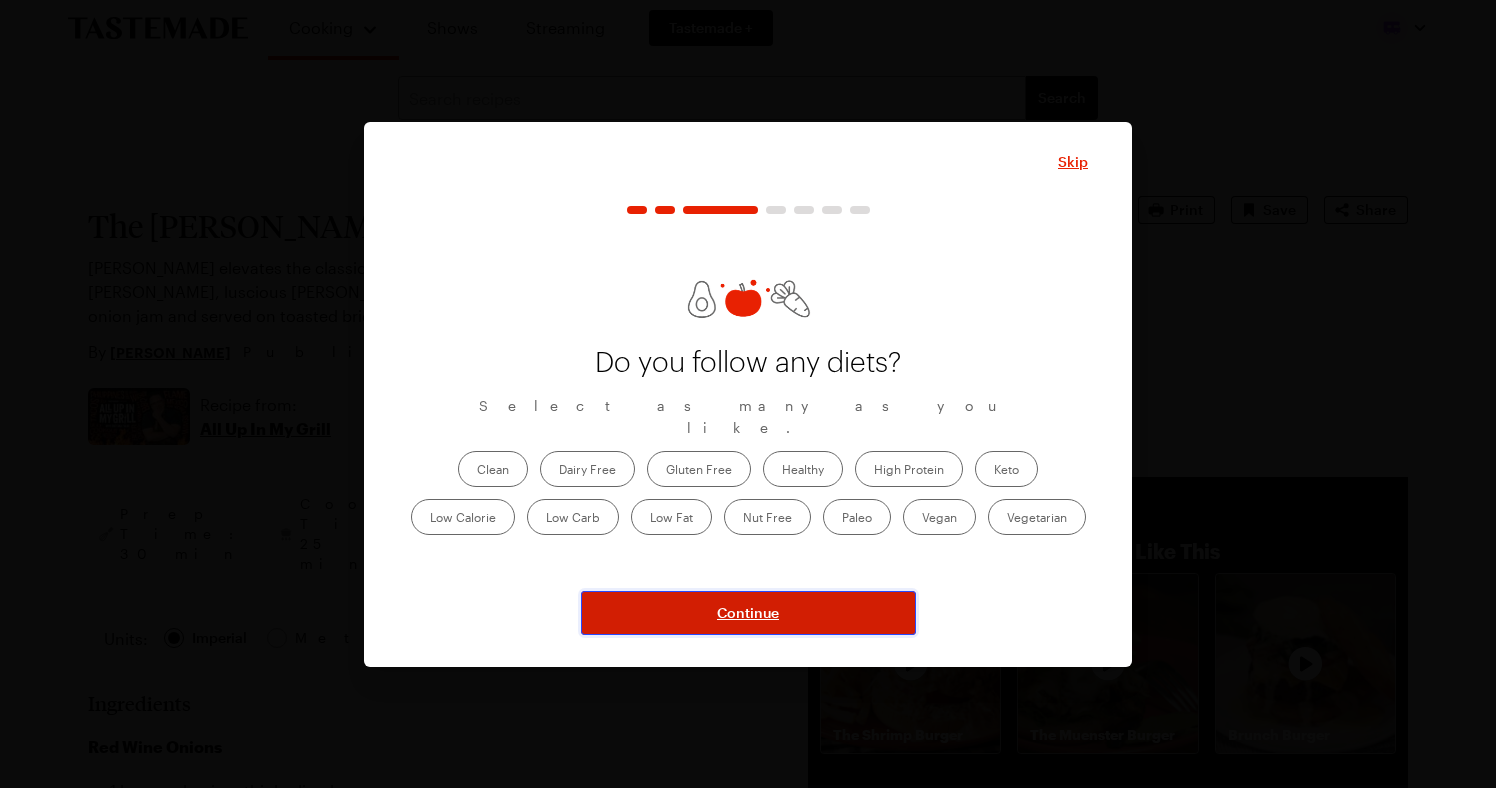 click on "Continue" at bounding box center (748, 613) 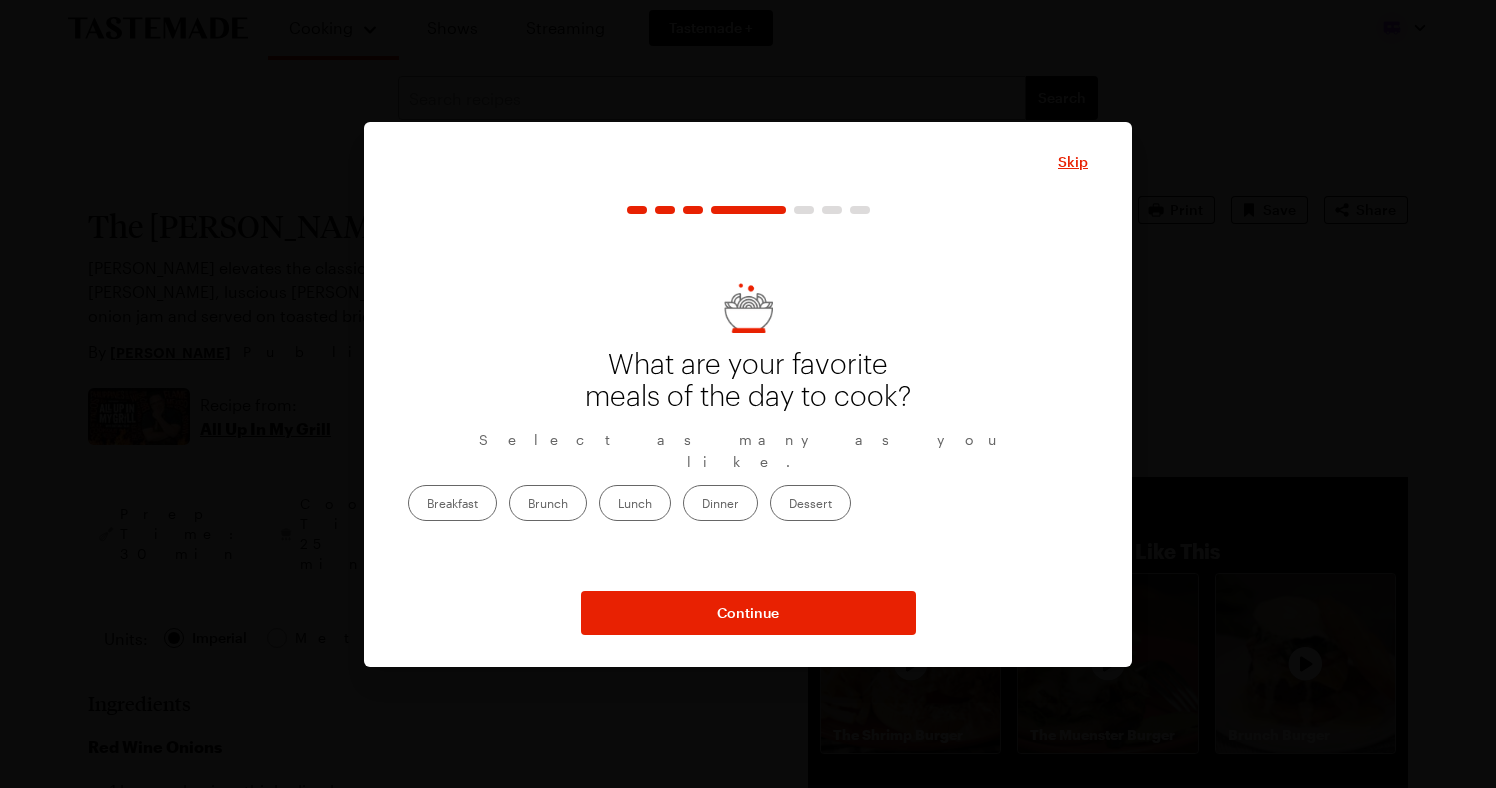 click on "Dinner" at bounding box center [720, 503] 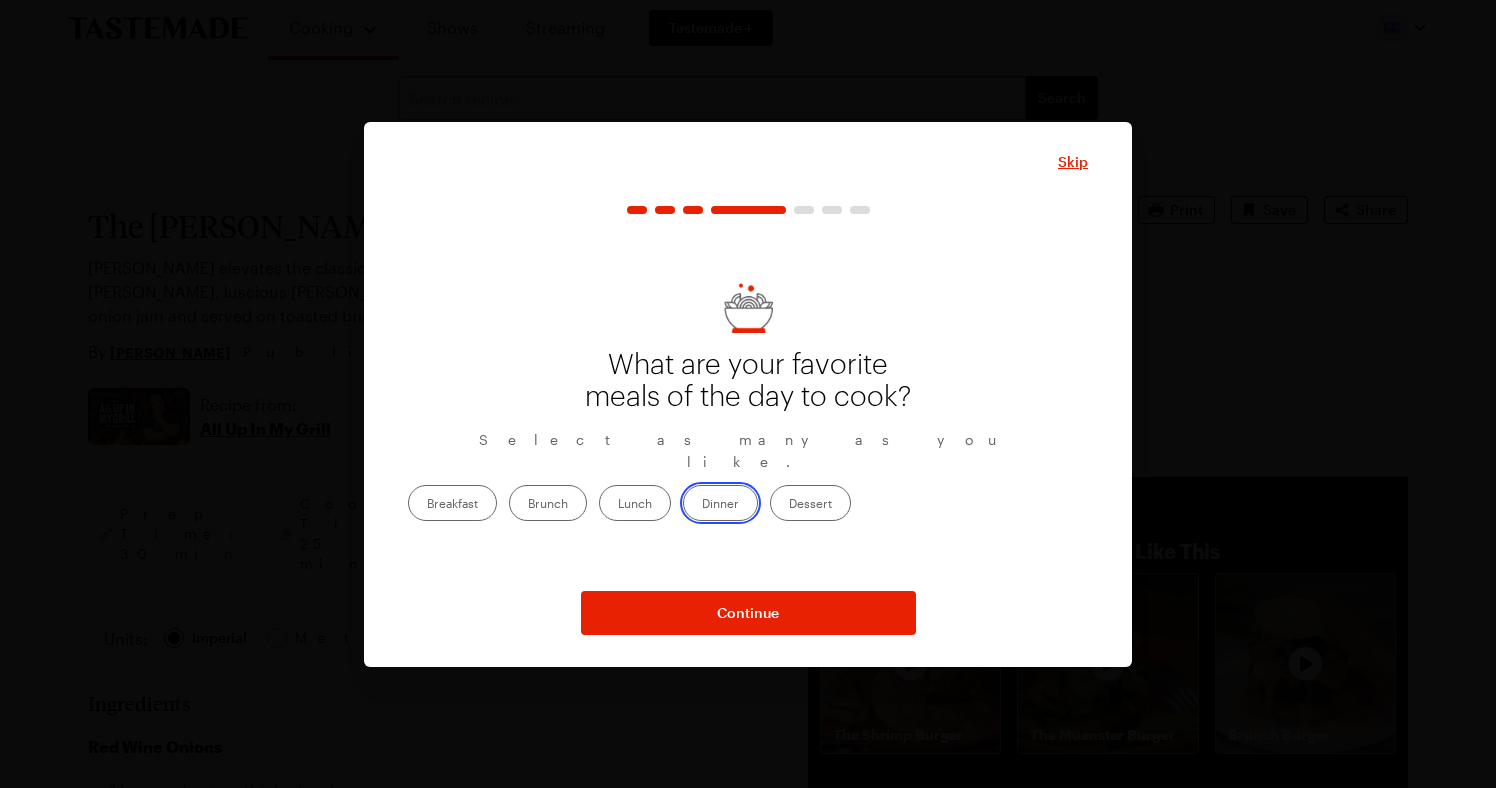 click on "Dinner" at bounding box center [702, 505] 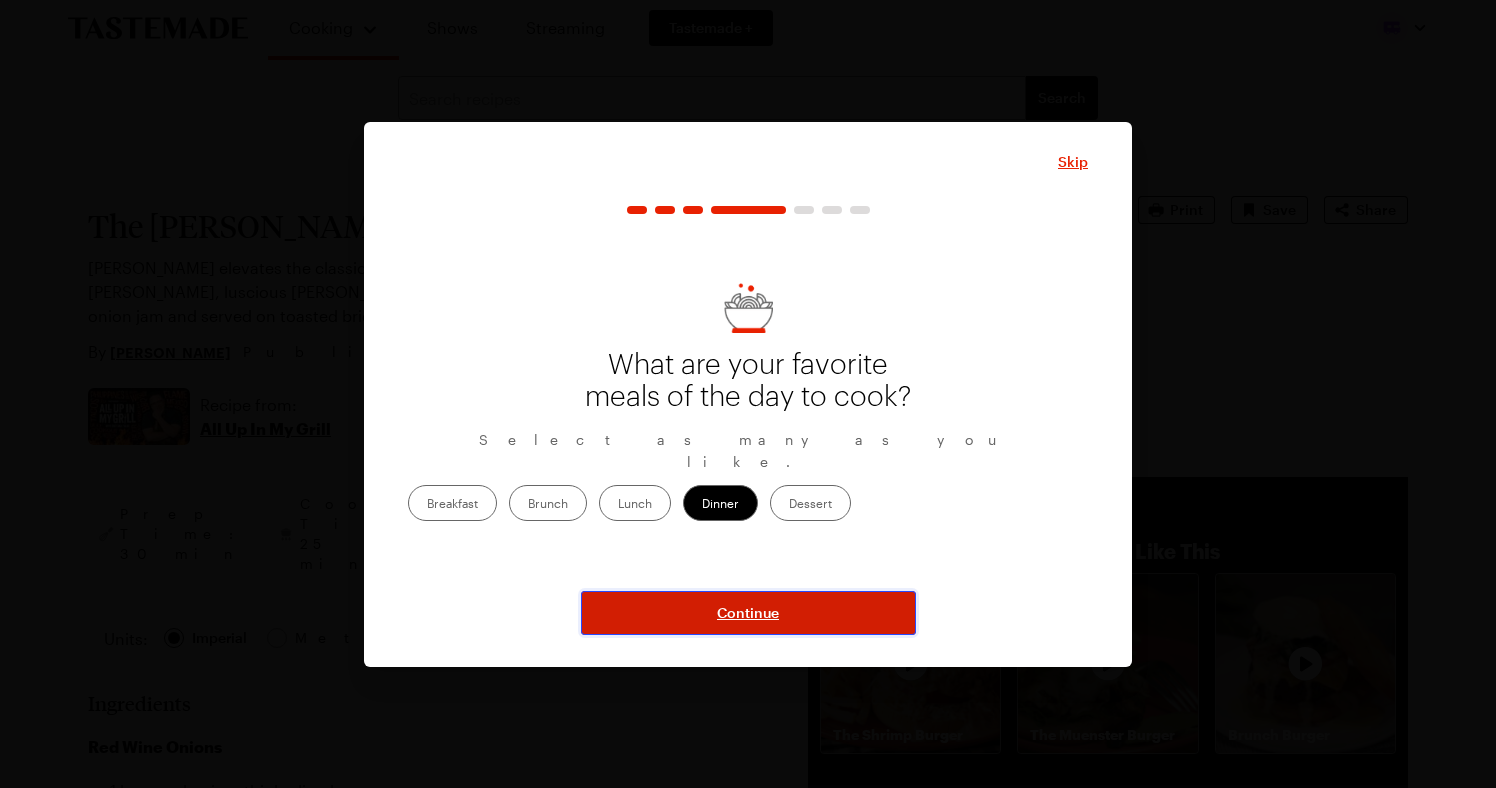 click on "Continue" at bounding box center [748, 613] 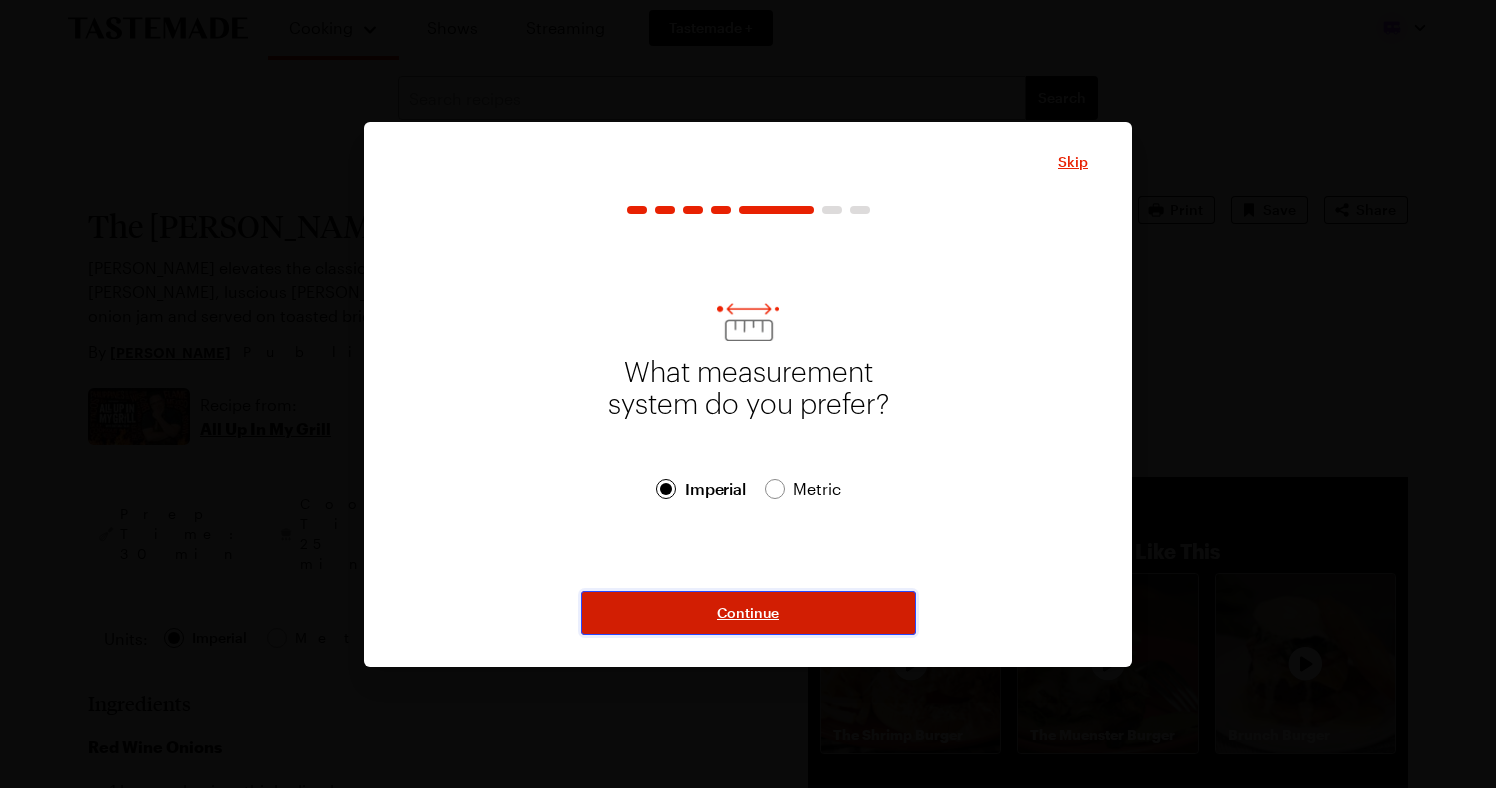 click on "Continue" at bounding box center (748, 613) 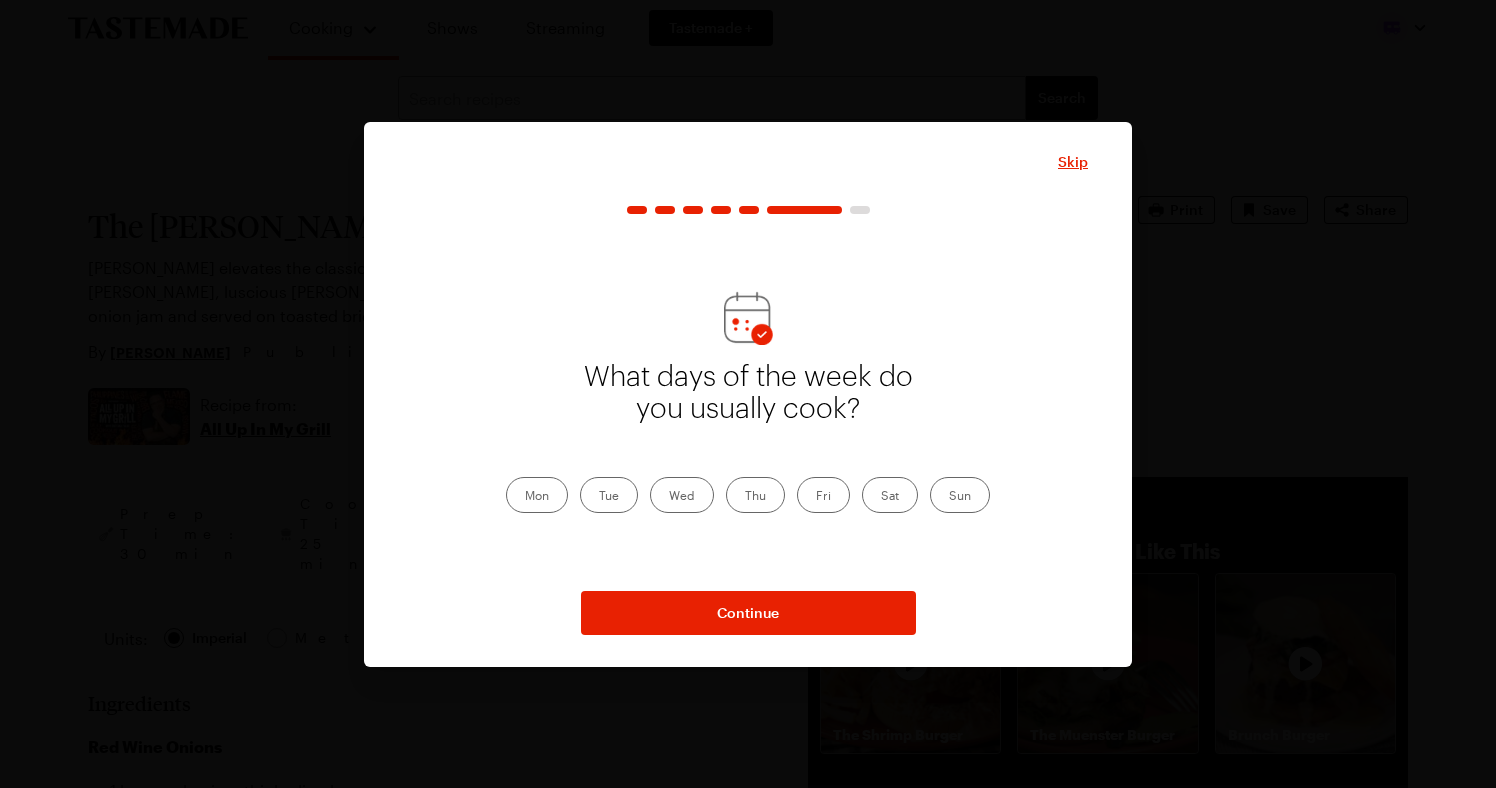 click on "Thu" at bounding box center [755, 495] 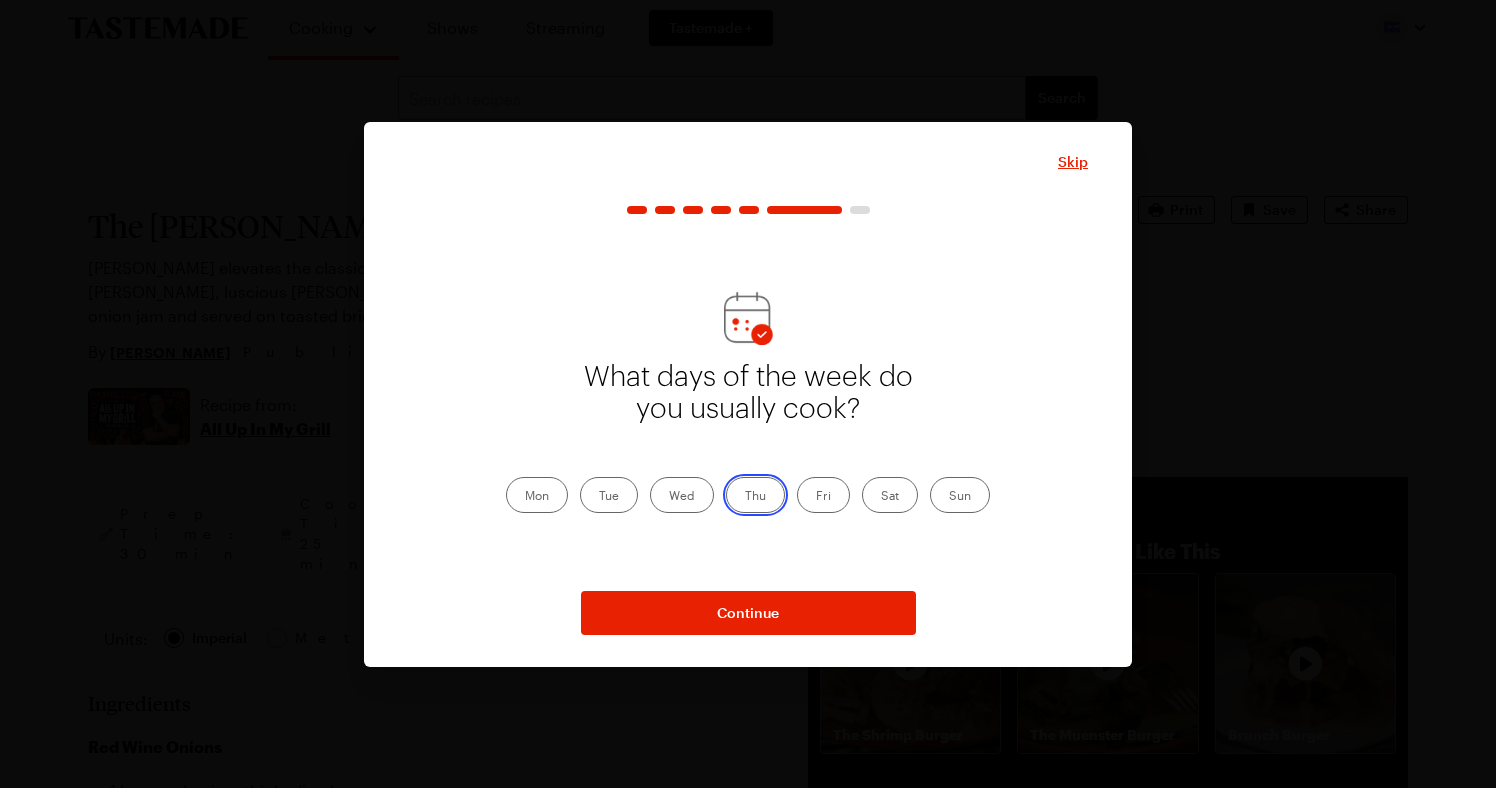 click on "Thu" at bounding box center [745, 497] 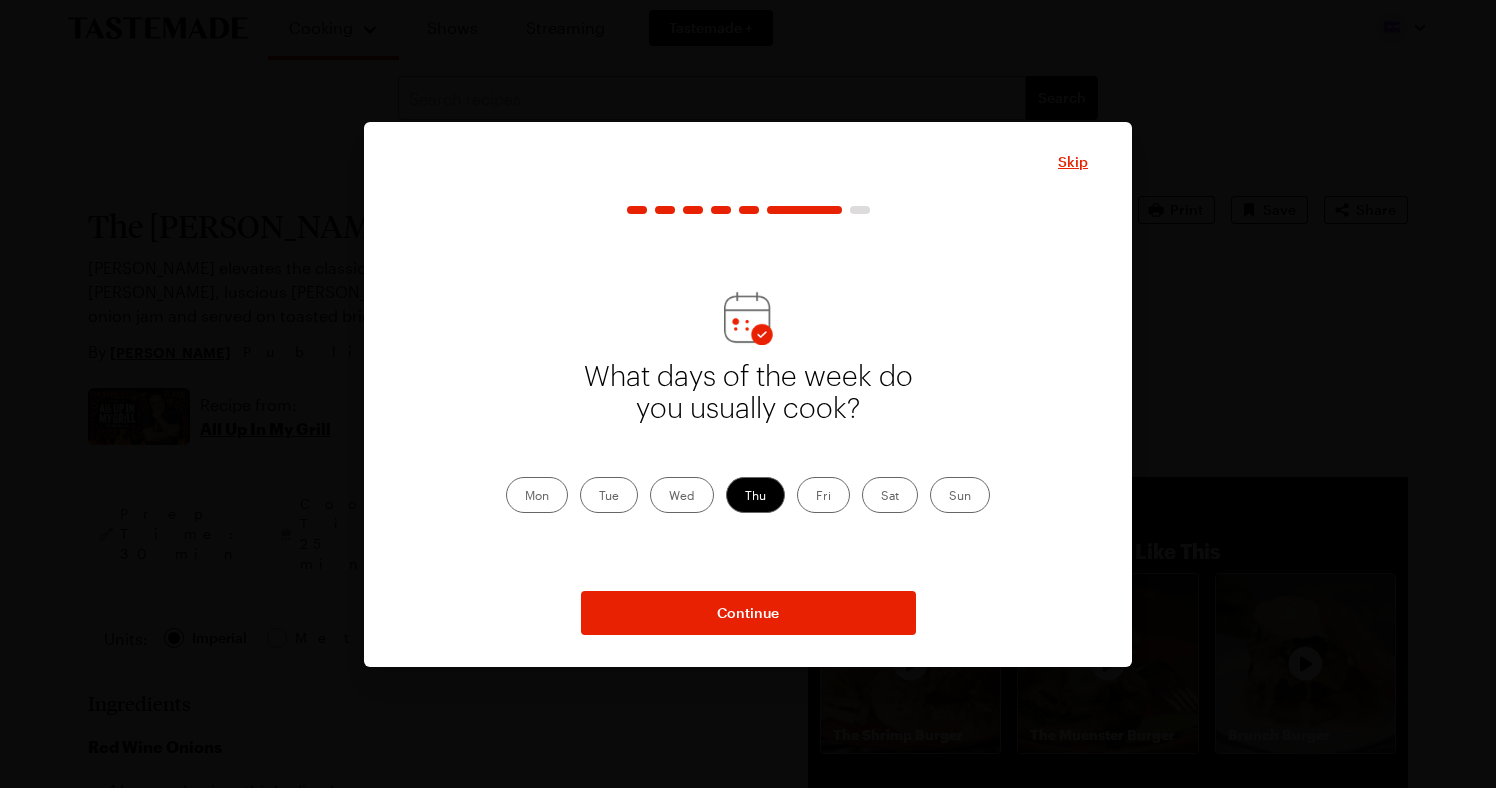 click on "Fri" at bounding box center (823, 495) 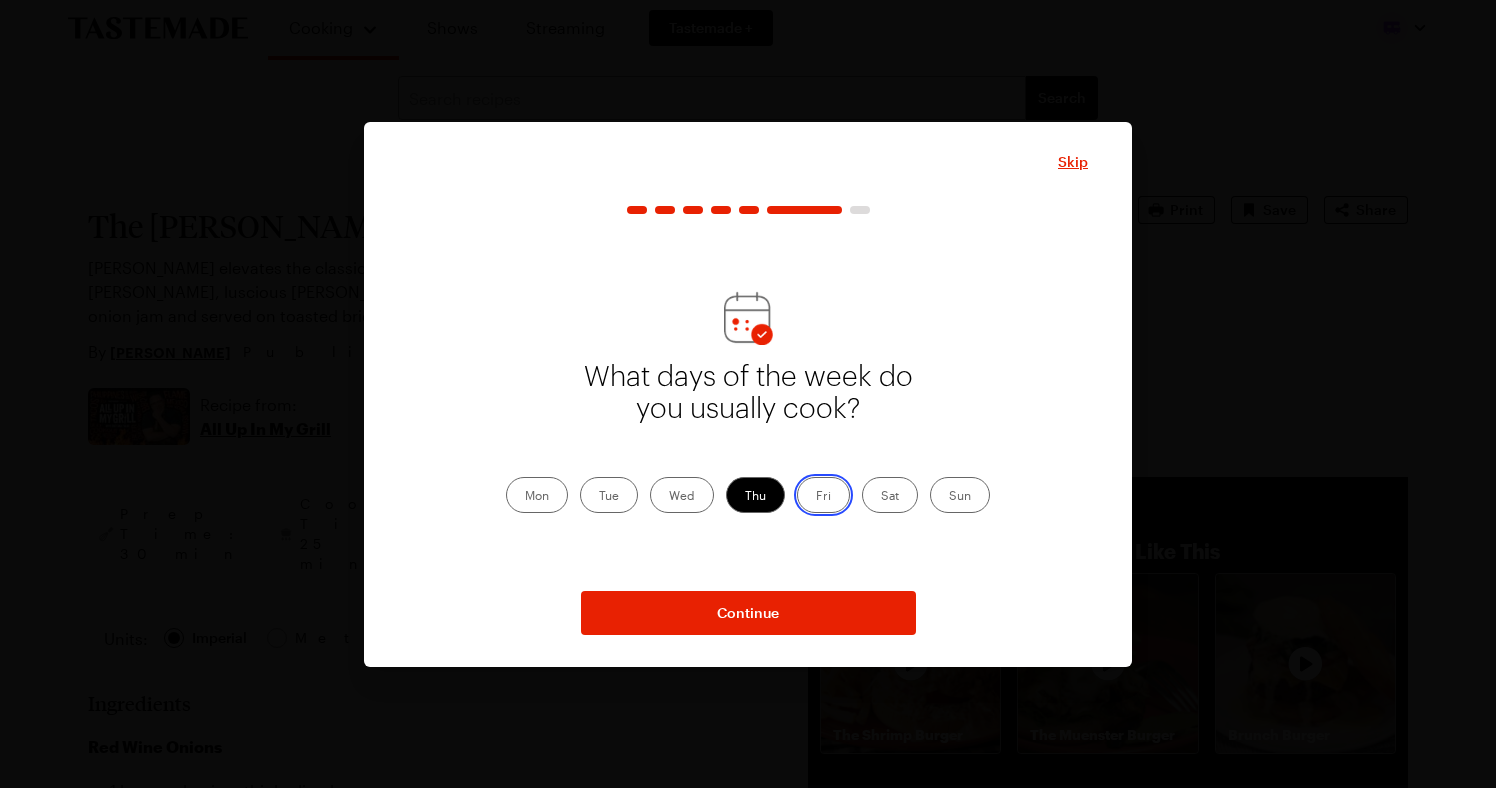 click on "Fri" at bounding box center (816, 497) 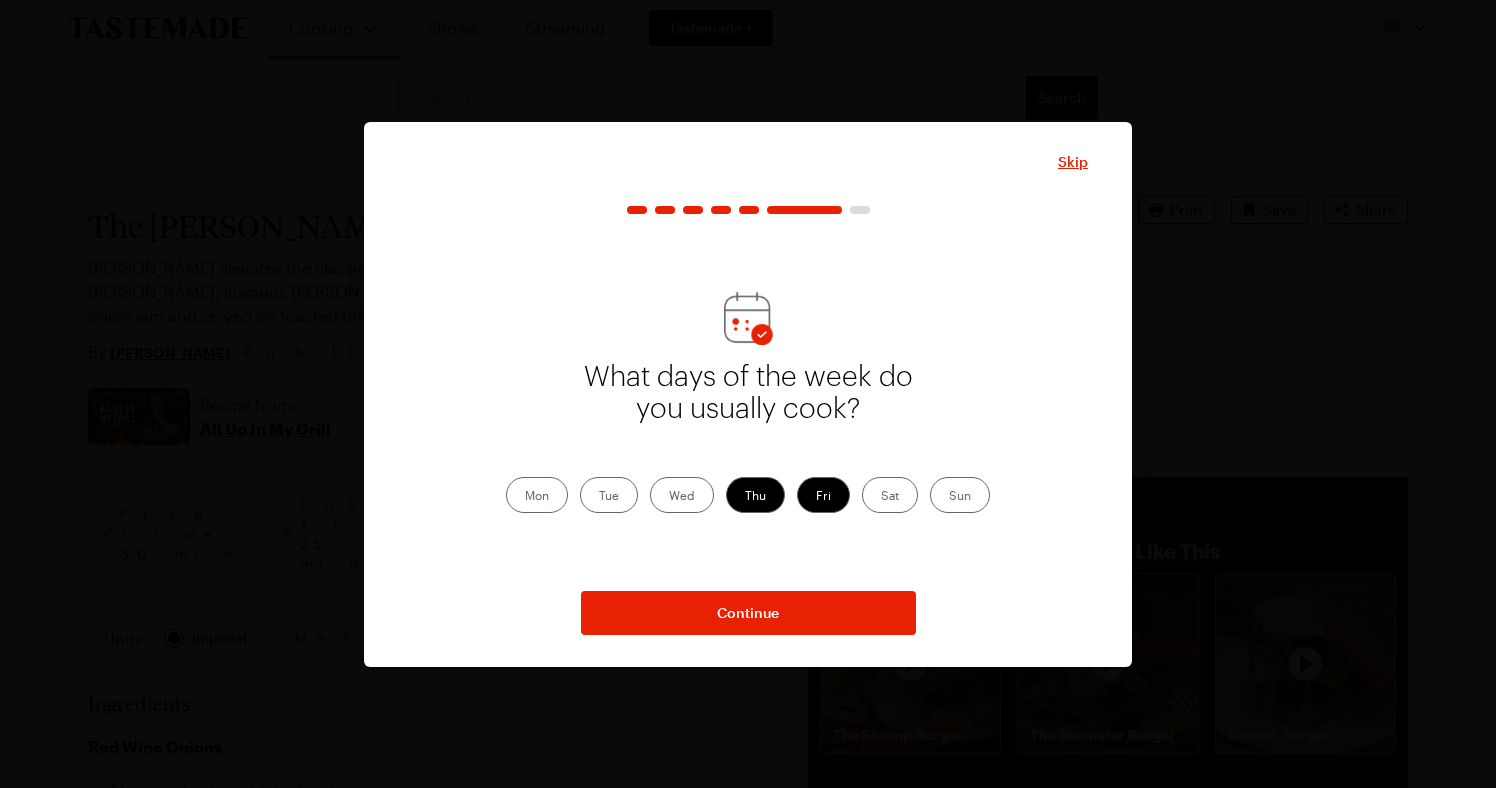 click on "Sat" at bounding box center [890, 495] 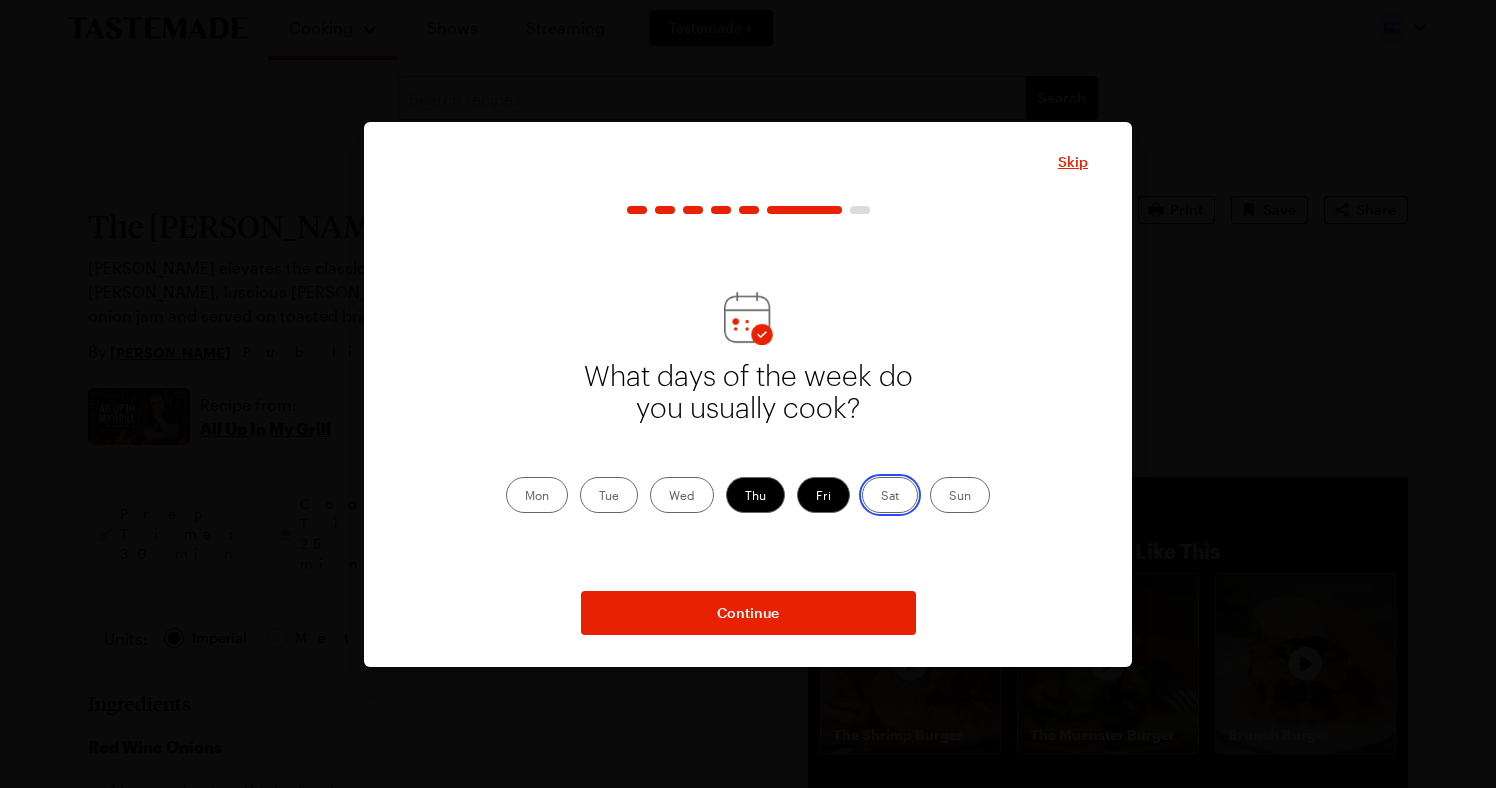 click on "Sat" at bounding box center [881, 497] 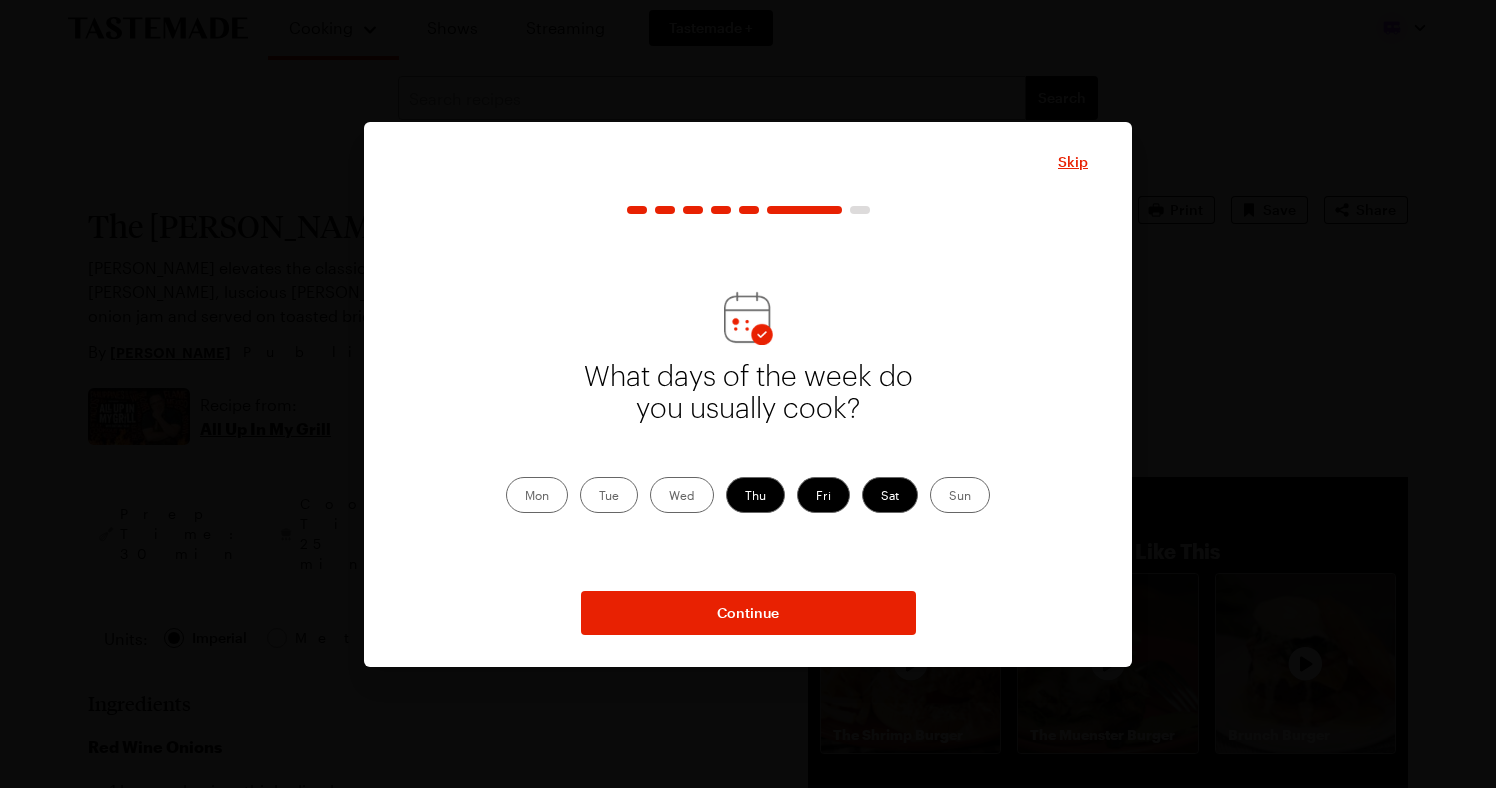 click on "Sun" at bounding box center [960, 495] 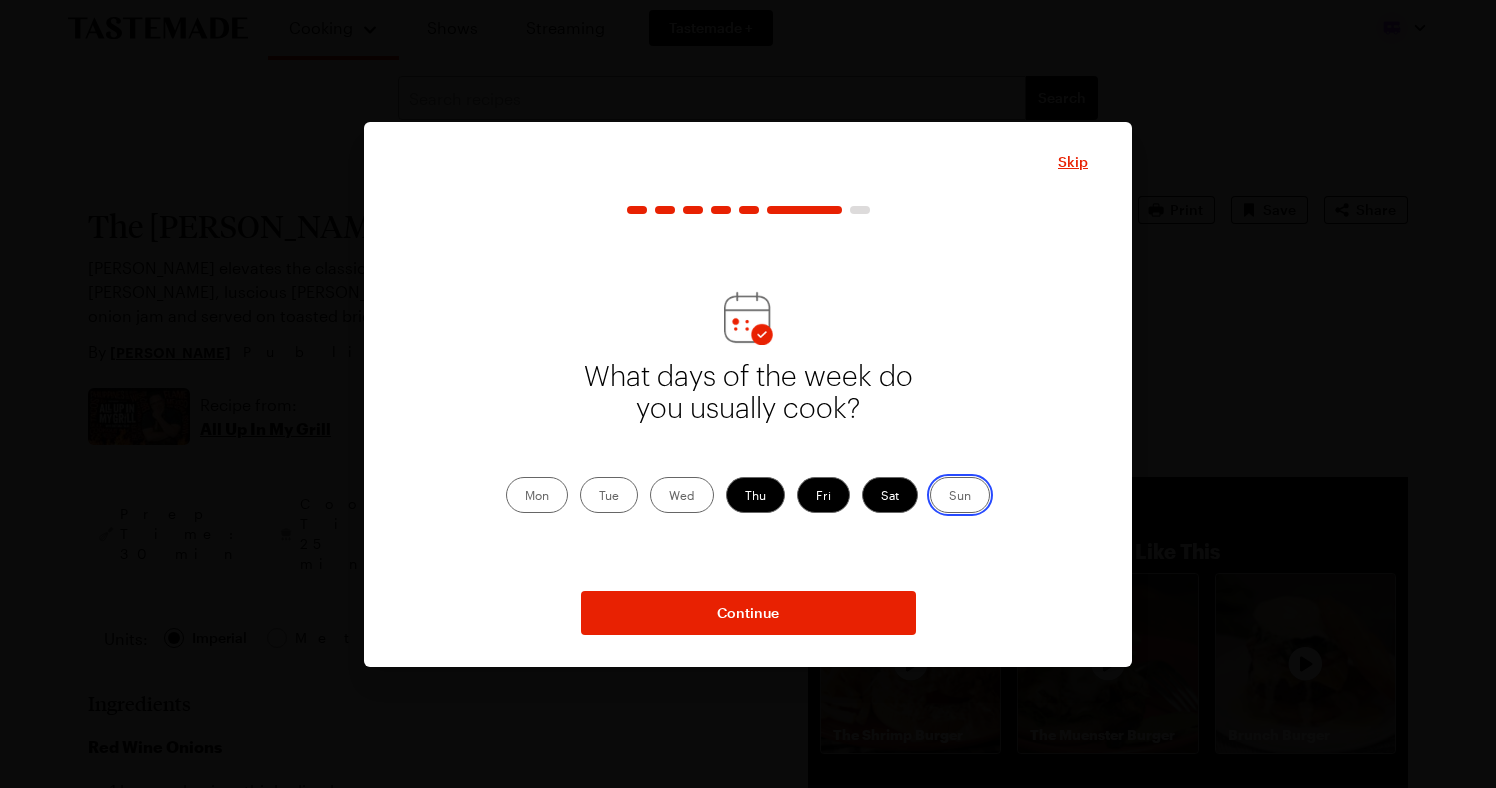 click on "Sun" at bounding box center [949, 497] 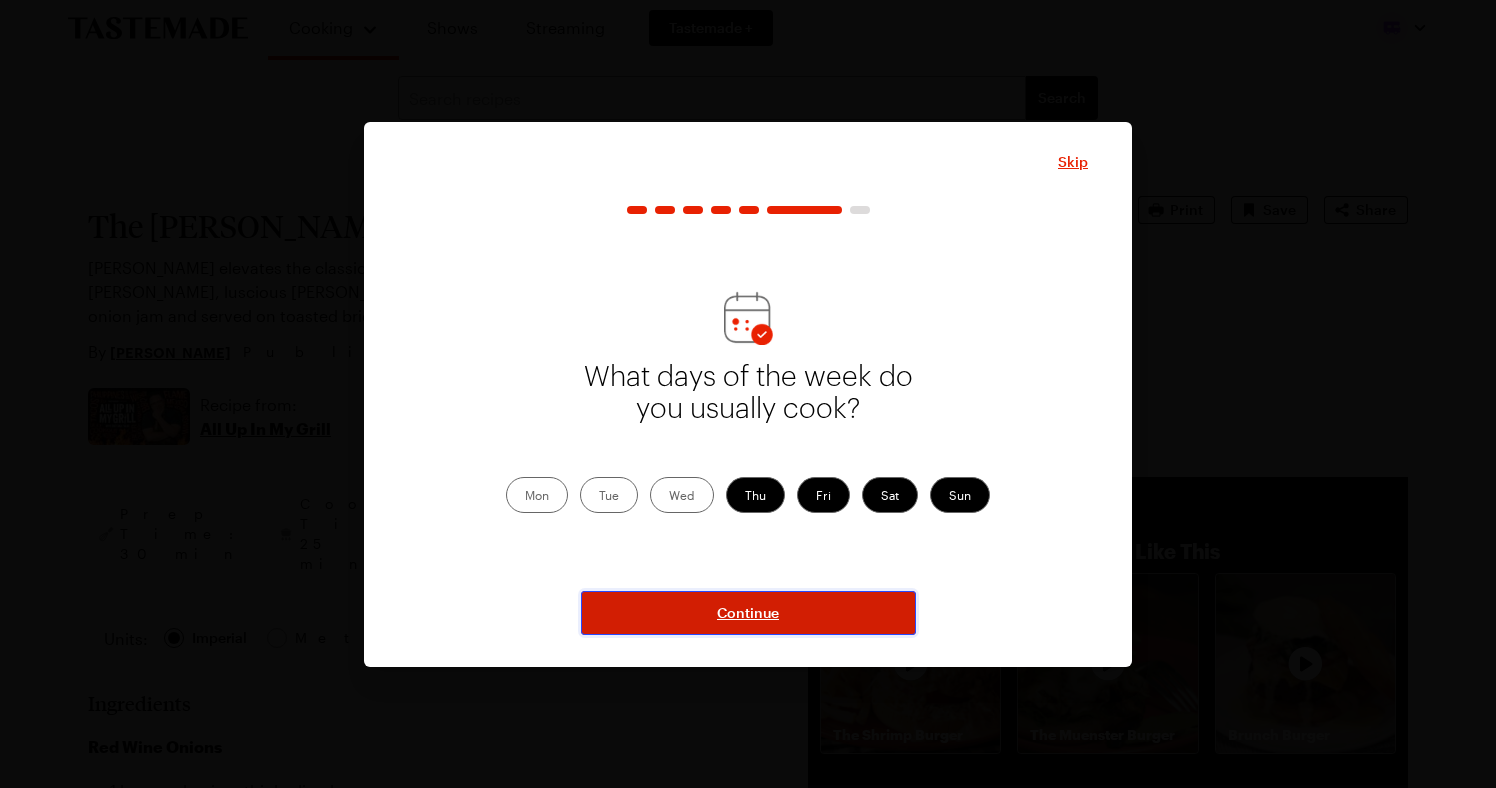 click on "Continue" at bounding box center (748, 613) 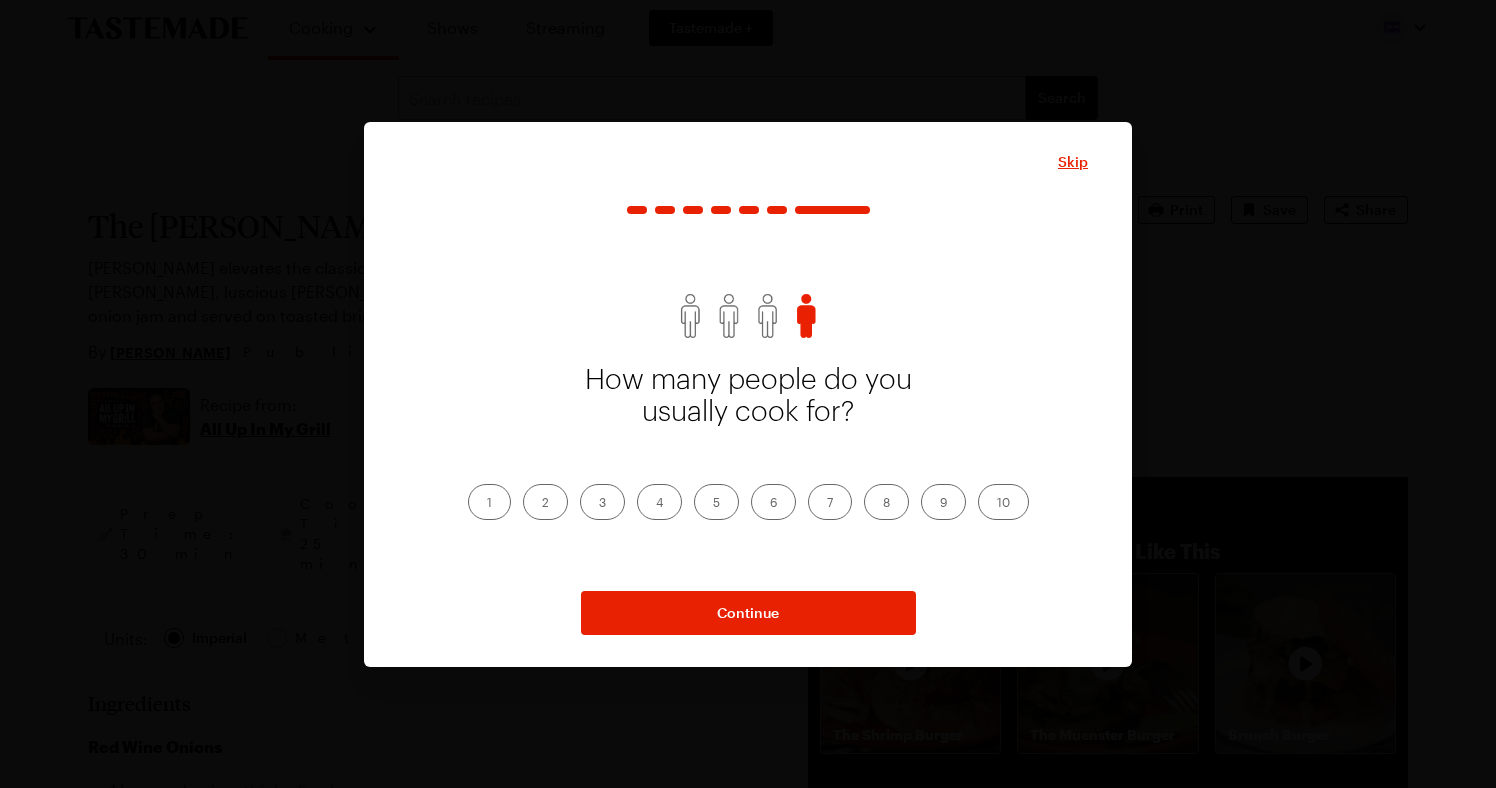 drag, startPoint x: 545, startPoint y: 507, endPoint x: 582, endPoint y: 538, distance: 48.270073 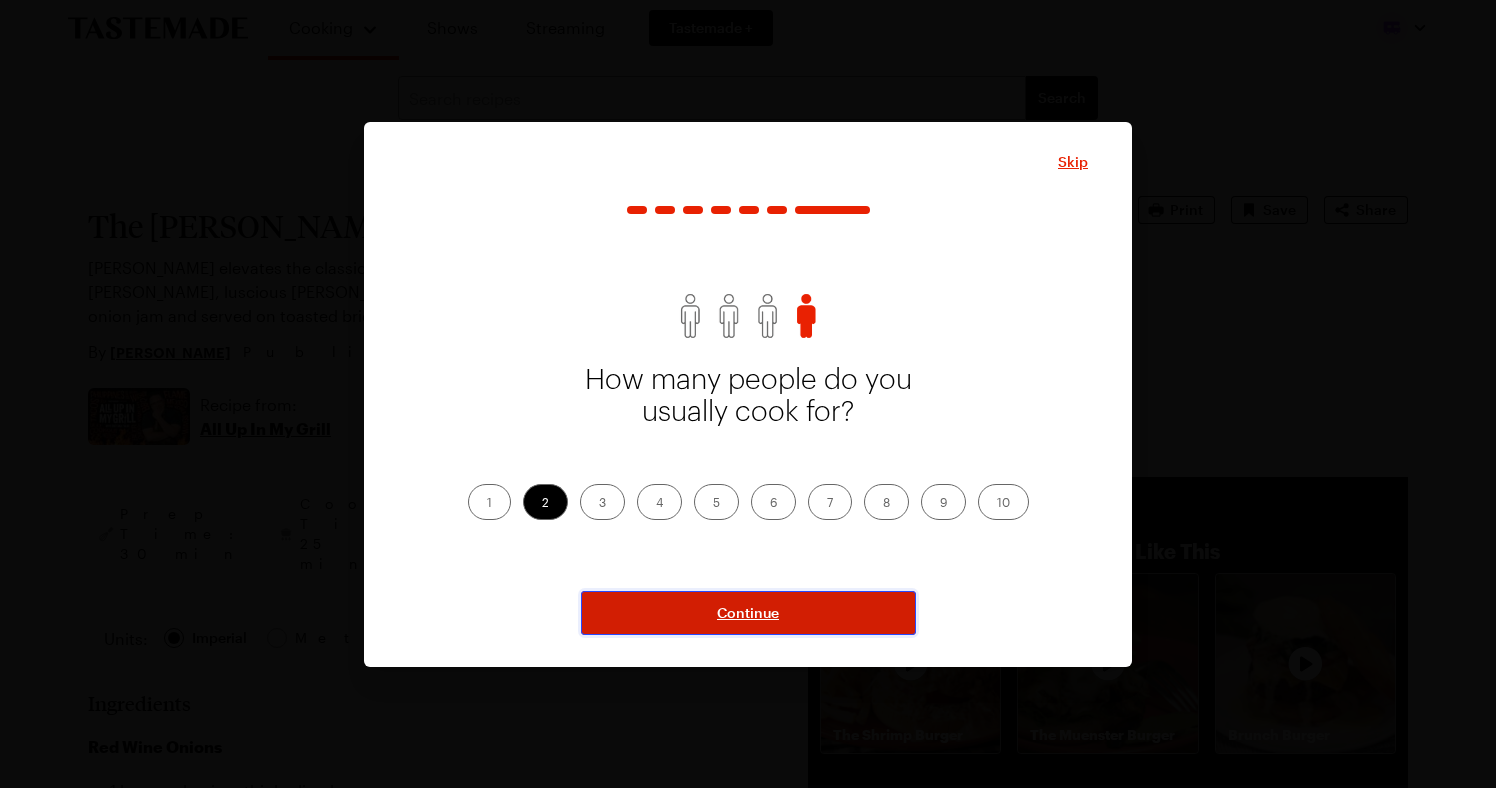 click on "Continue" at bounding box center (748, 613) 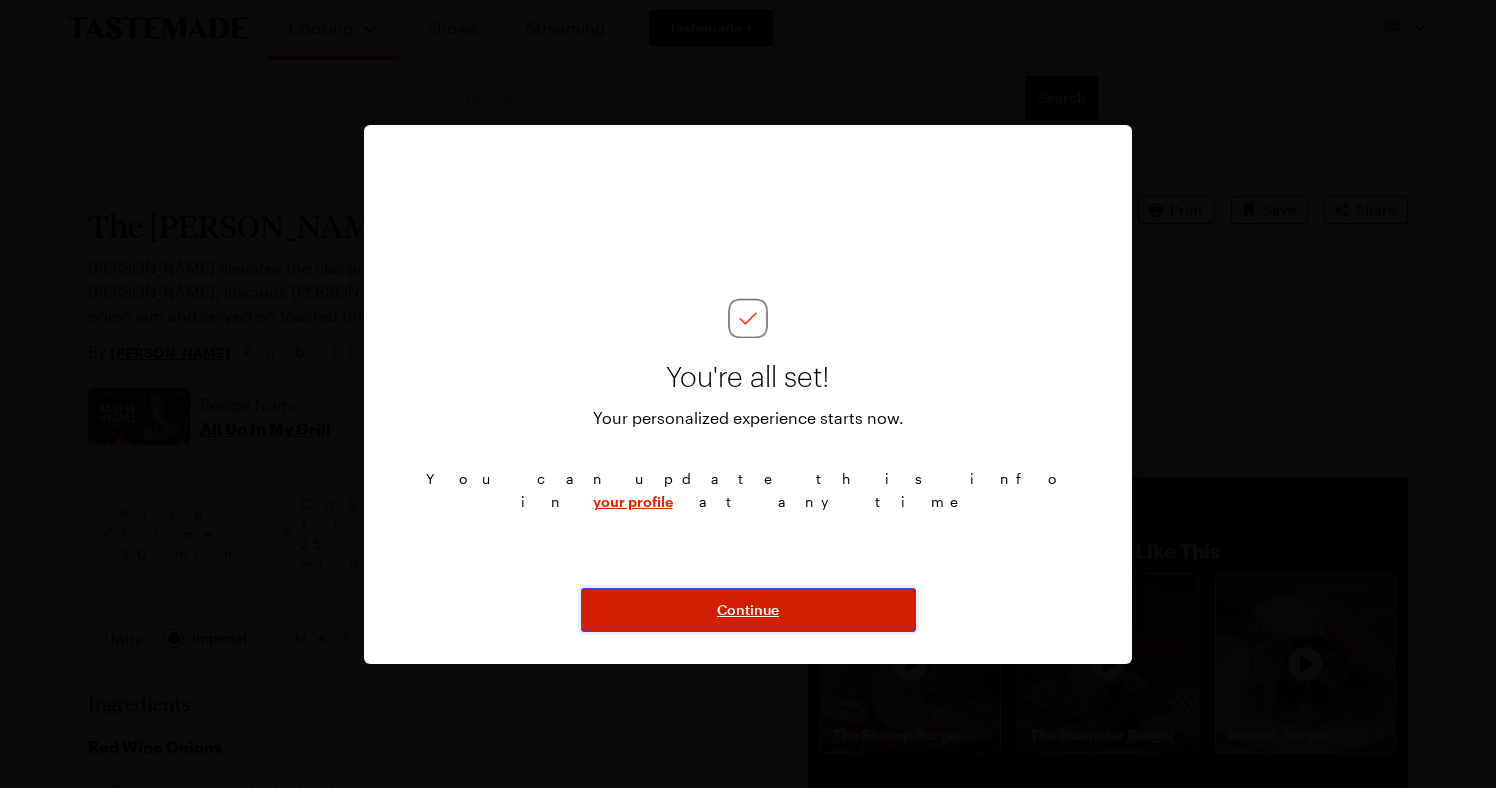 click on "Continue" at bounding box center [748, 610] 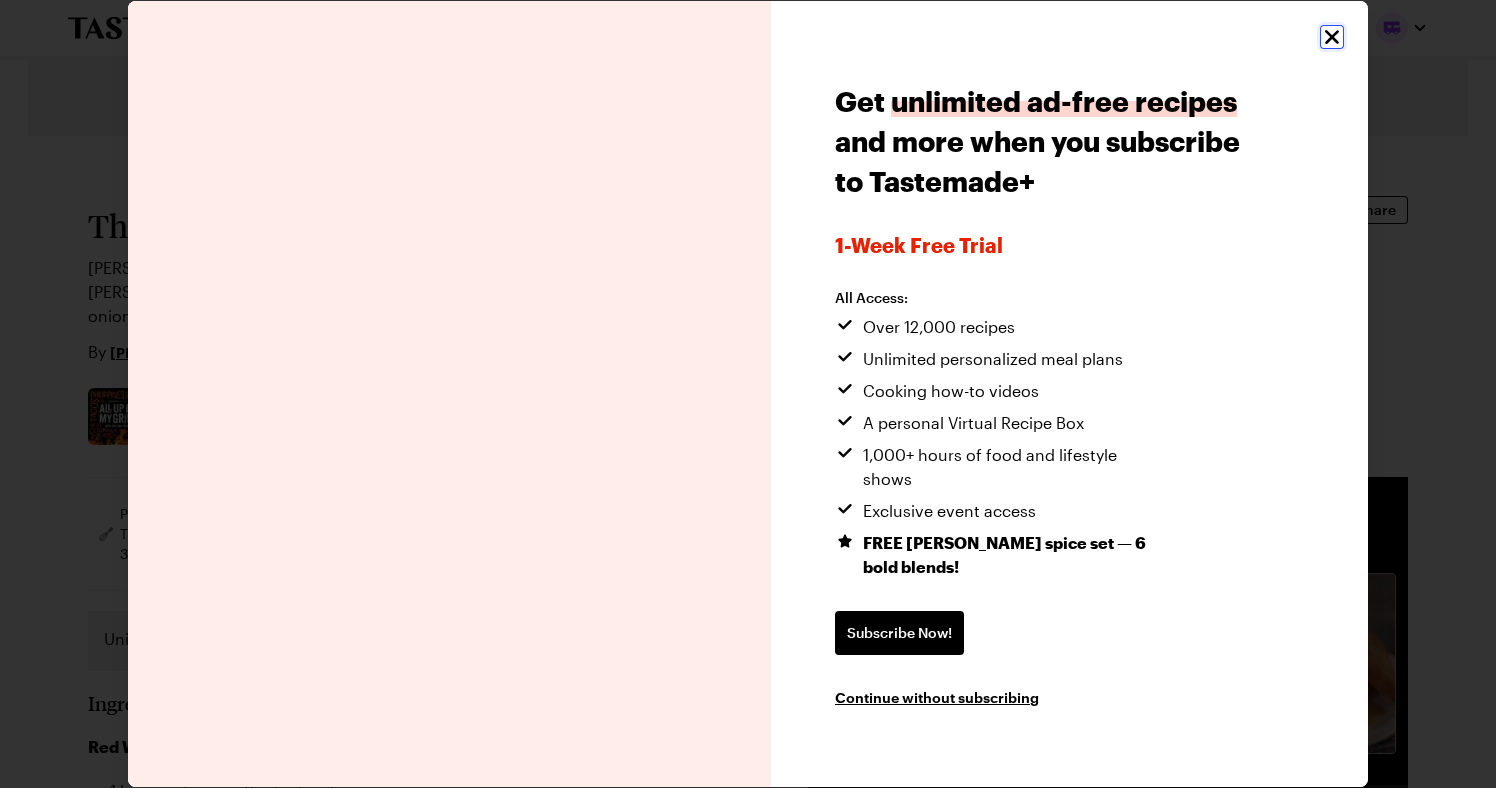 click 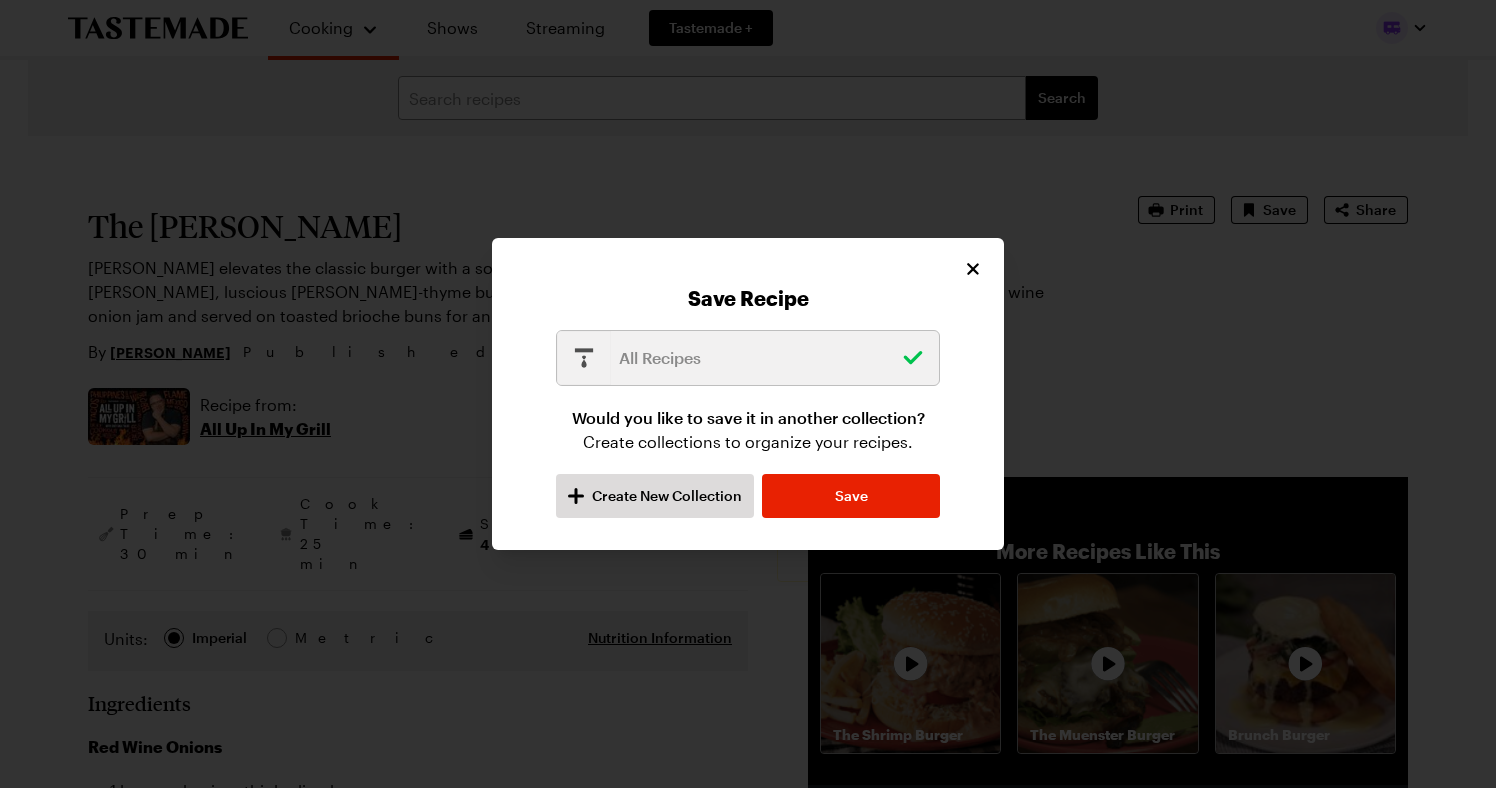click on "All Recipes" at bounding box center (755, 358) 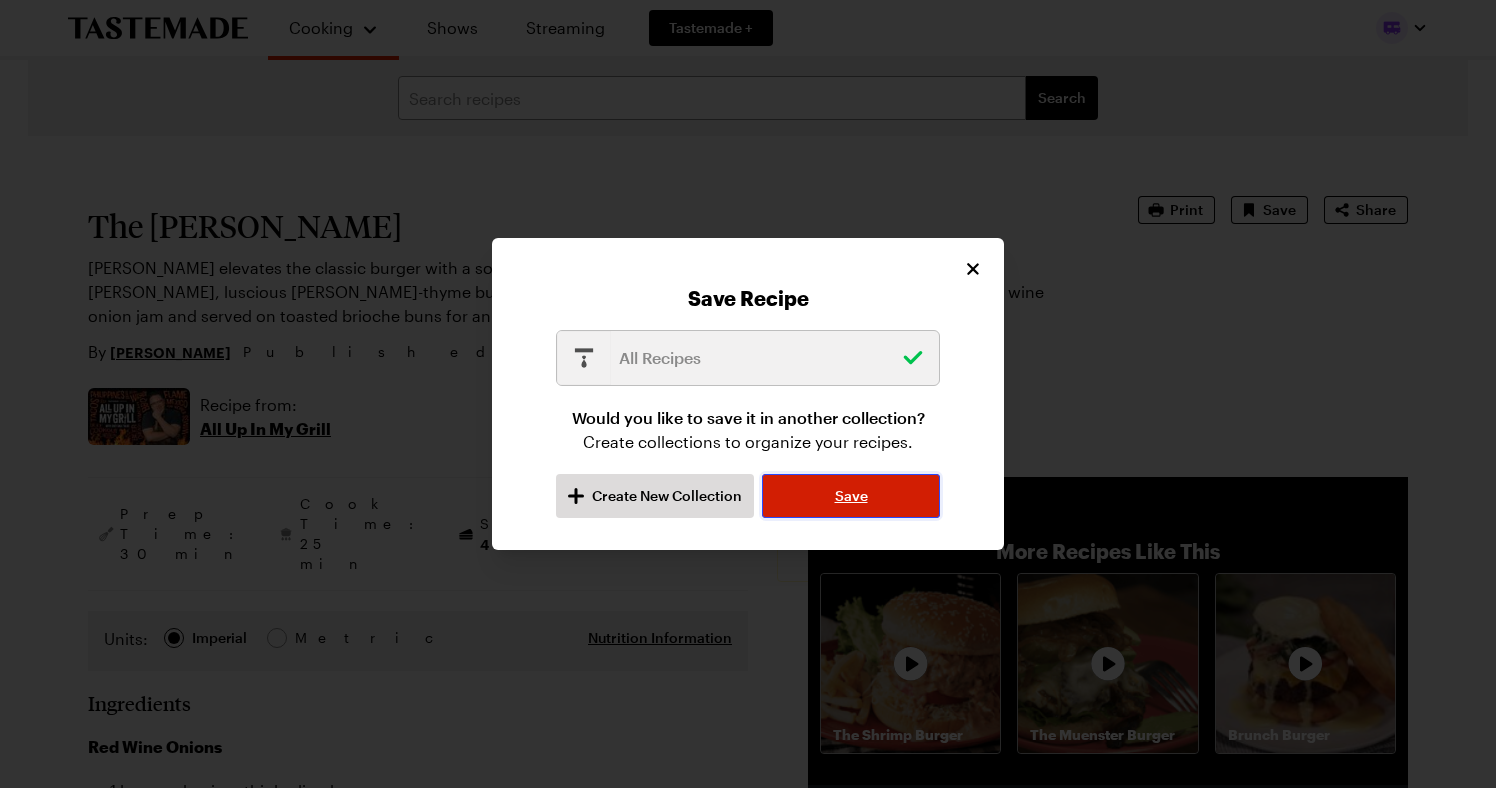 click on "Save" at bounding box center [851, 496] 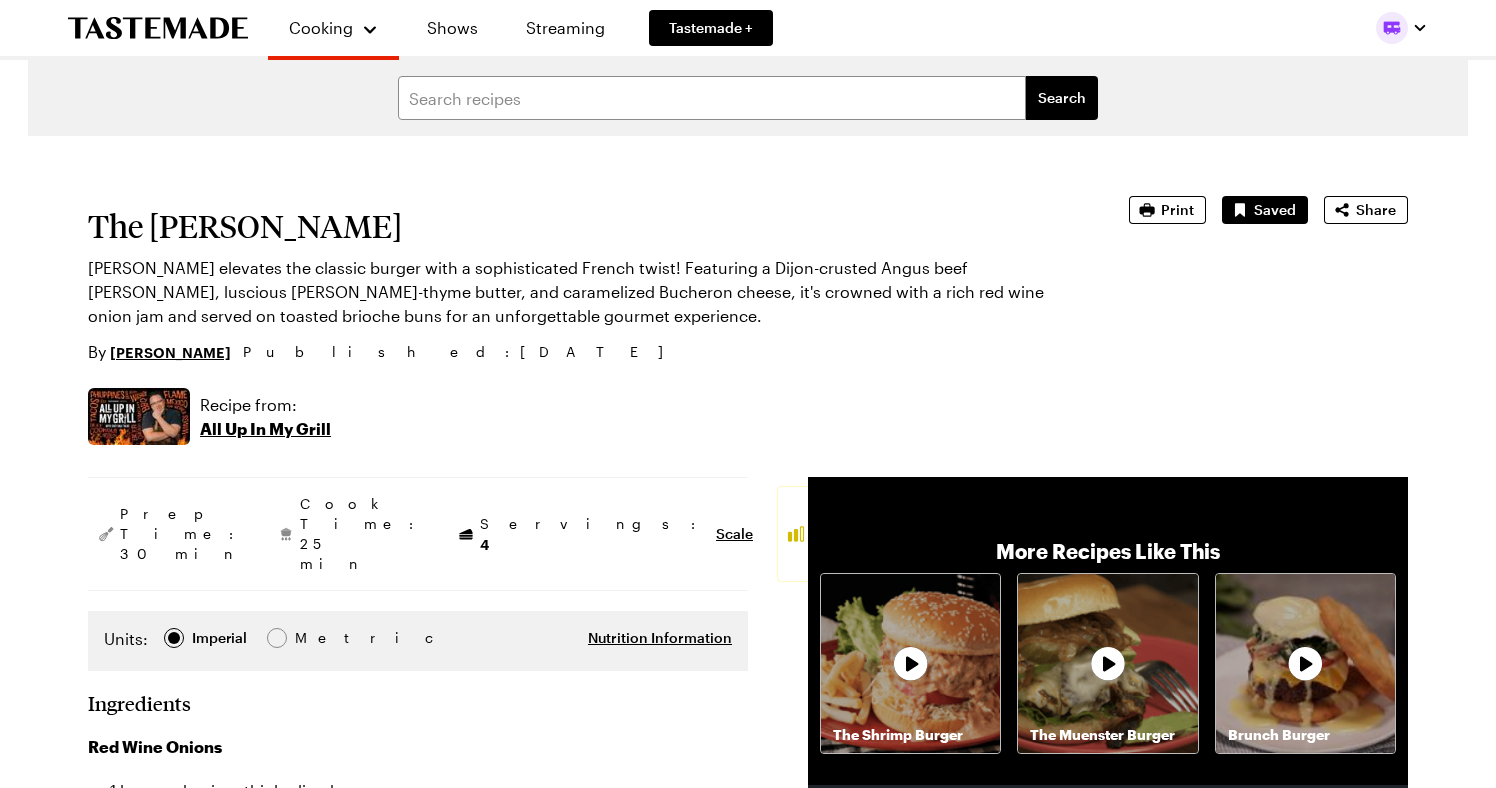 click at bounding box center (1392, 28) 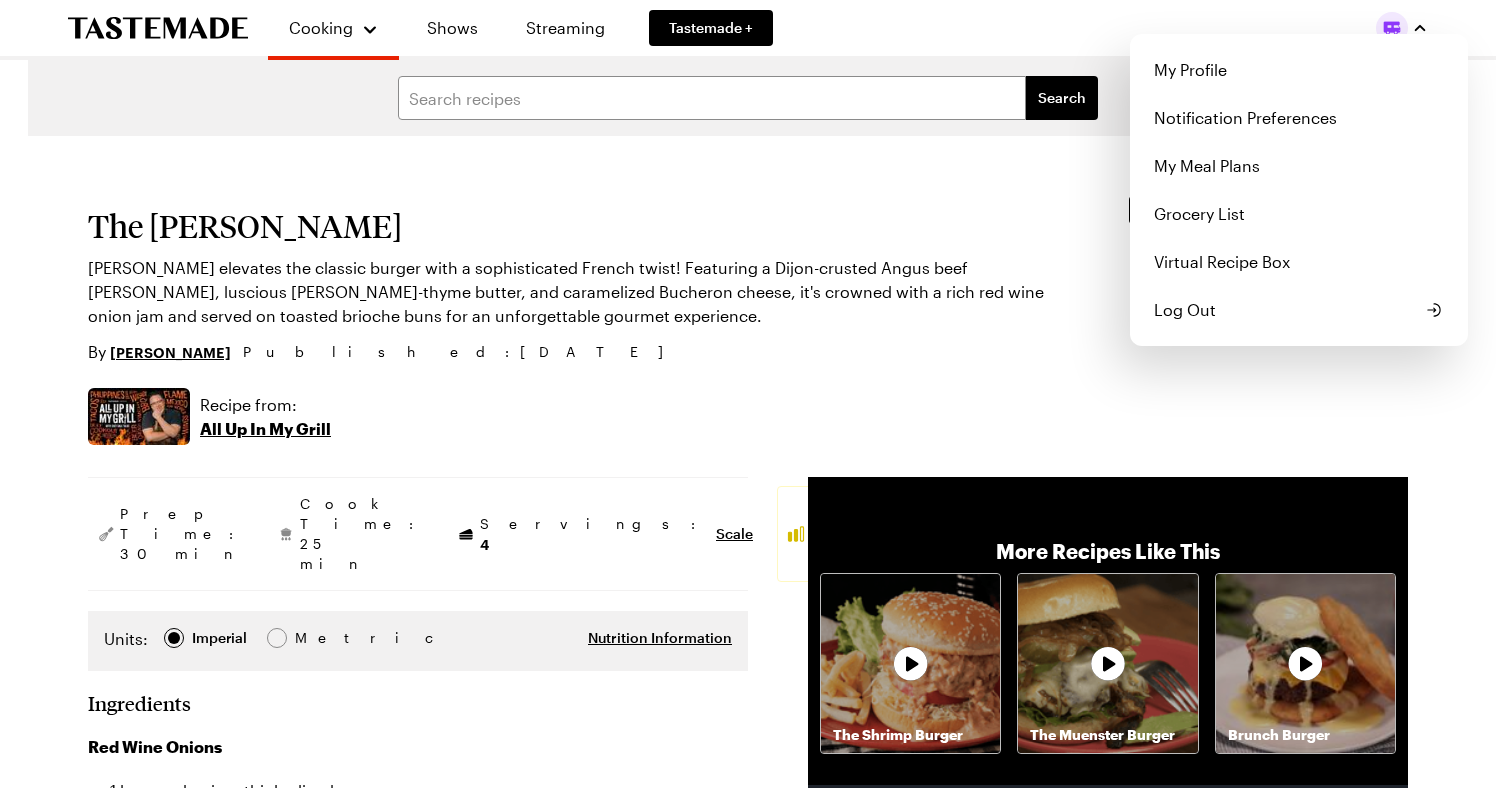 click on "Cooking Shows Streaming Tastemade + My Profile Notification Preferences My Meal Plans Grocery List Virtual Recipe Box Log Out Search The [PERSON_NAME] [PERSON_NAME] elevates the classic burger with a sophisticated French twist! Featuring a Dijon-crusted Angus beef [PERSON_NAME], luscious [PERSON_NAME]-thyme butter, and caramelized Bucheron cheese, it's crowned with a rich red wine onion jam and served on toasted brioche buns for an unforgettable gourmet experience. By [PERSON_NAME] Published :  [DATE] Print Saved Share Recipe from: All Up In My Grill Prep Time: 30 min Cook Time: 25 min Servings:   4 Scale Average Units: Imperial Imperial Metric Metric Nutrition Information Ingredients Red Wine Onions 1 large red onion, thinly sliced 1 tablespoon unsalted butter 1 tablespoon olive oil 1 cup red wine 1 tablespoon red wine vinegar 1 tablespoon sugar Kosher salt Herb Butter 1 tablespoon finely chopped parsley 2 garlic cloves minced 1 tablespoon finely chopped thyme leaves 1 cup unsalted butter, softened Kosher salt Burgers Steps" at bounding box center (748, 2165) 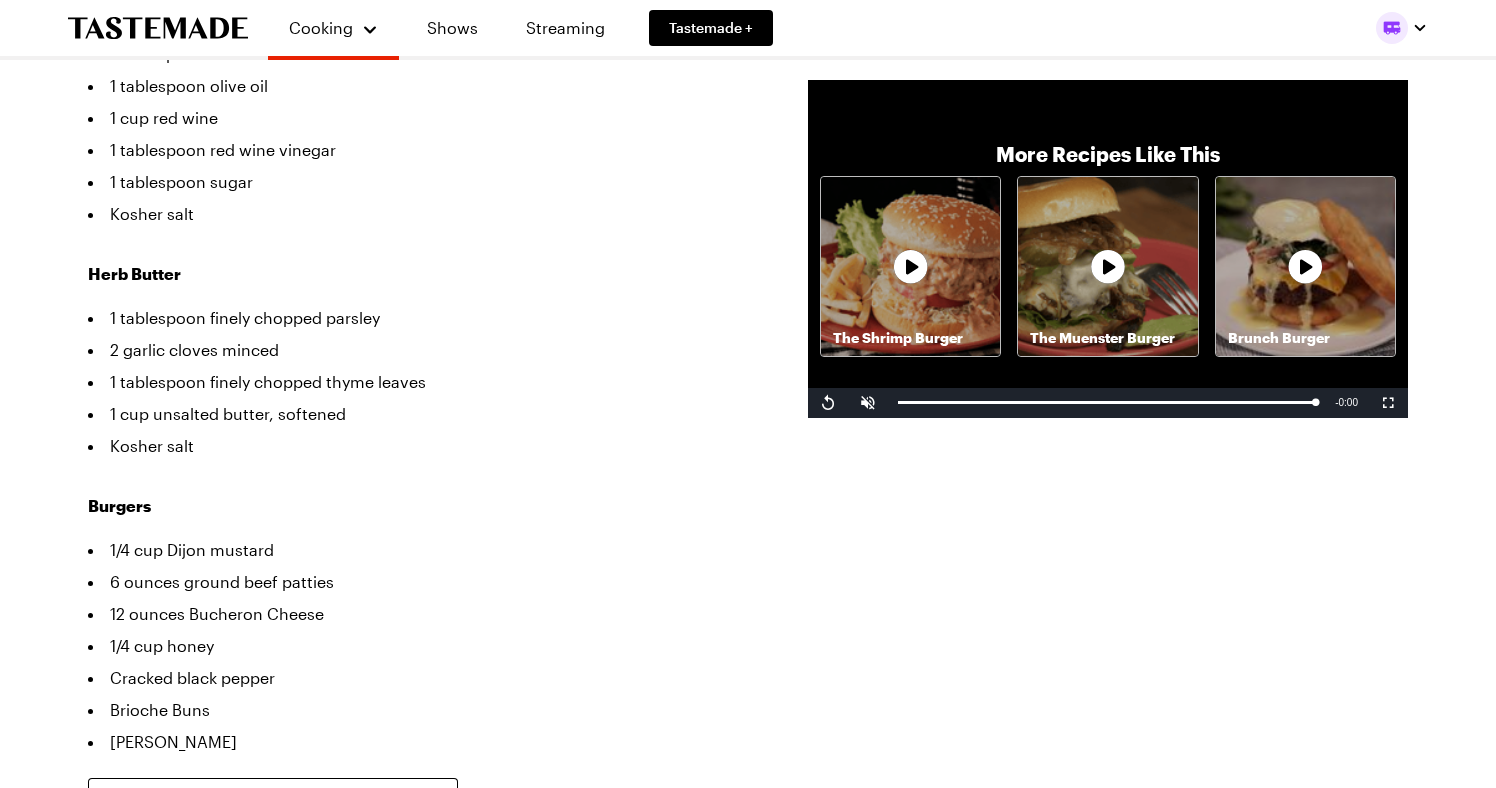 scroll, scrollTop: 764, scrollLeft: 0, axis: vertical 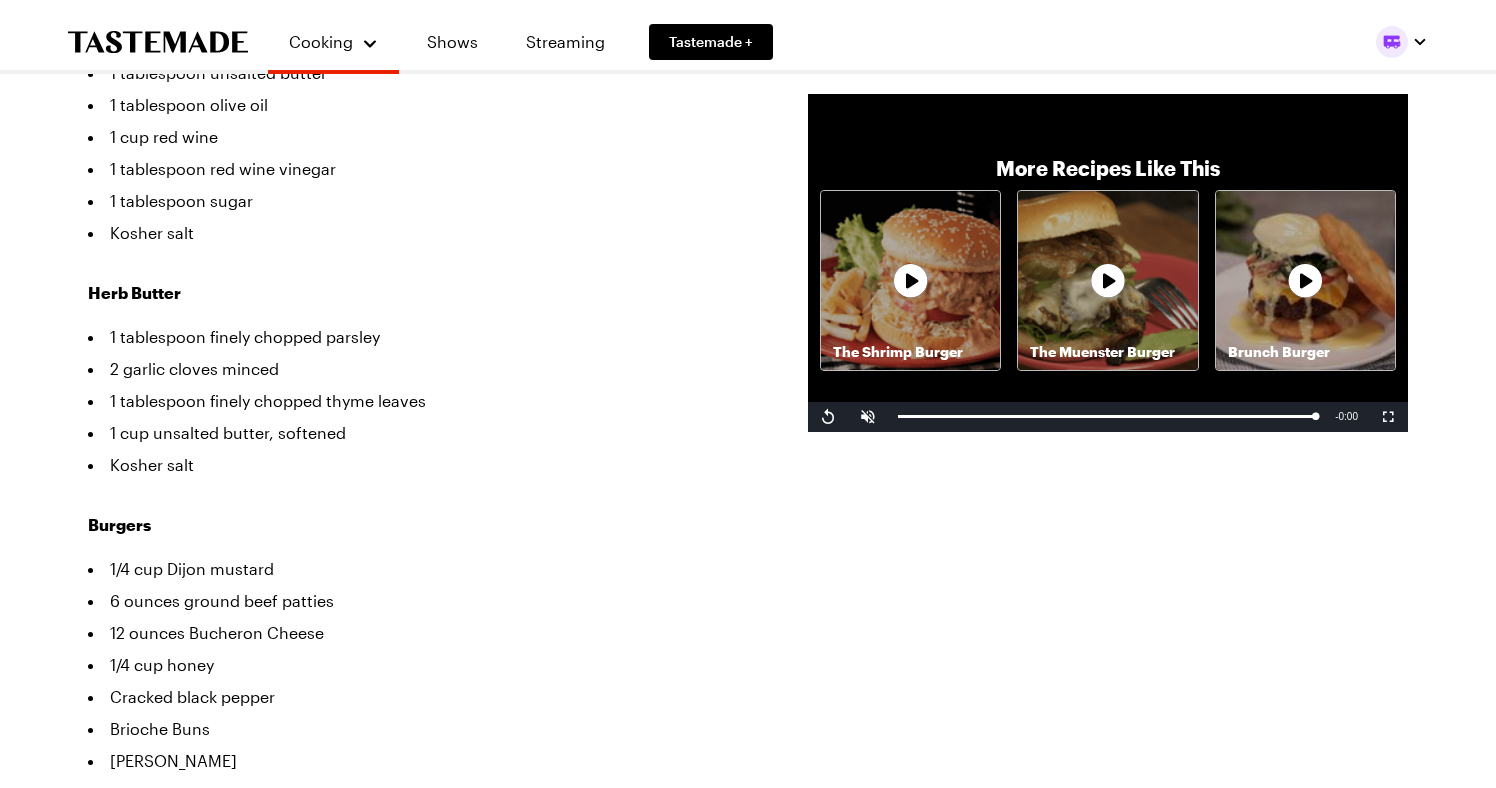 type on "x" 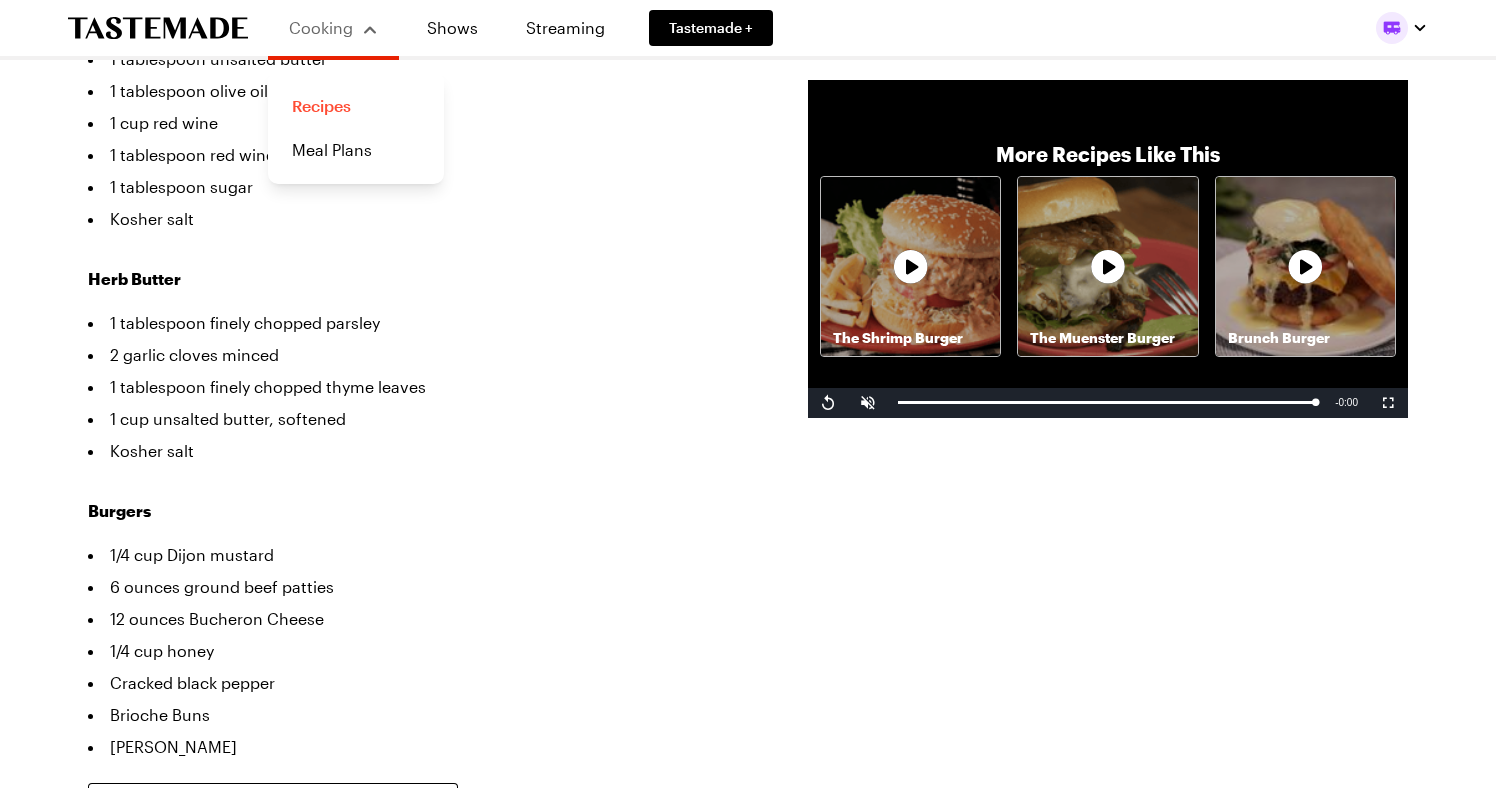 click on "Recipes" at bounding box center (356, 106) 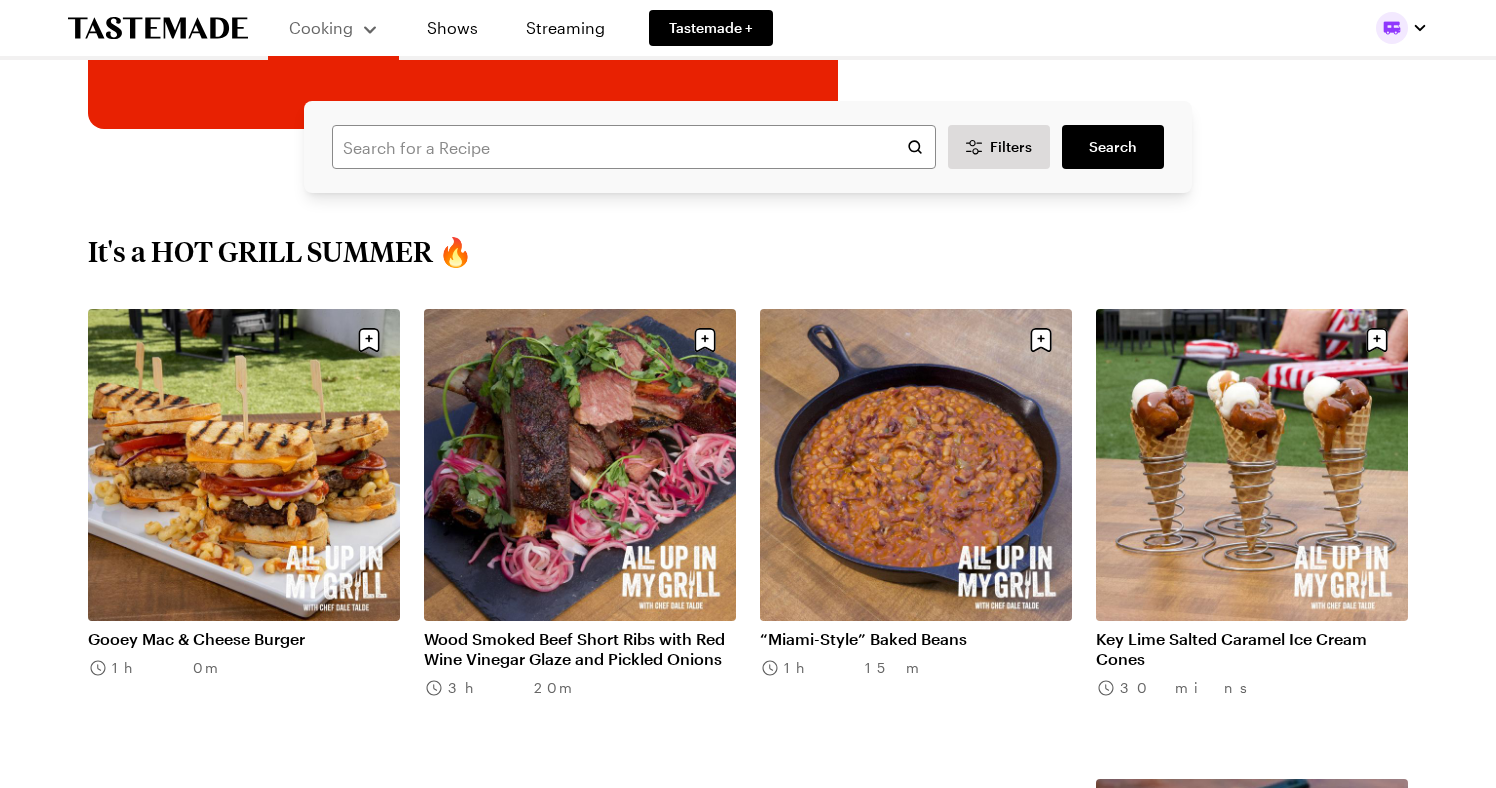 scroll, scrollTop: 513, scrollLeft: 0, axis: vertical 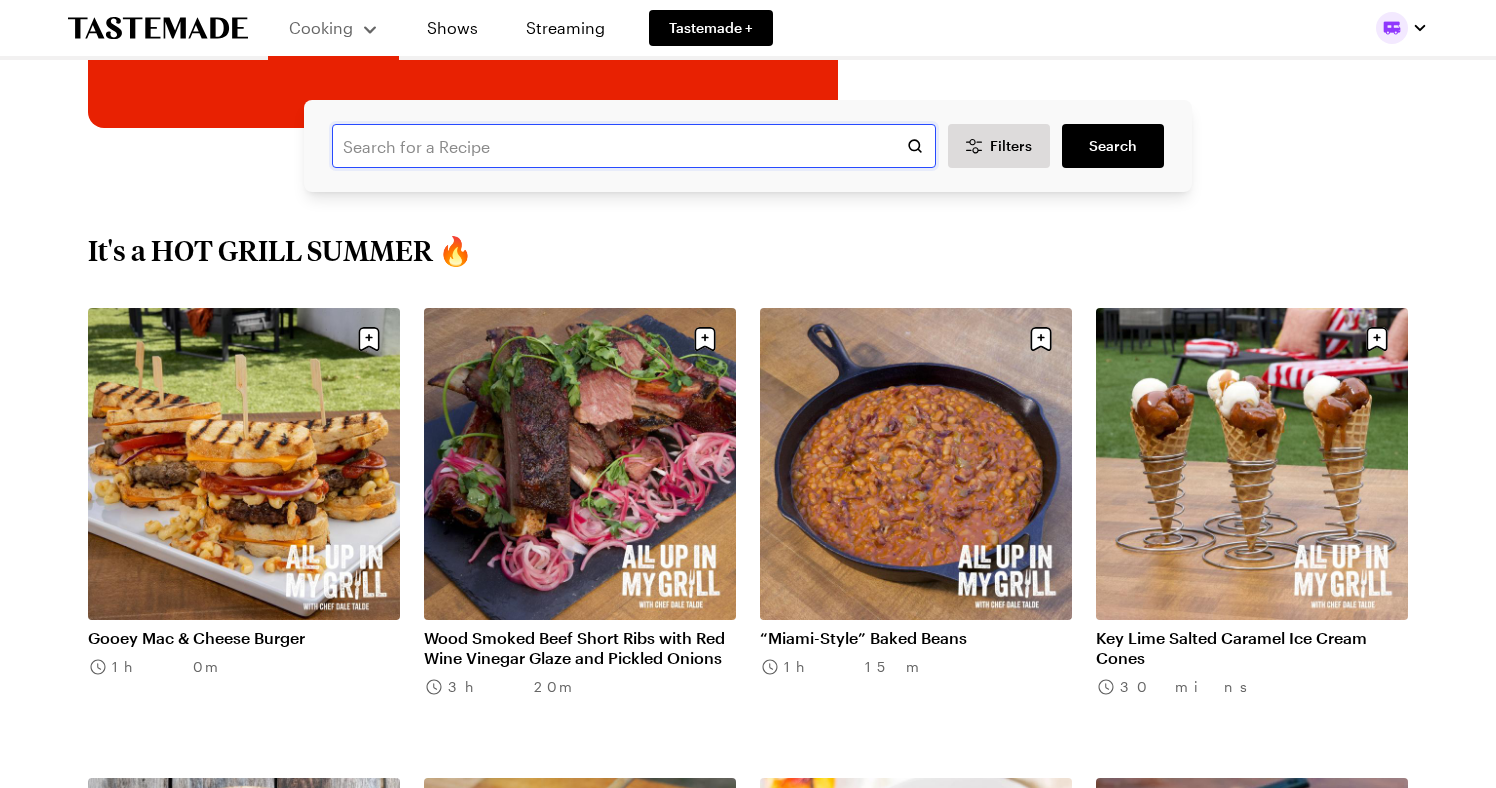 click at bounding box center [634, 146] 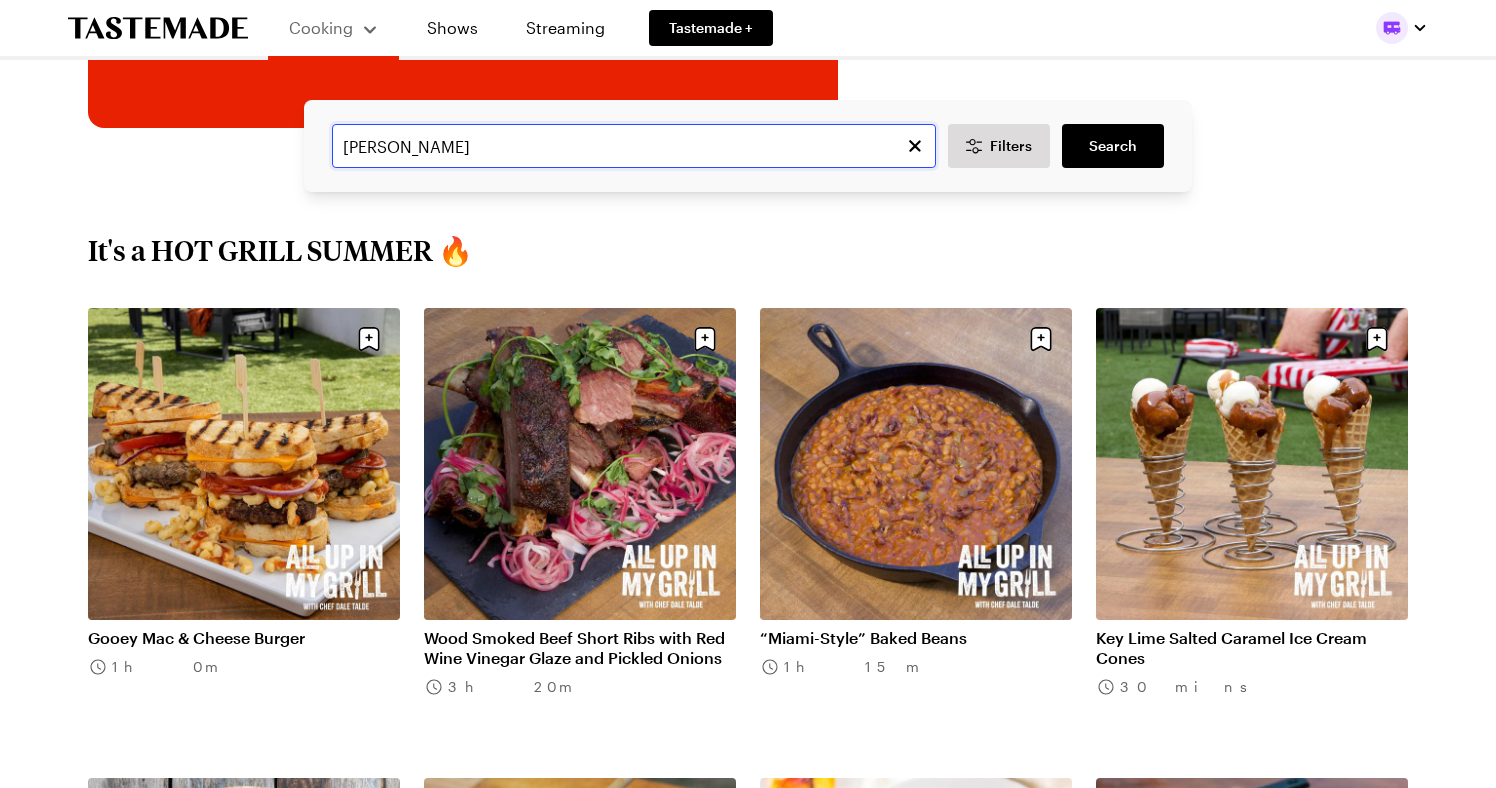 type on "[PERSON_NAME]" 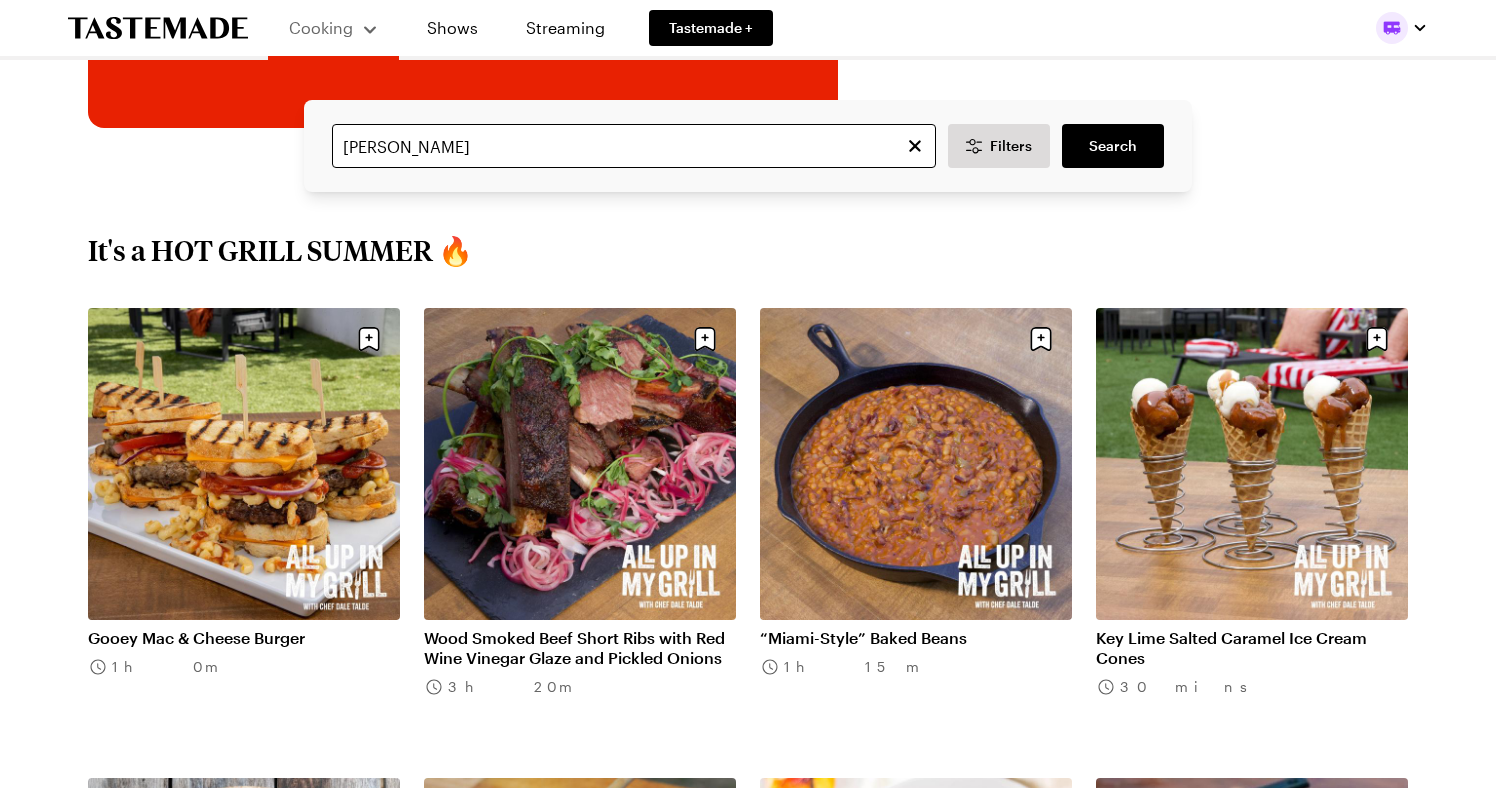 scroll, scrollTop: 0, scrollLeft: 0, axis: both 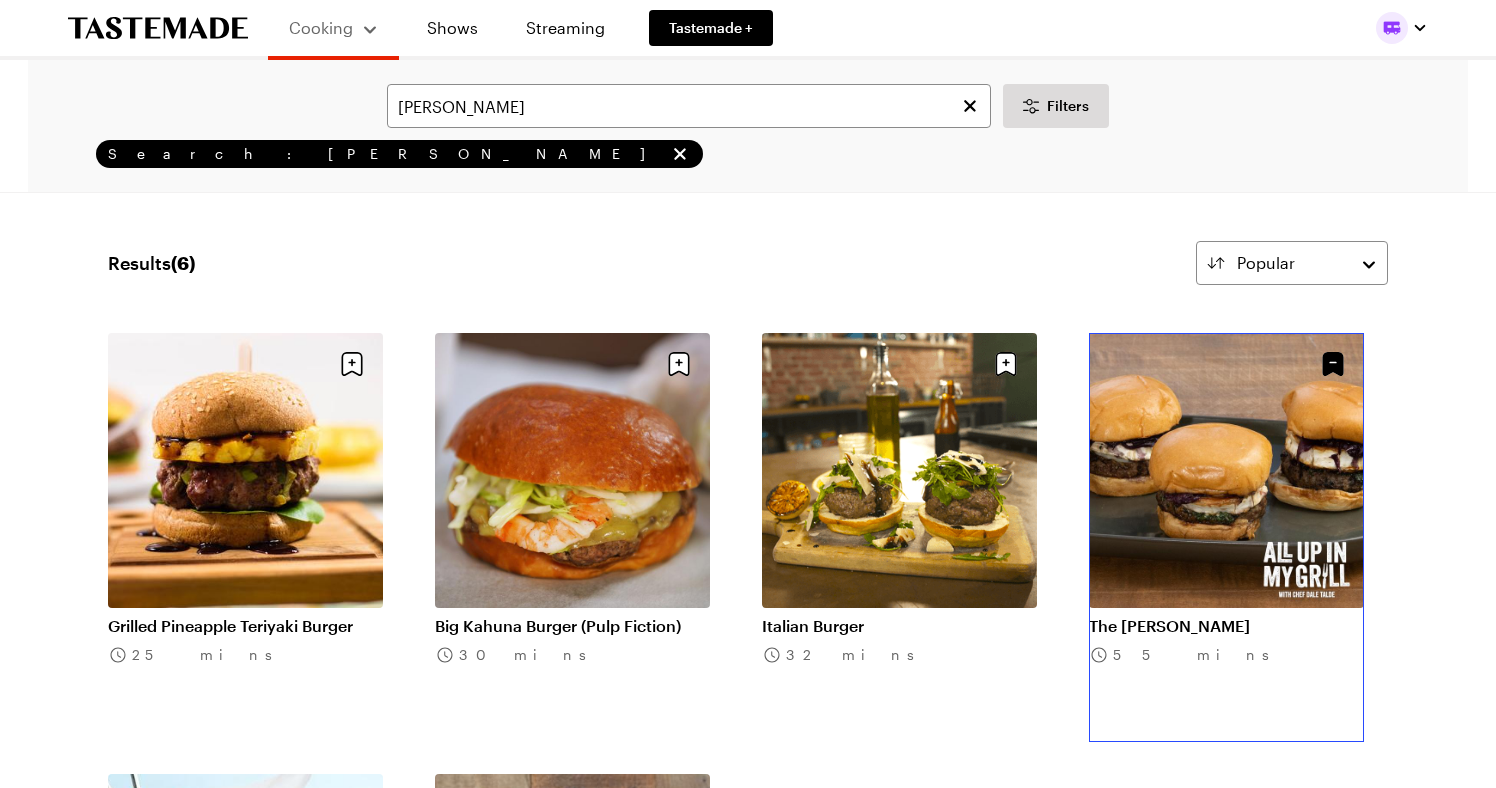 click on "The [PERSON_NAME]" at bounding box center [1226, 626] 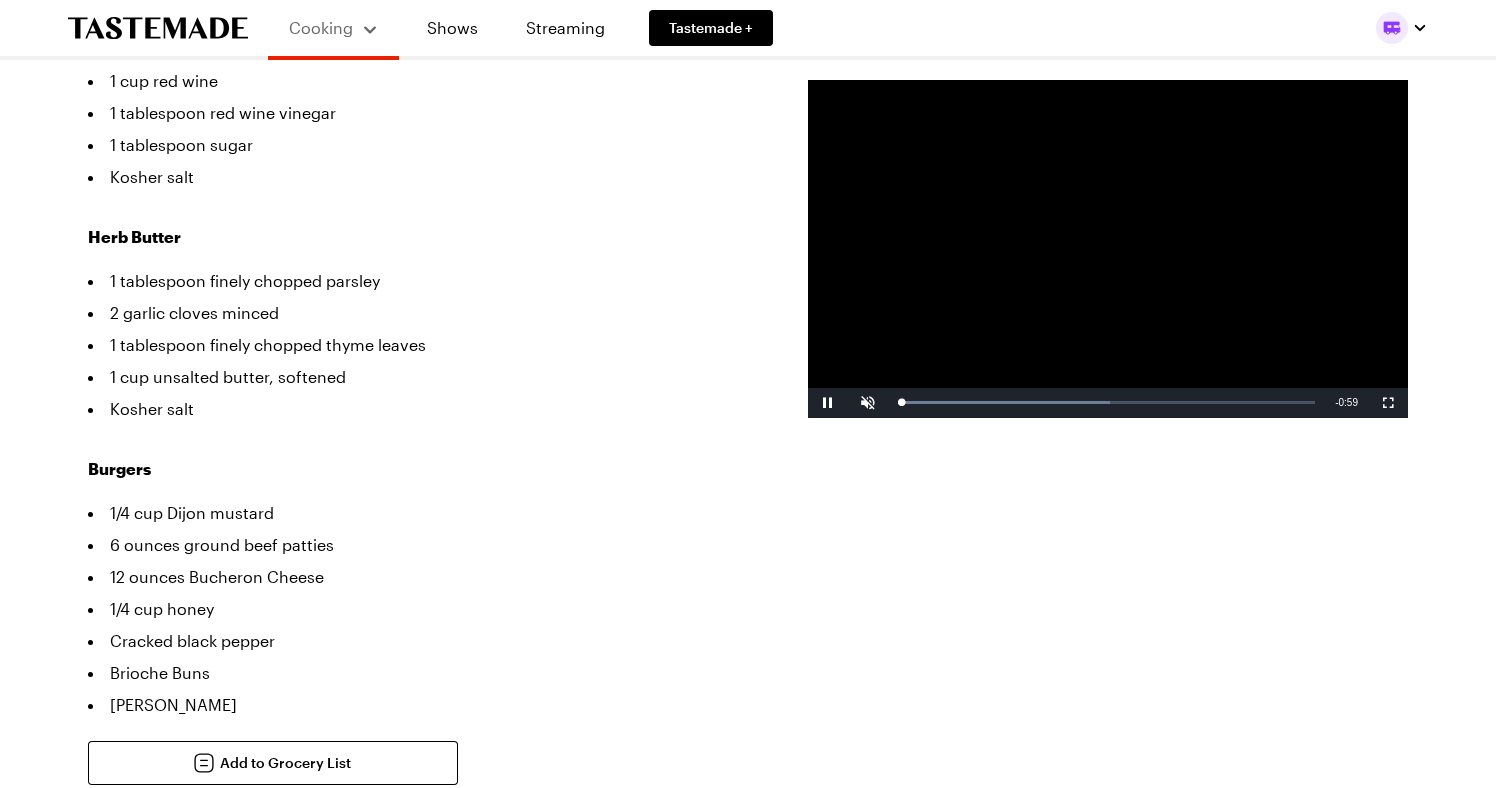 scroll, scrollTop: 828, scrollLeft: 0, axis: vertical 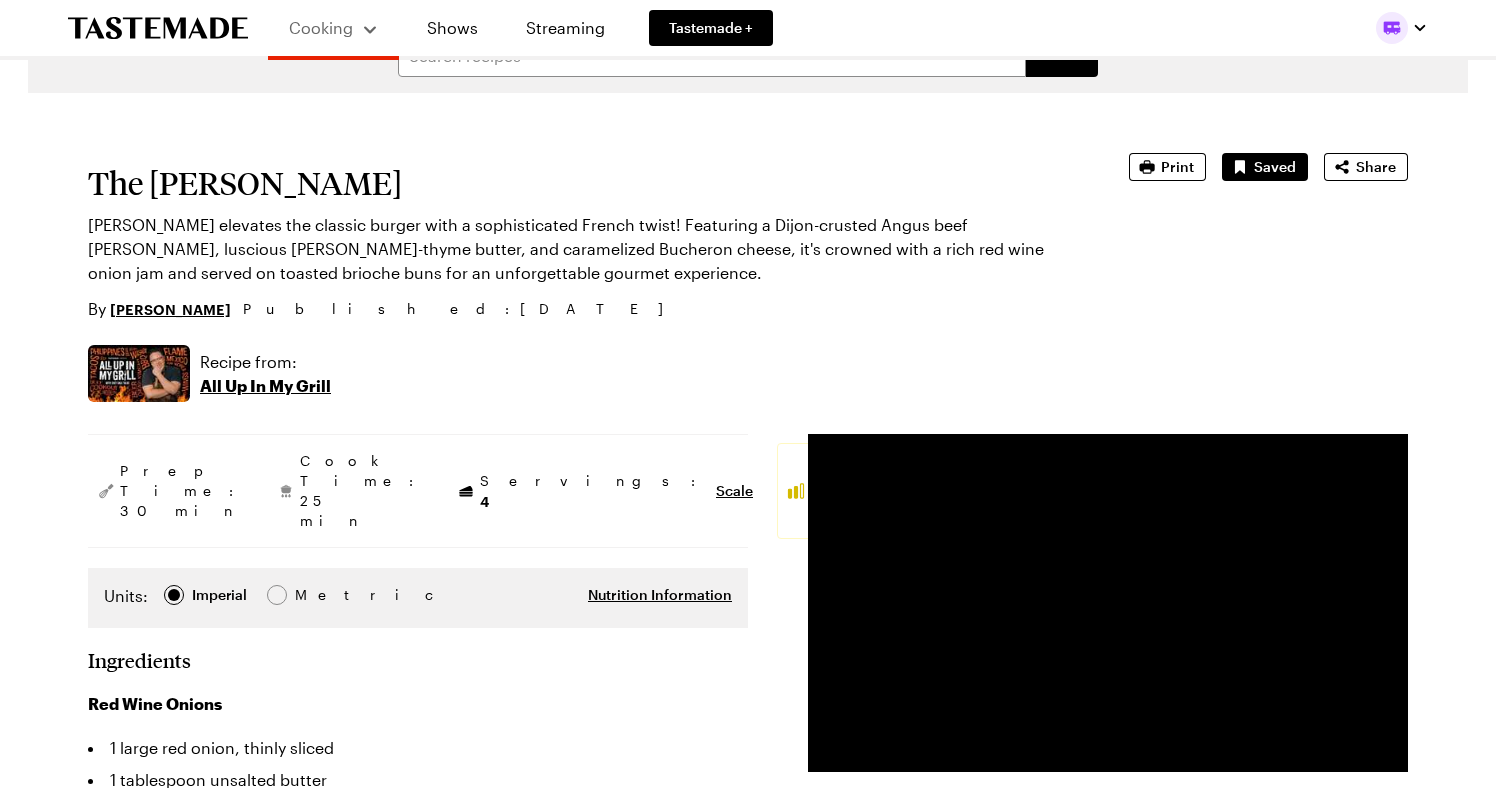 type on "x" 